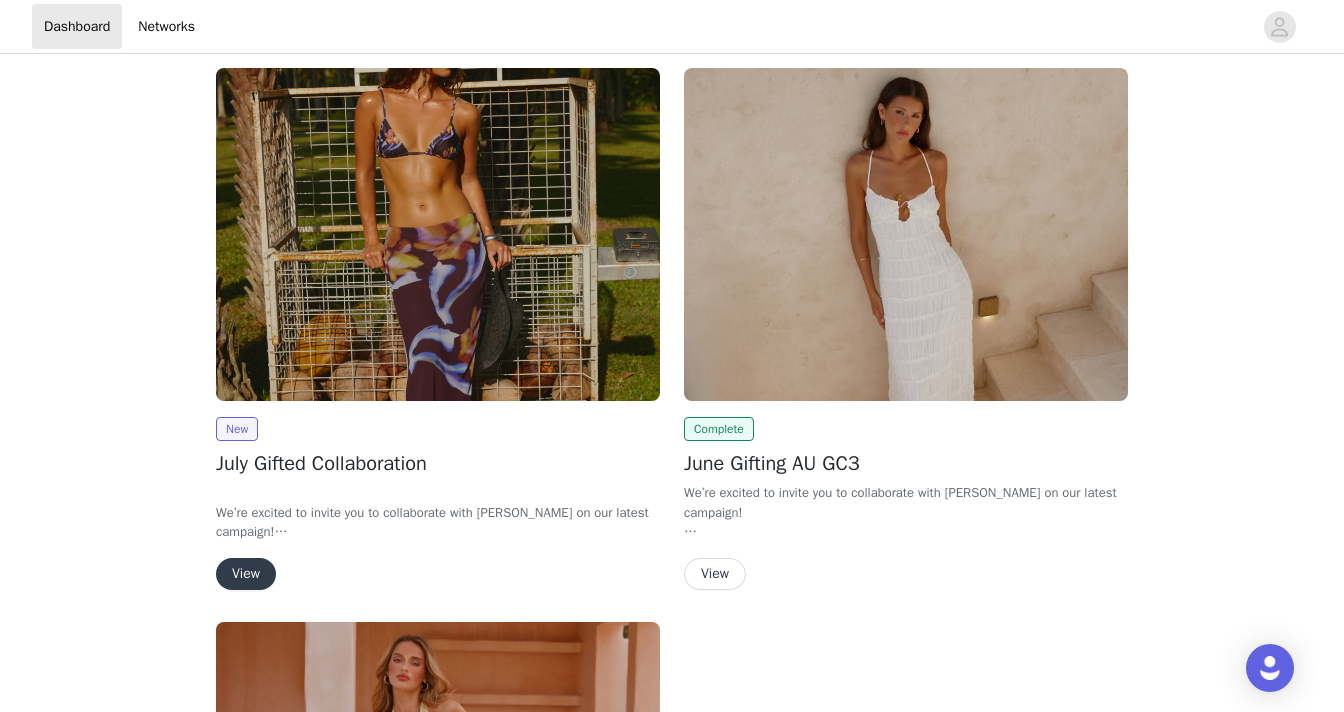 scroll, scrollTop: 0, scrollLeft: 0, axis: both 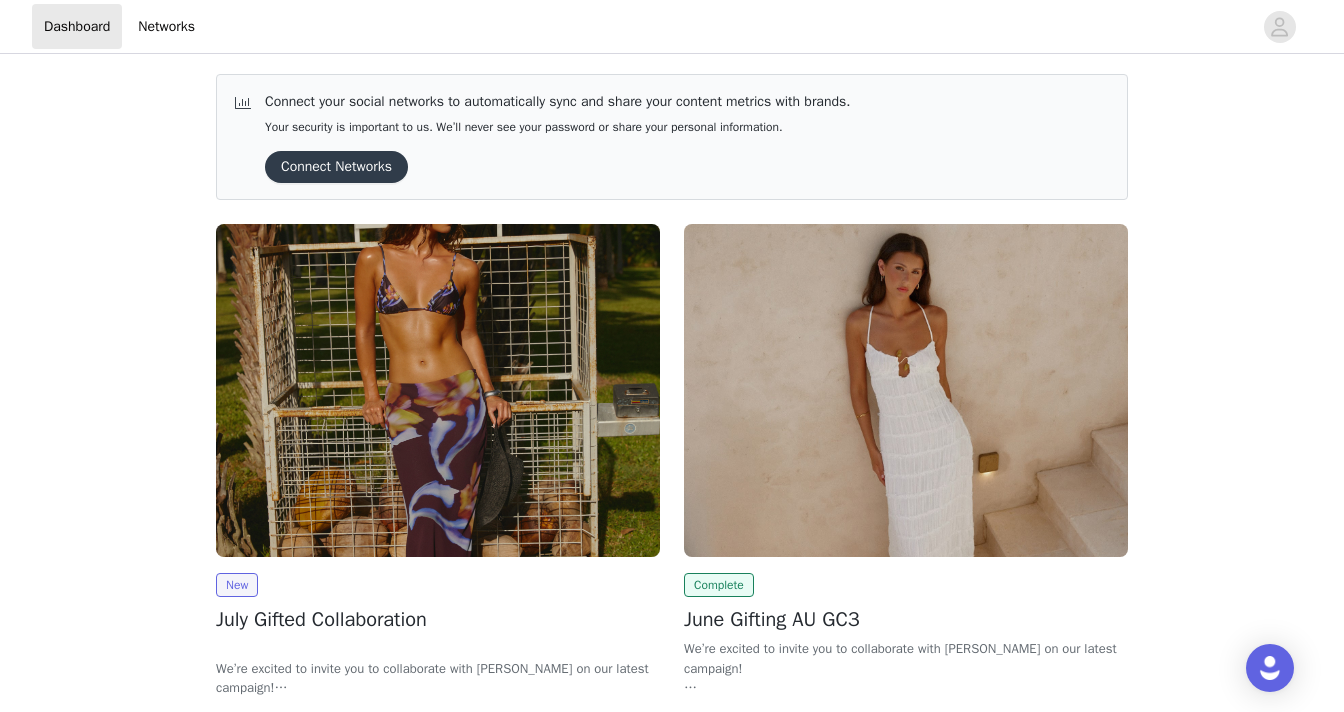 click at bounding box center (438, 390) 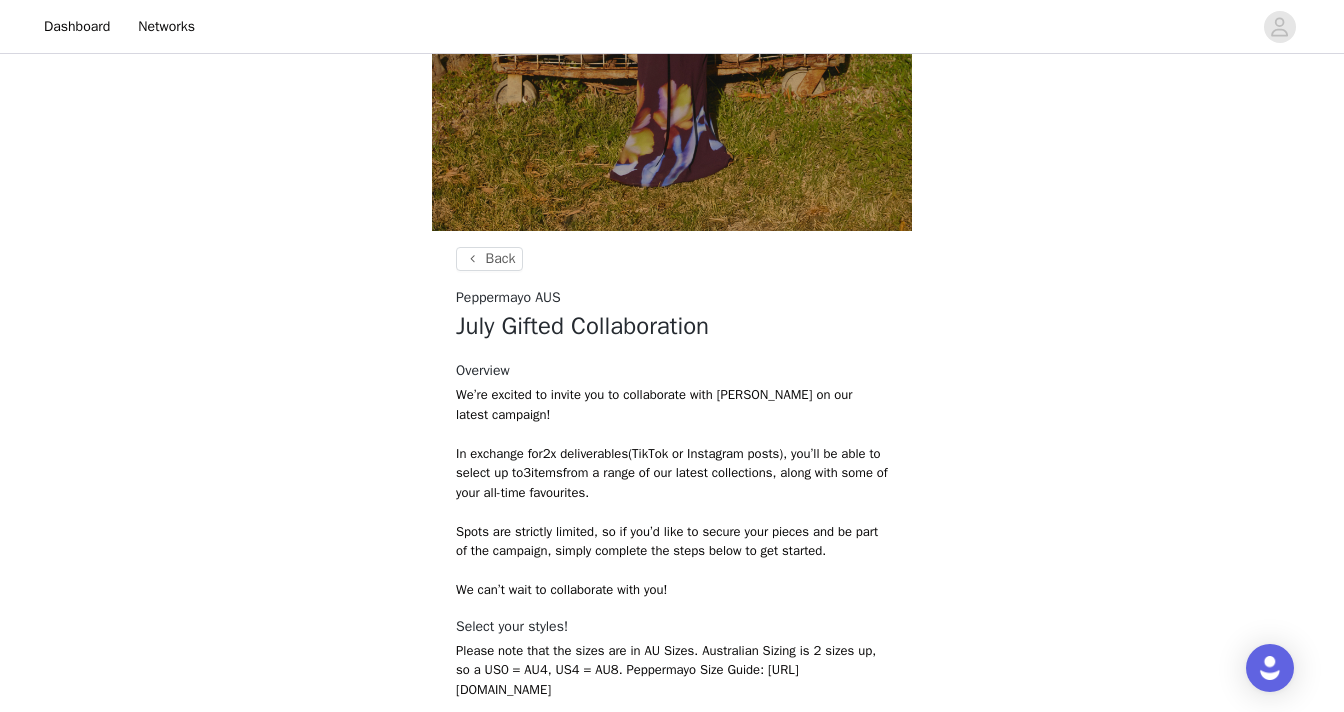scroll, scrollTop: 783, scrollLeft: 0, axis: vertical 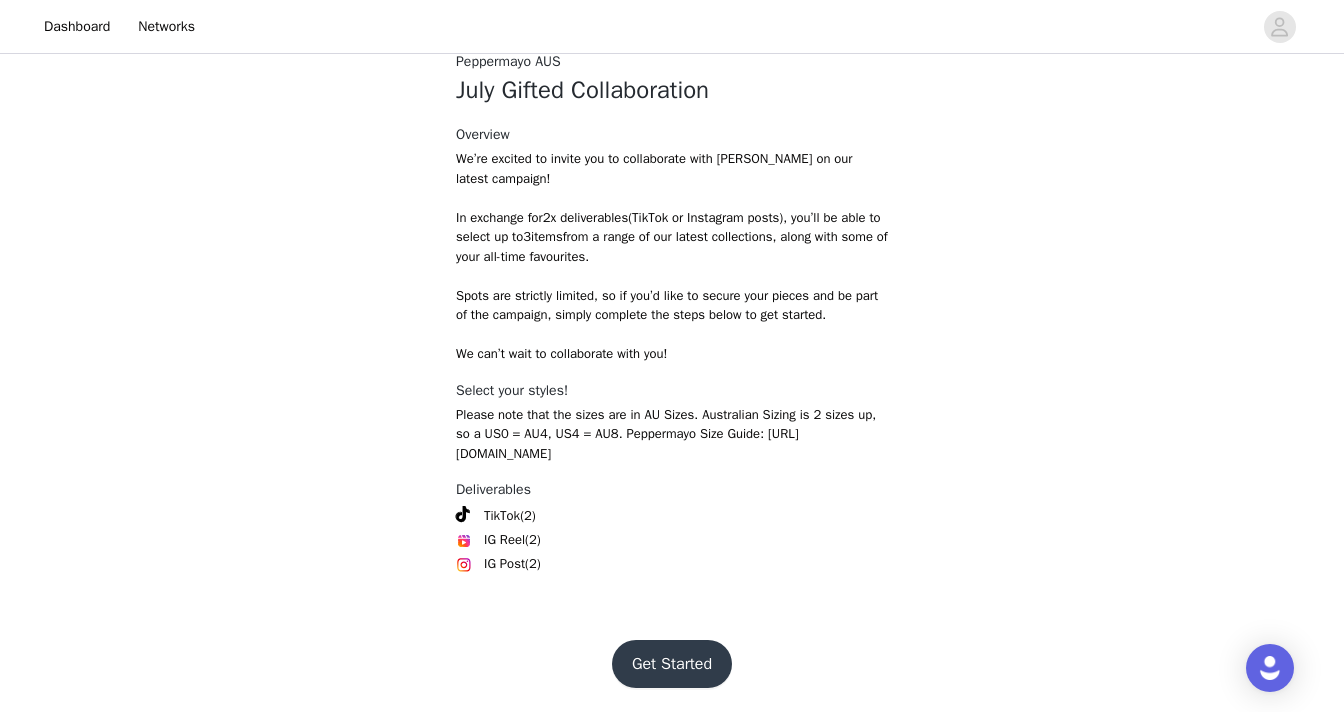 click on "Get Started" at bounding box center (672, 664) 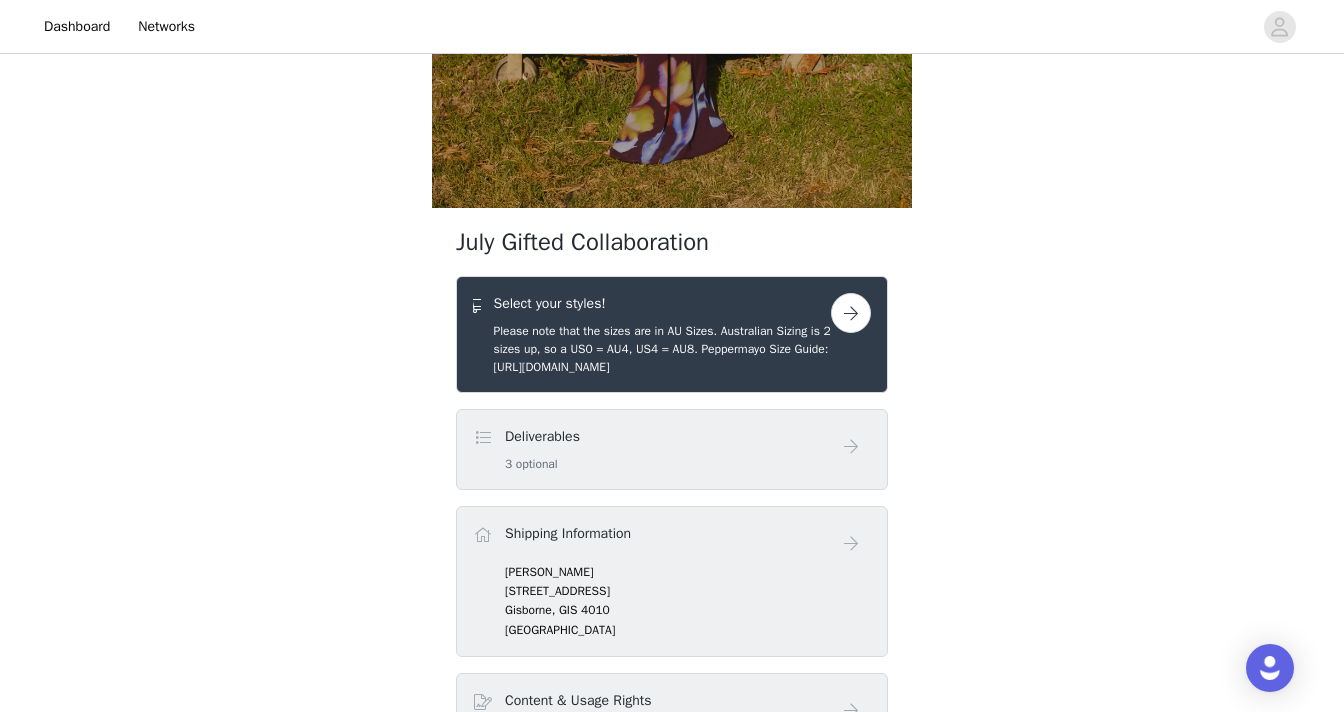 scroll, scrollTop: 331, scrollLeft: 0, axis: vertical 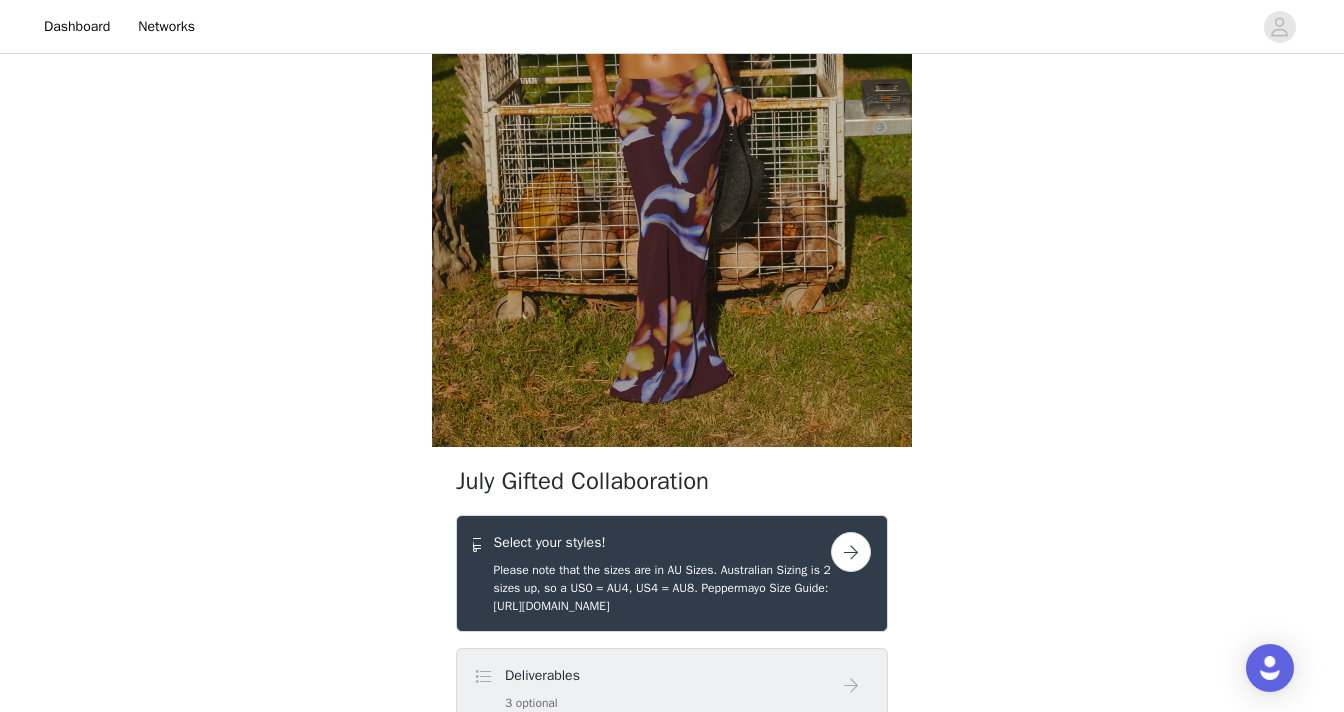 click at bounding box center (851, 552) 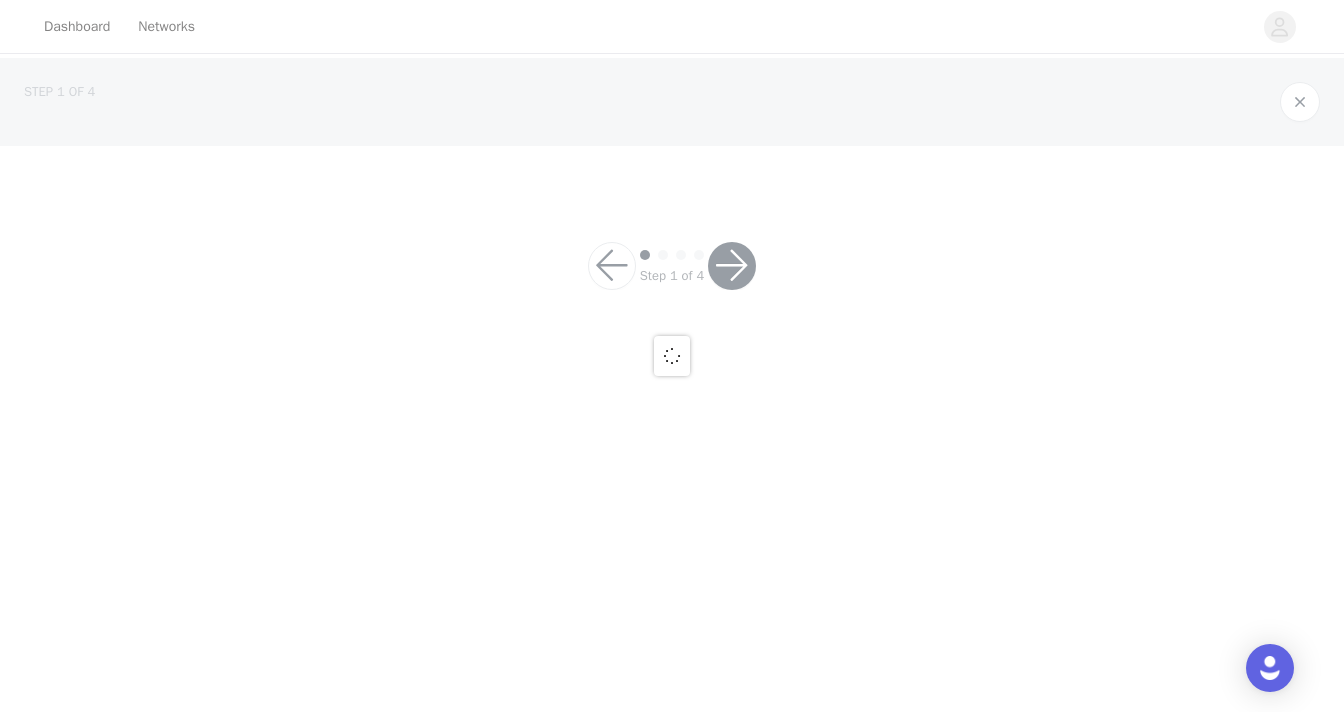 scroll, scrollTop: 0, scrollLeft: 0, axis: both 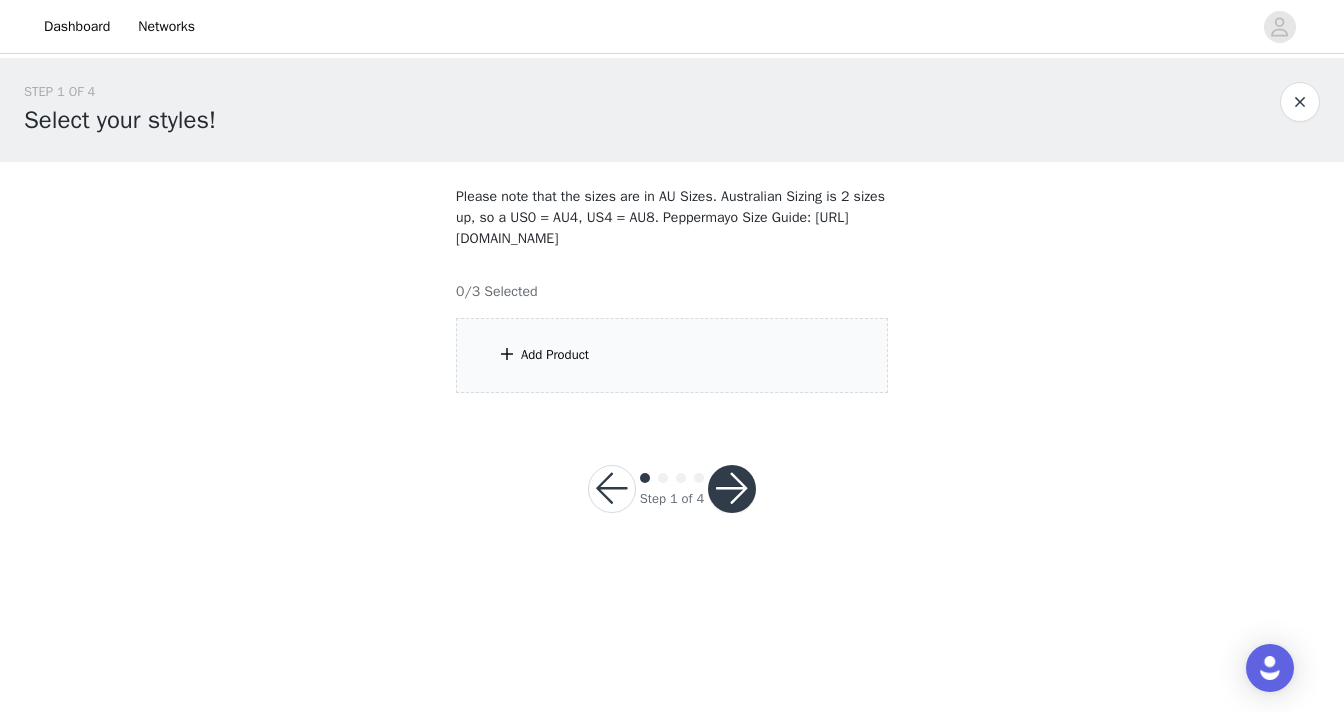 click on "Add Product" at bounding box center (672, 355) 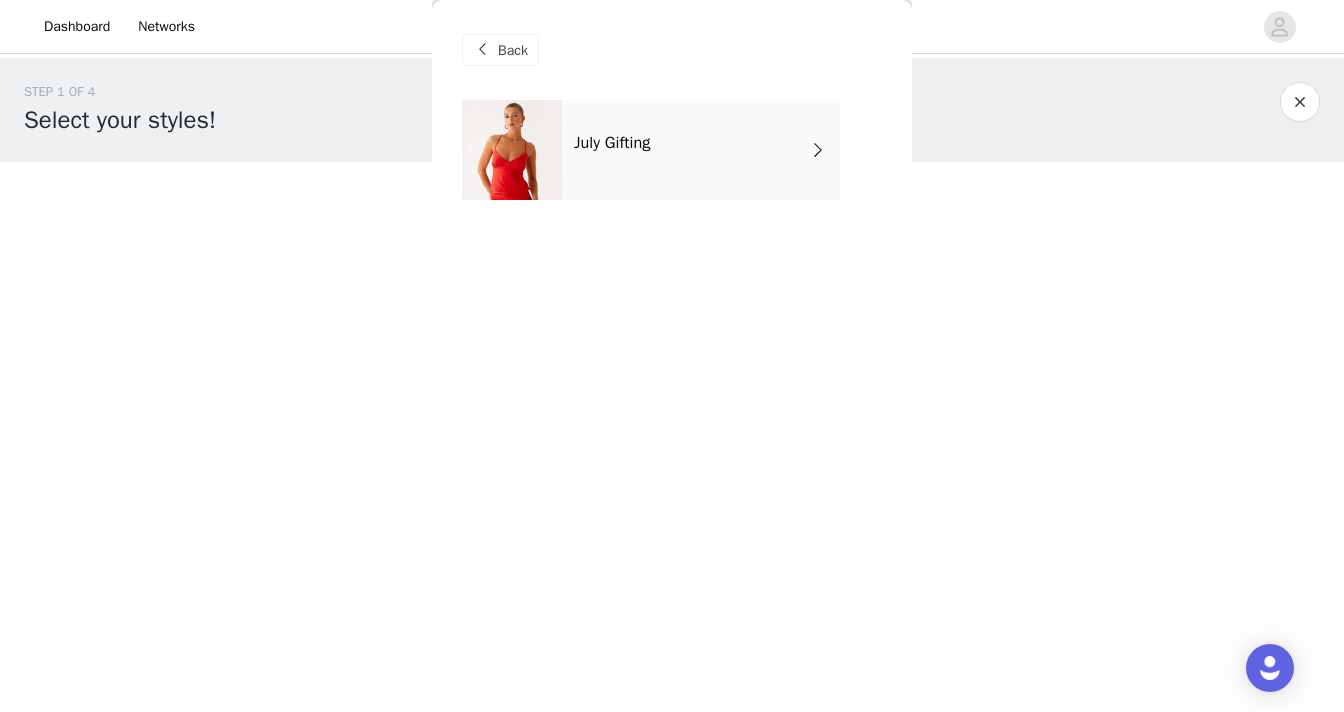 click at bounding box center [818, 150] 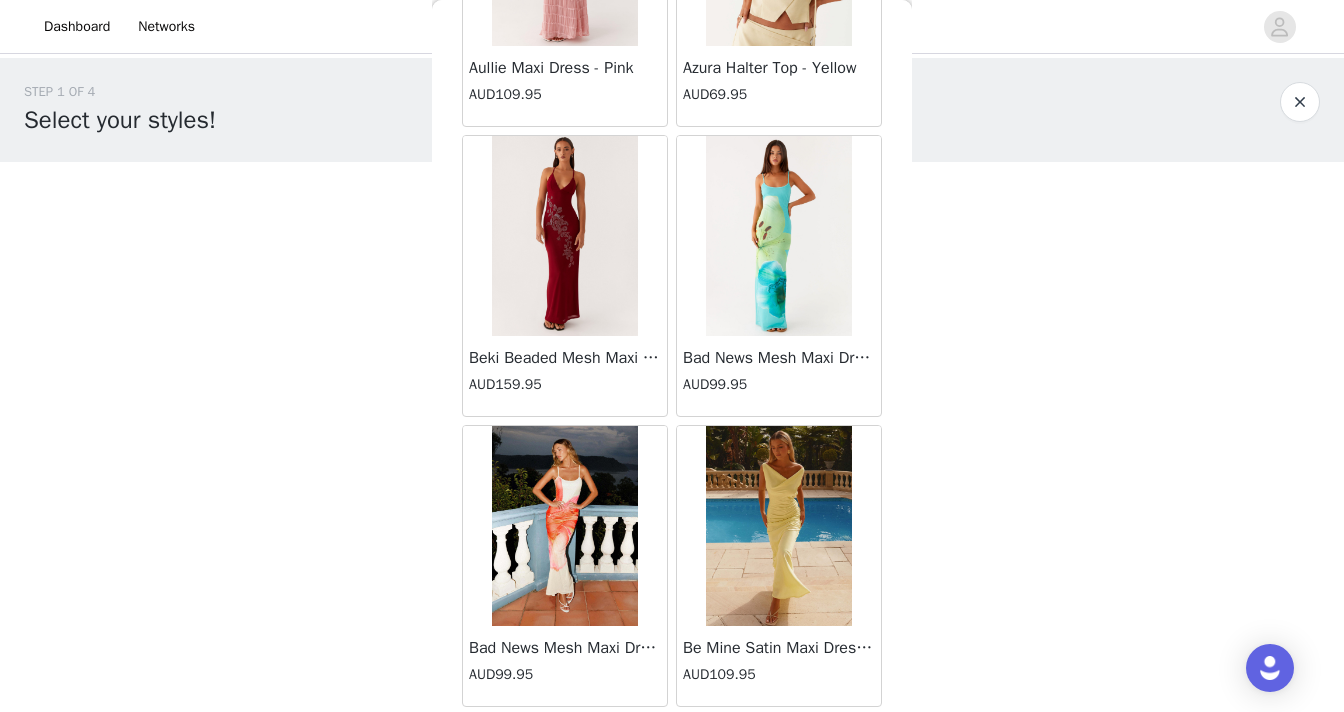 scroll, scrollTop: 2348, scrollLeft: 0, axis: vertical 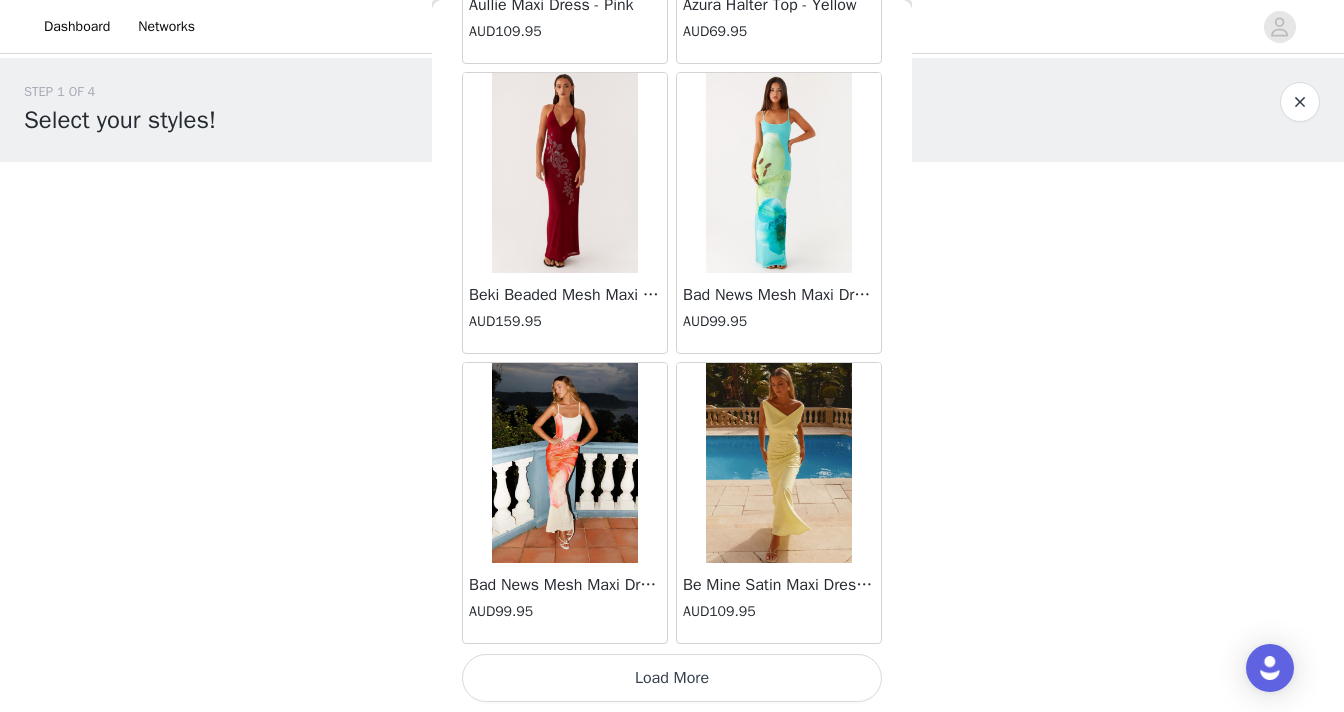 click on "Load More" at bounding box center [672, 678] 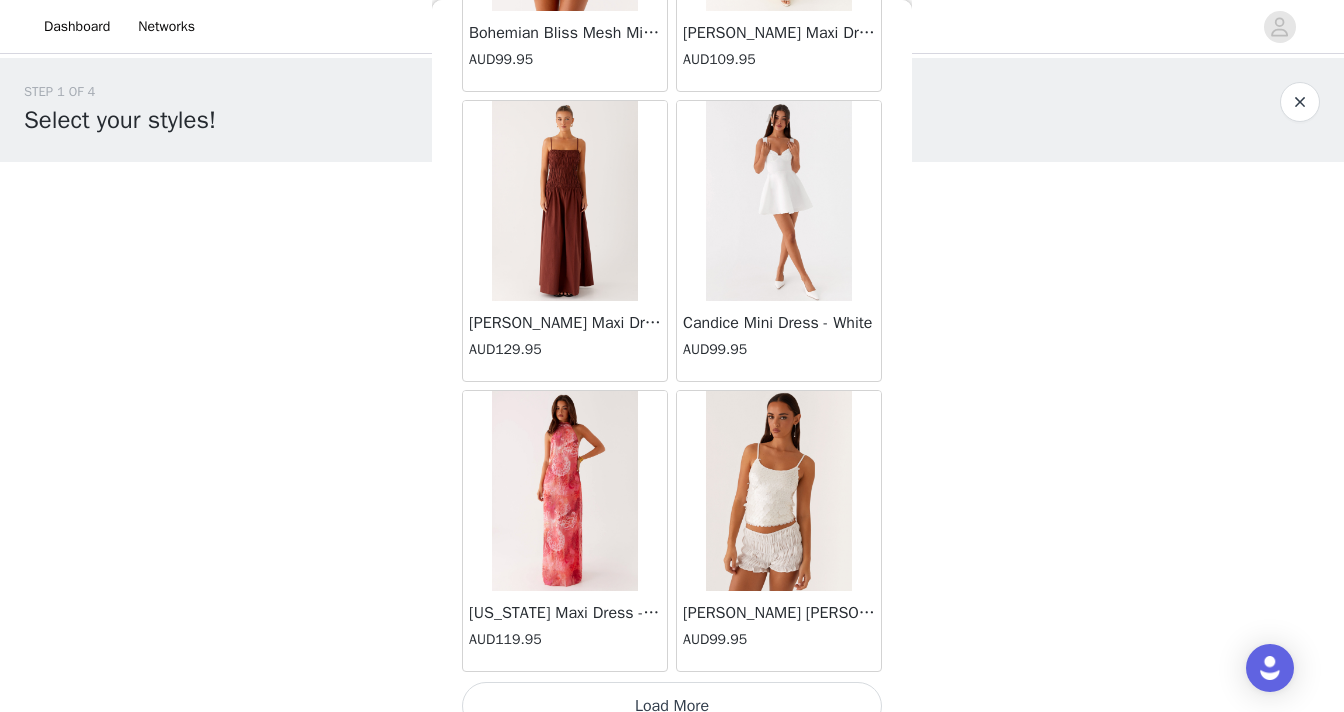 scroll, scrollTop: 5248, scrollLeft: 0, axis: vertical 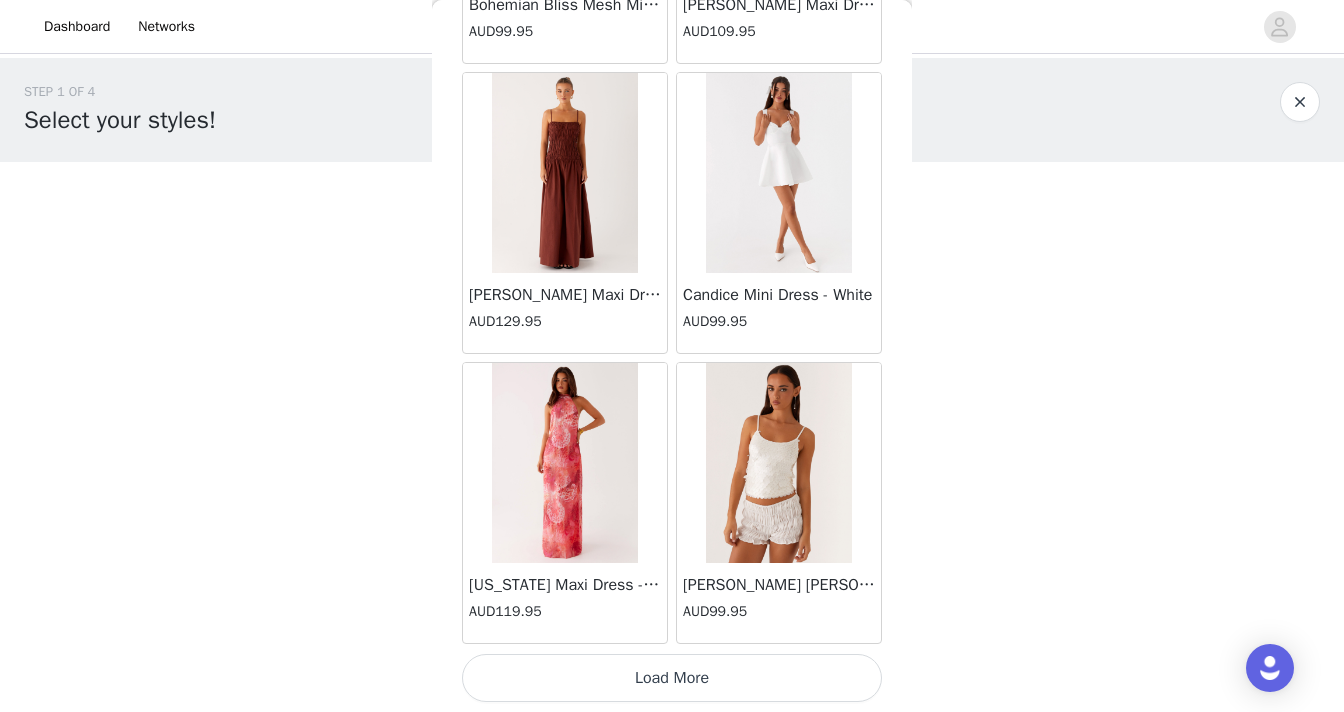 click on "Load More" at bounding box center (672, 678) 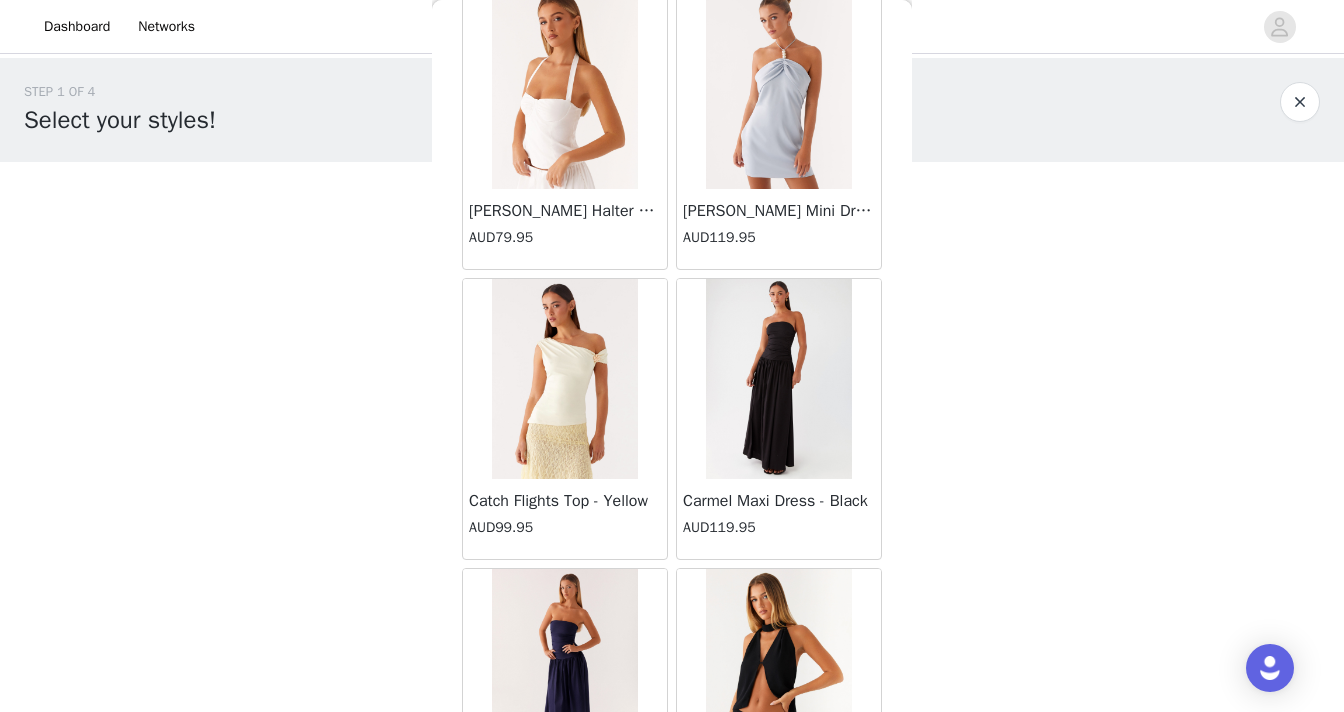 scroll, scrollTop: 7653, scrollLeft: 0, axis: vertical 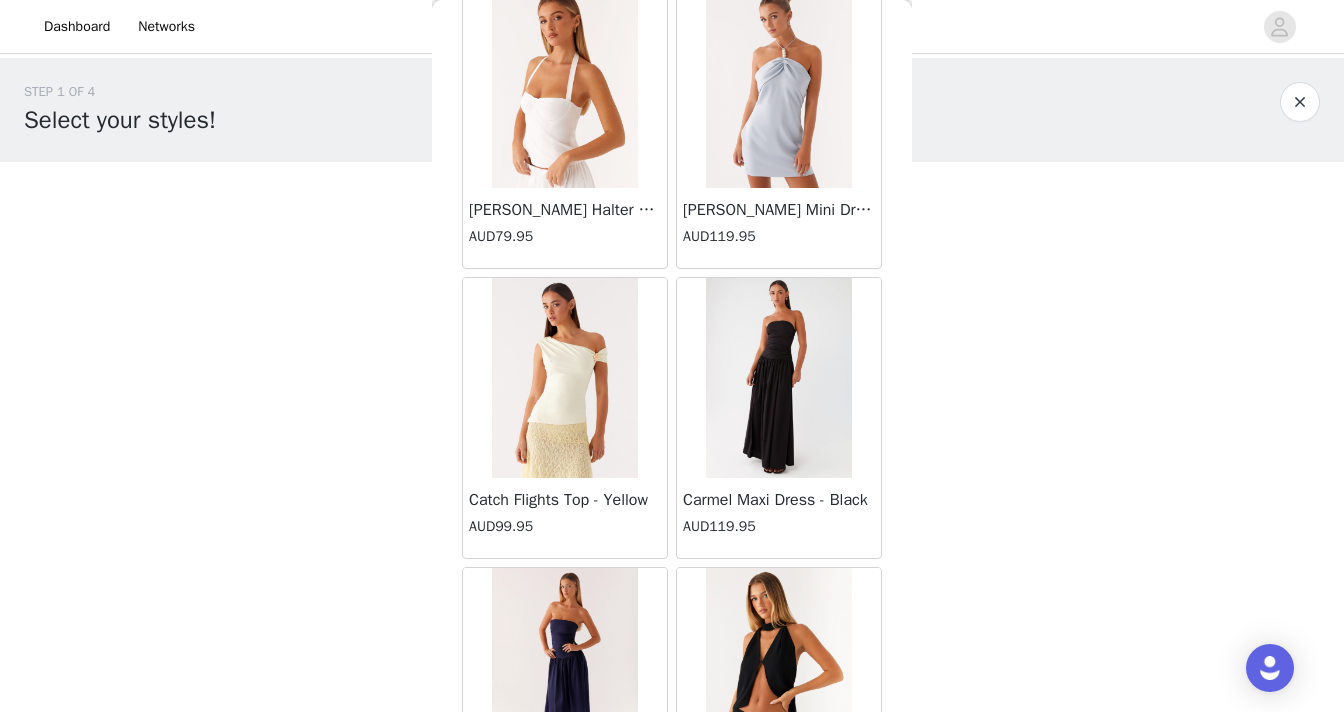 click at bounding box center (564, 378) 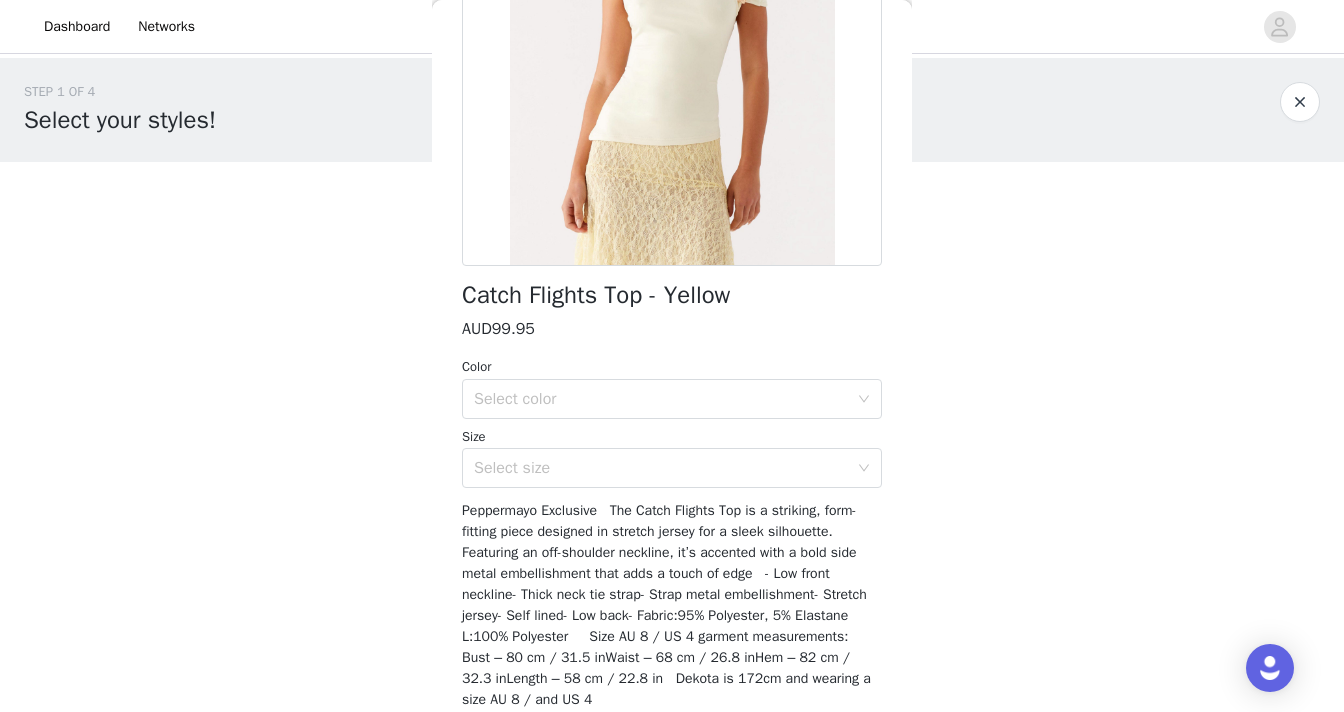 scroll, scrollTop: 347, scrollLeft: 0, axis: vertical 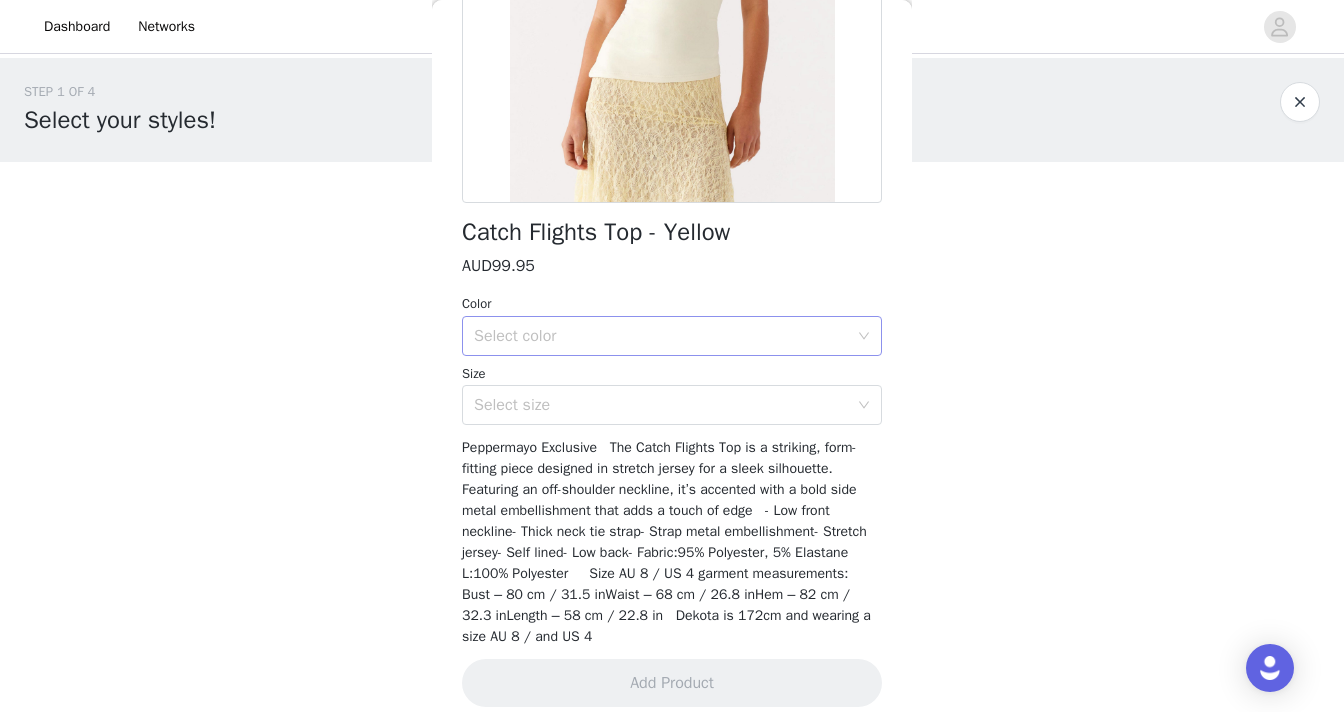 click on "Select color" at bounding box center (661, 336) 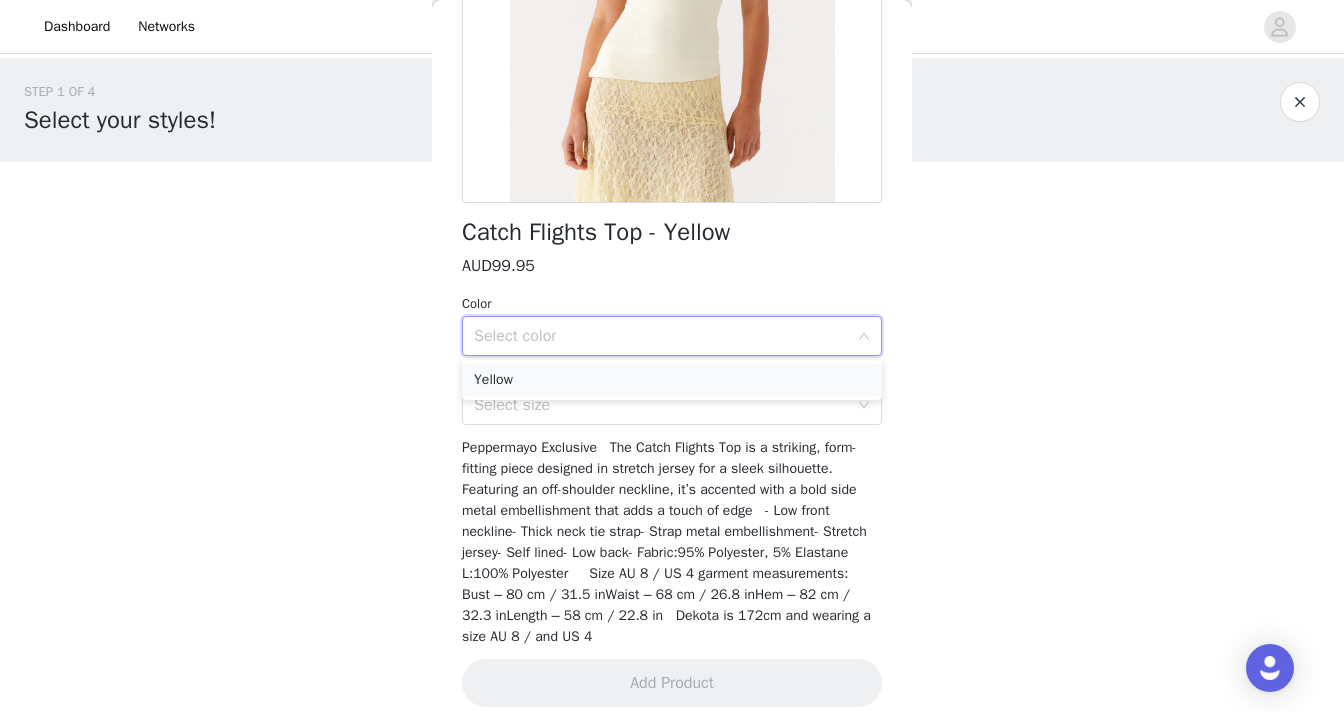 click on "Yellow" at bounding box center [672, 380] 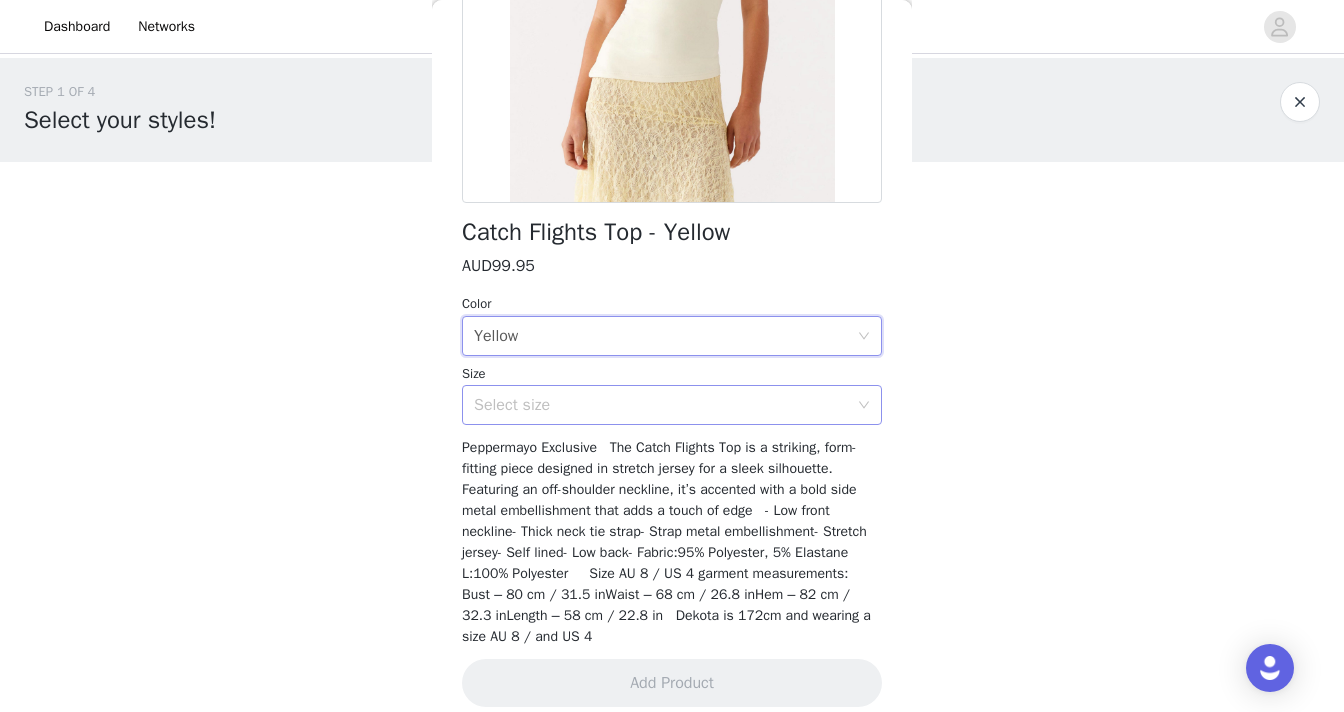 click on "Select size" at bounding box center (661, 405) 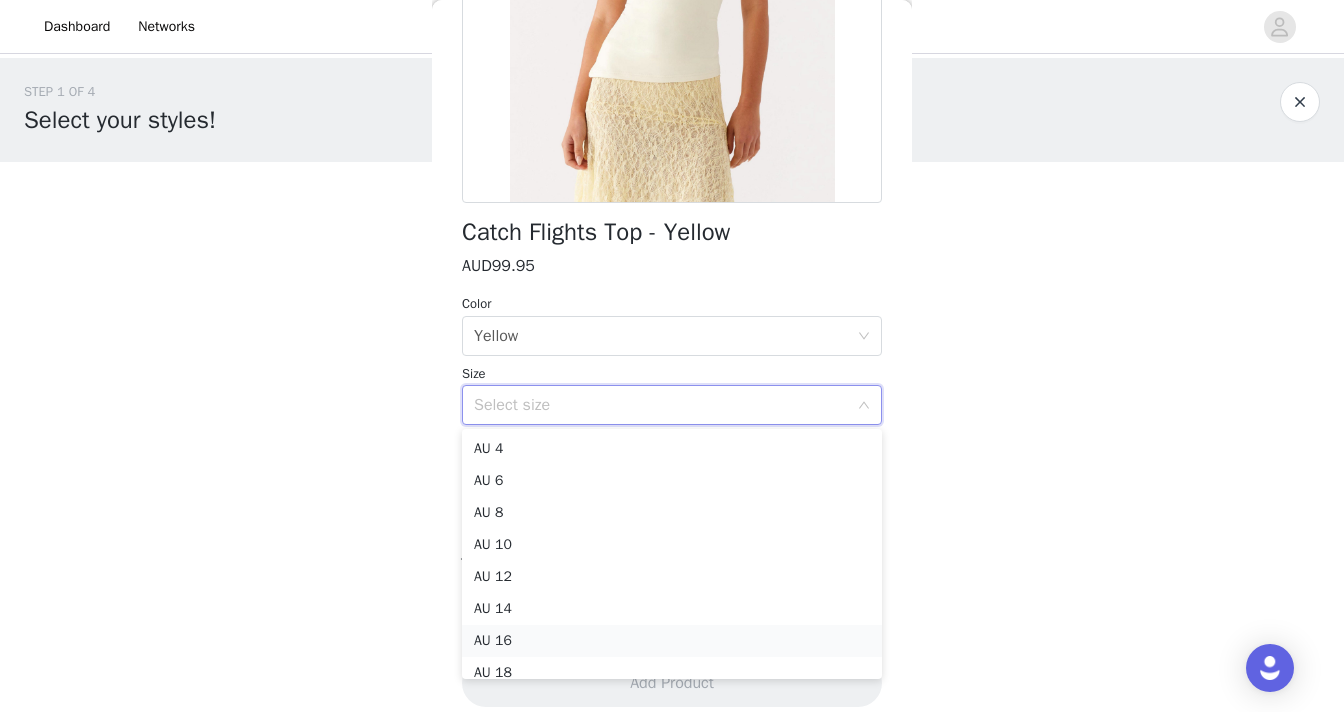 click on "AU 16" at bounding box center (672, 641) 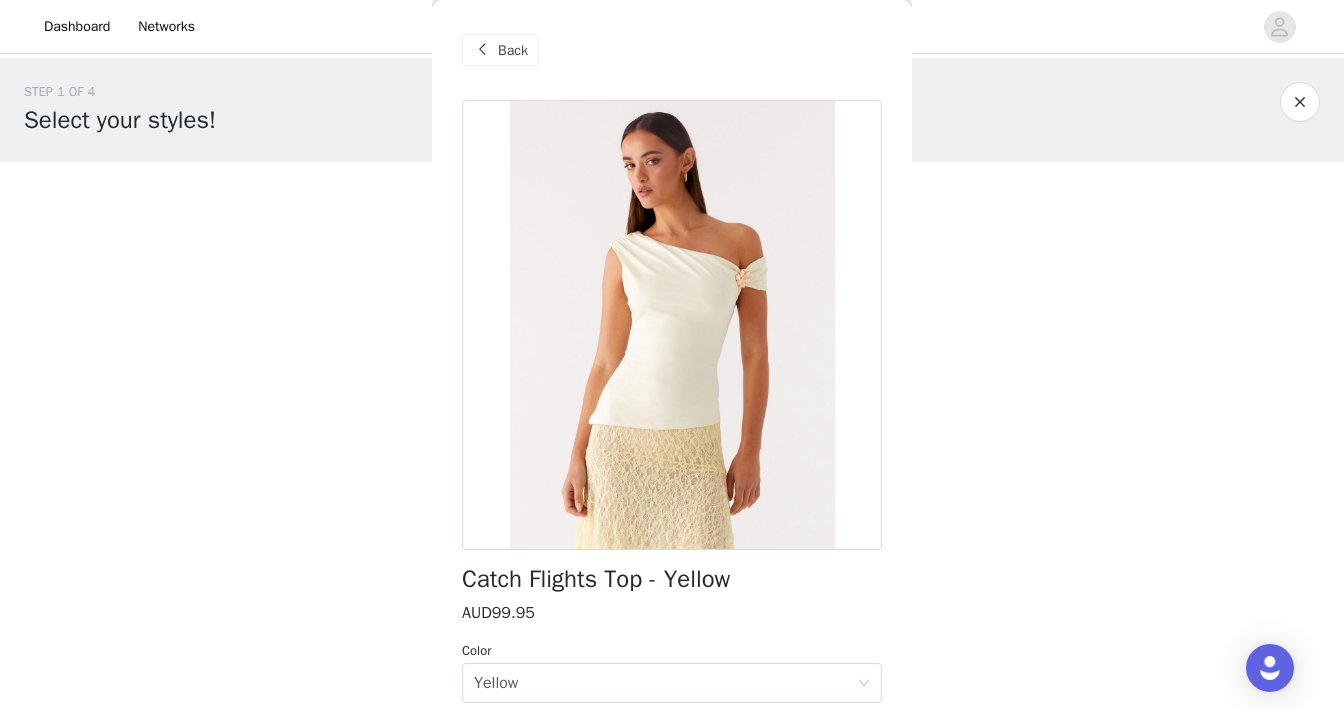 scroll, scrollTop: 366, scrollLeft: 0, axis: vertical 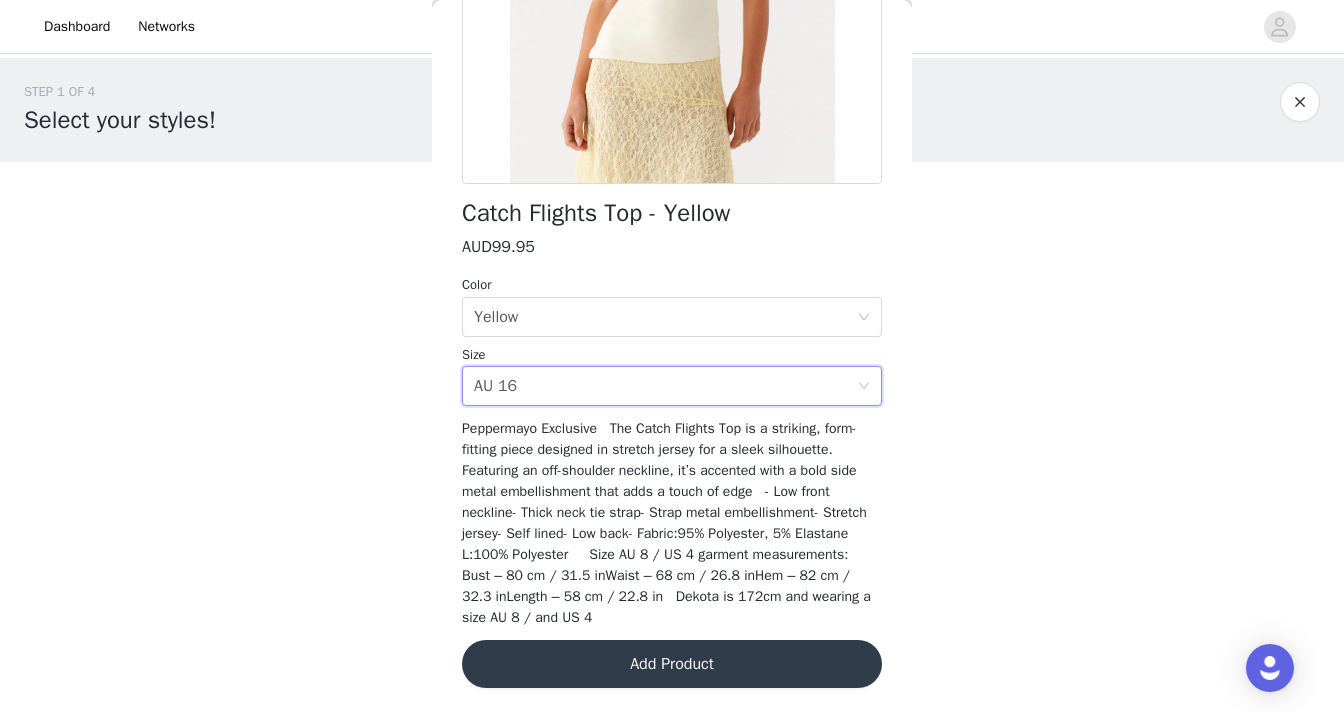 click on "Add Product" at bounding box center (672, 664) 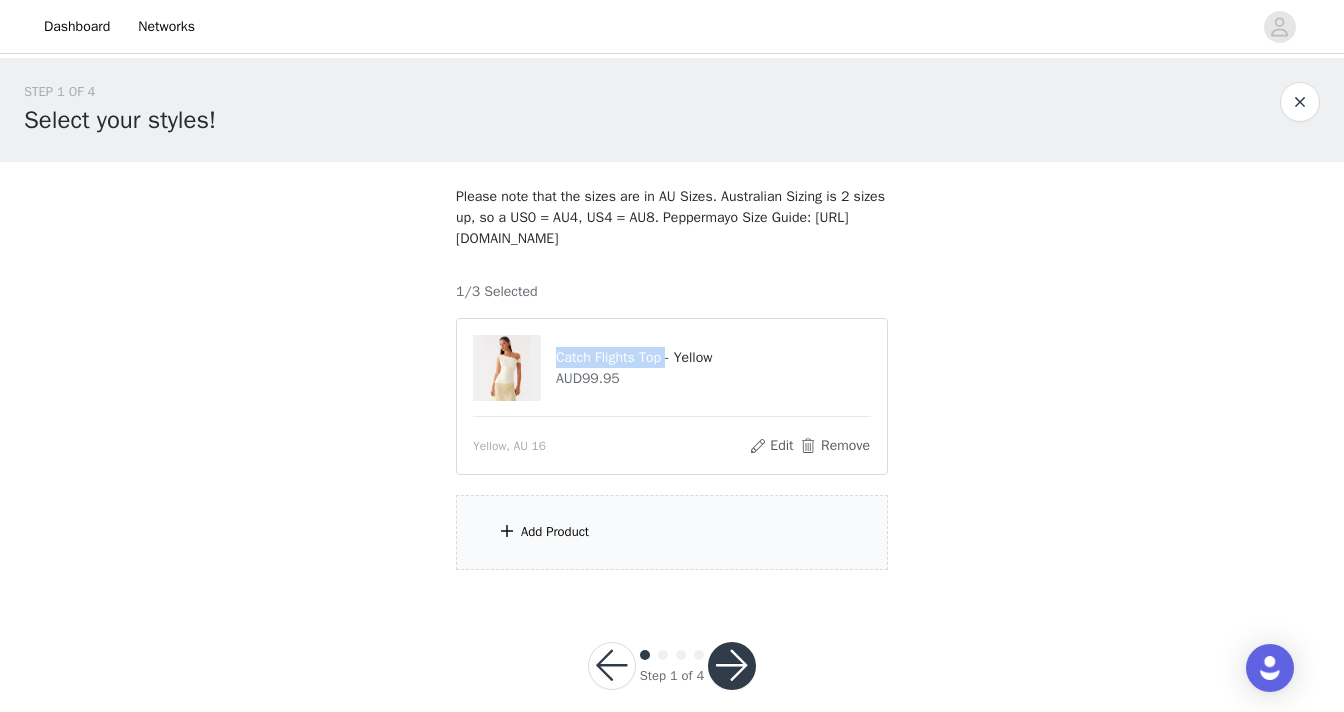 drag, startPoint x: 556, startPoint y: 355, endPoint x: 676, endPoint y: 357, distance: 120.01666 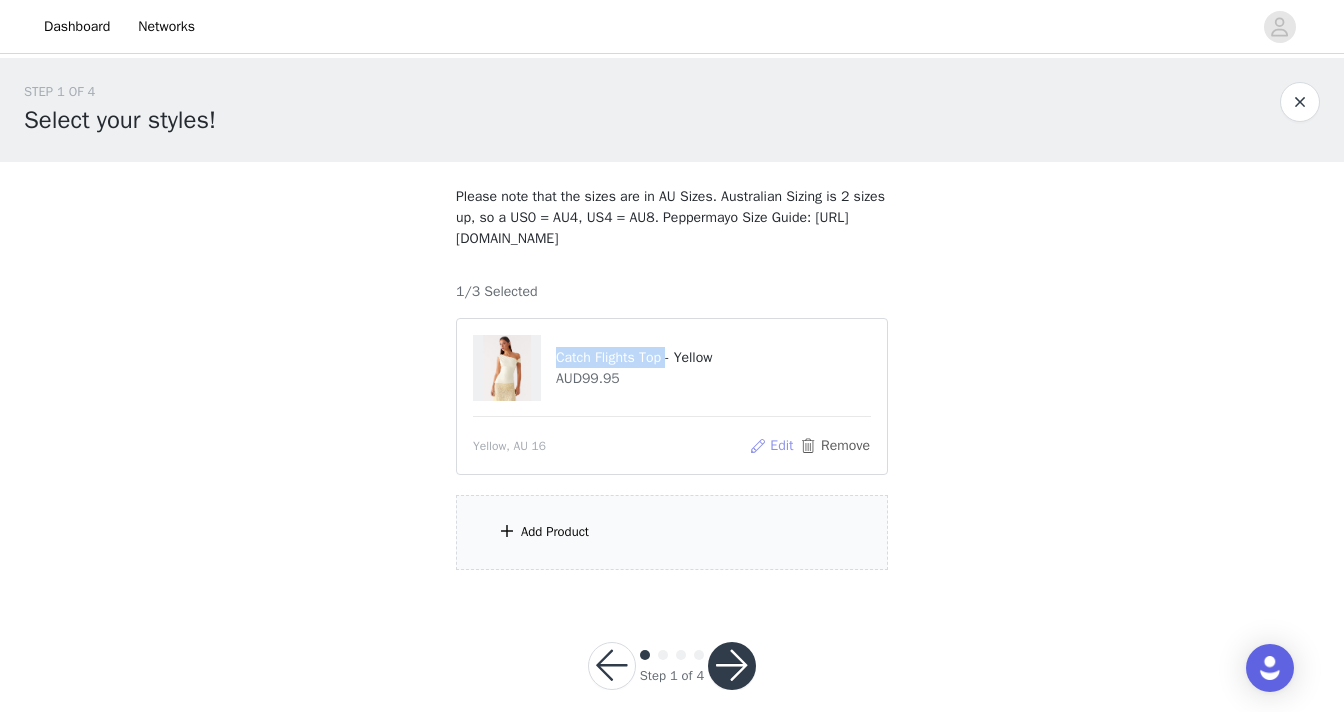 click on "Edit" at bounding box center (771, 446) 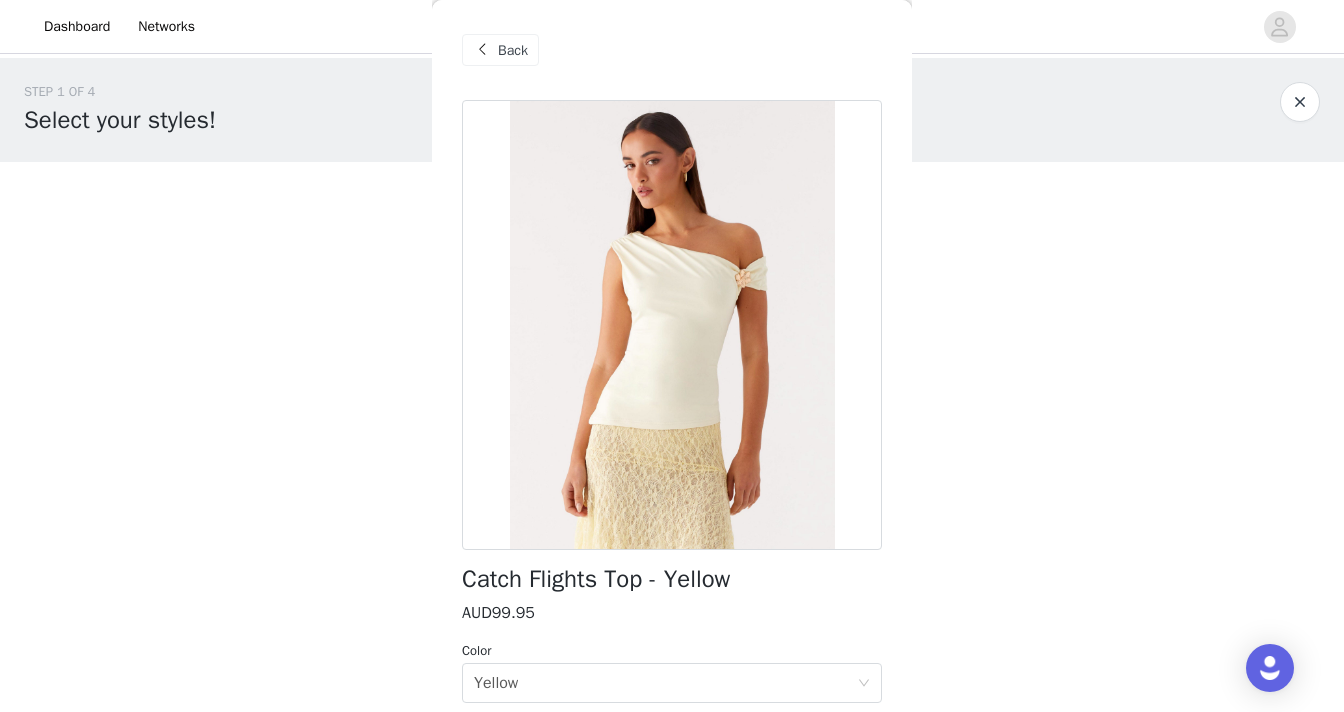 scroll, scrollTop: 366, scrollLeft: 0, axis: vertical 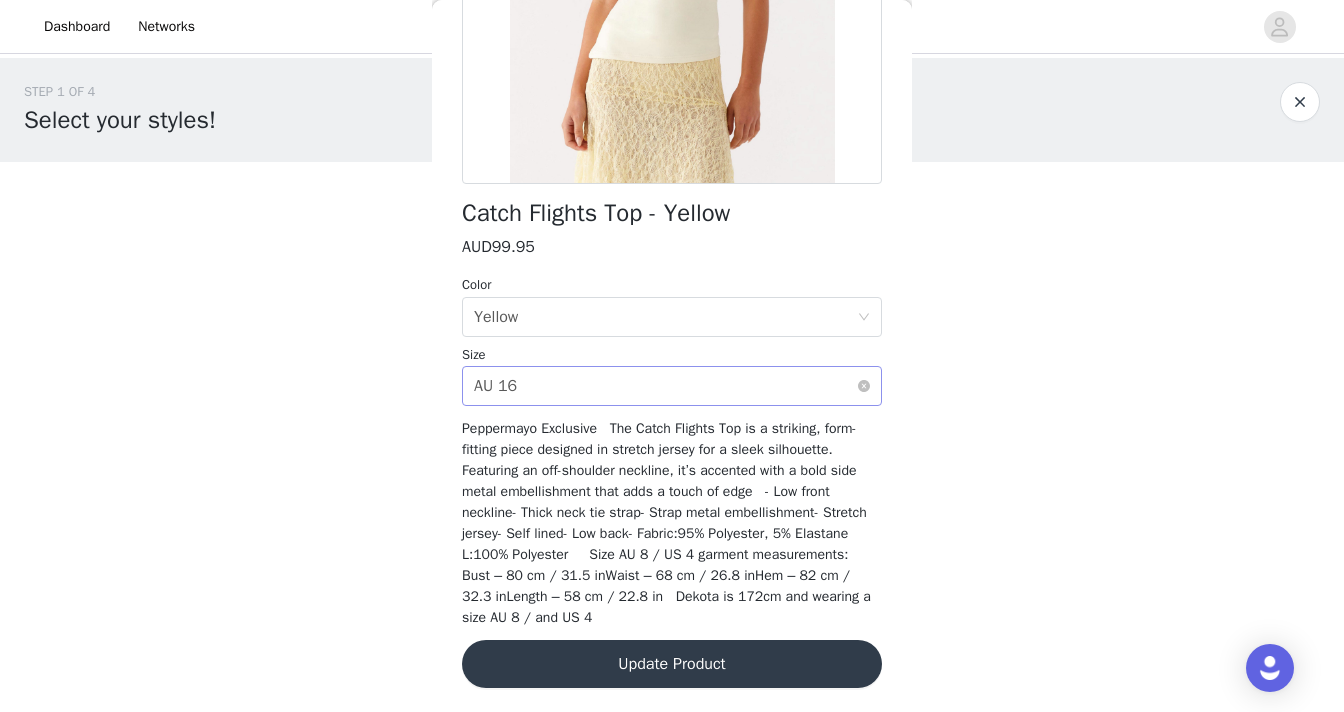 click on "Select size AU 16" at bounding box center [665, 386] 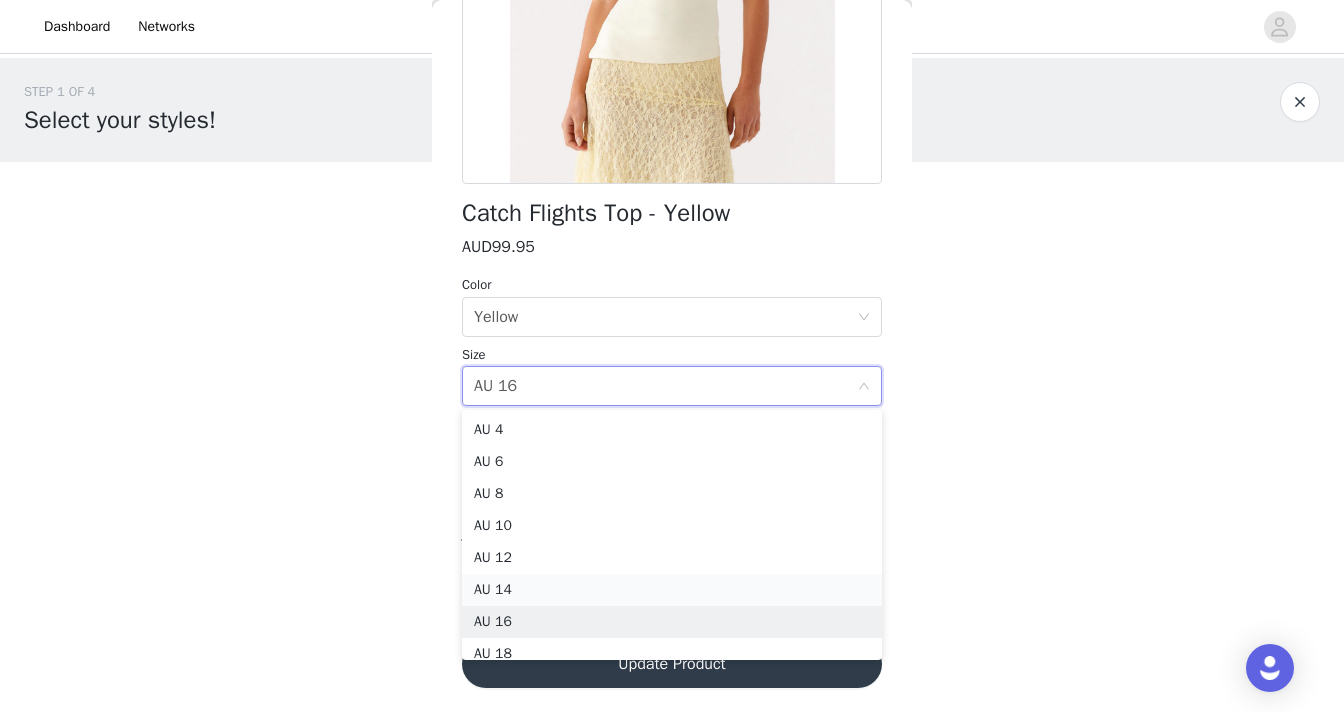 click on "AU 14" at bounding box center [672, 590] 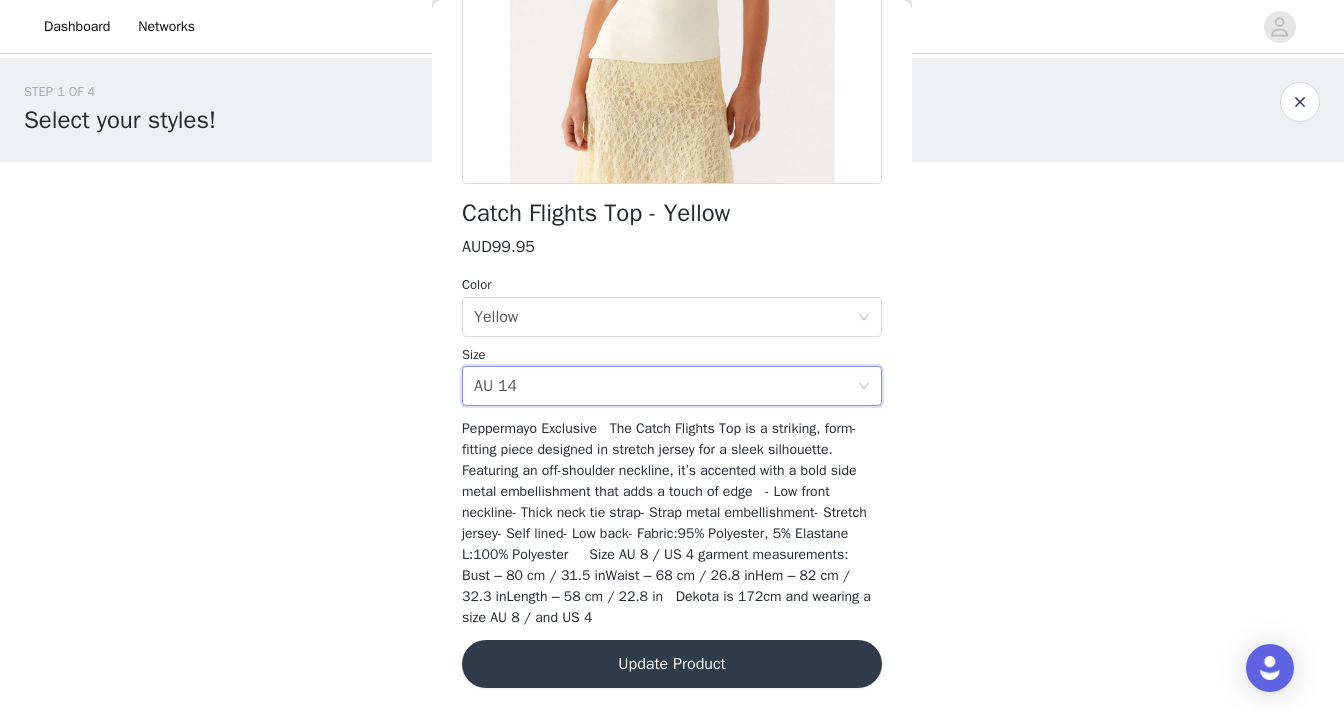 click on "Update Product" at bounding box center [672, 664] 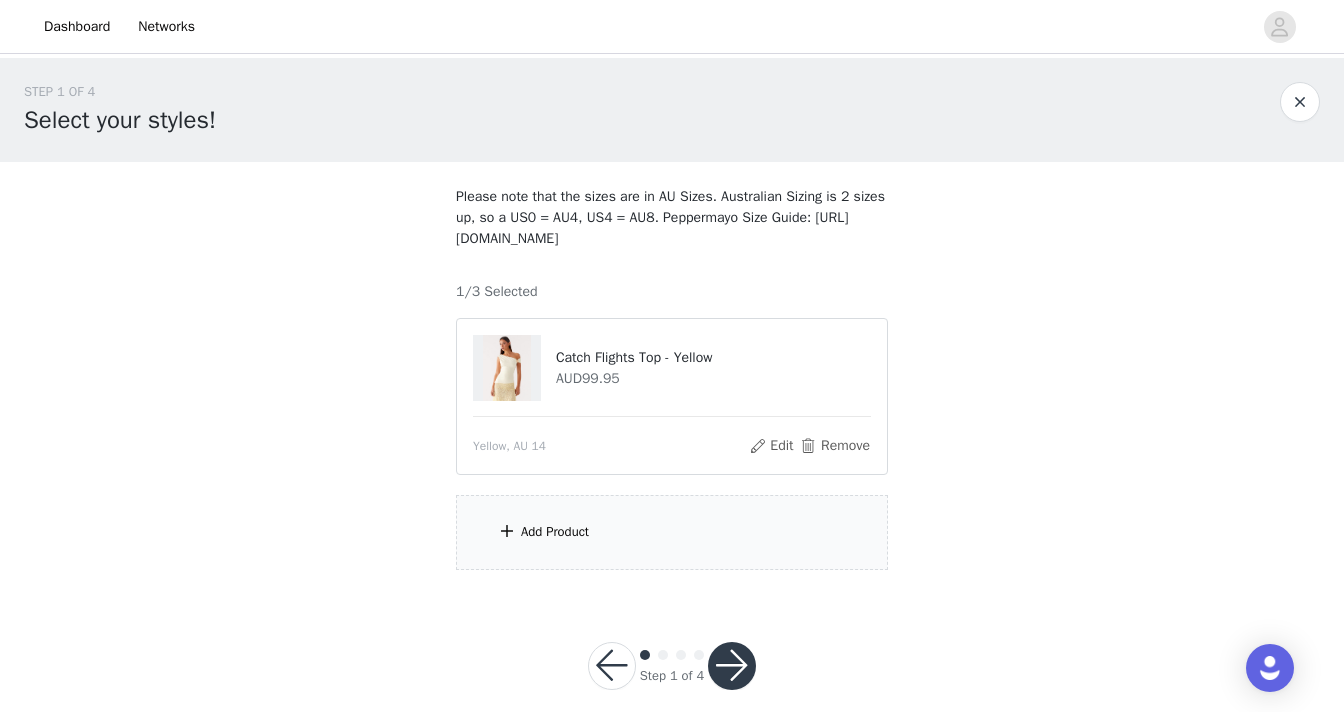 click on "Add Product" at bounding box center (672, 532) 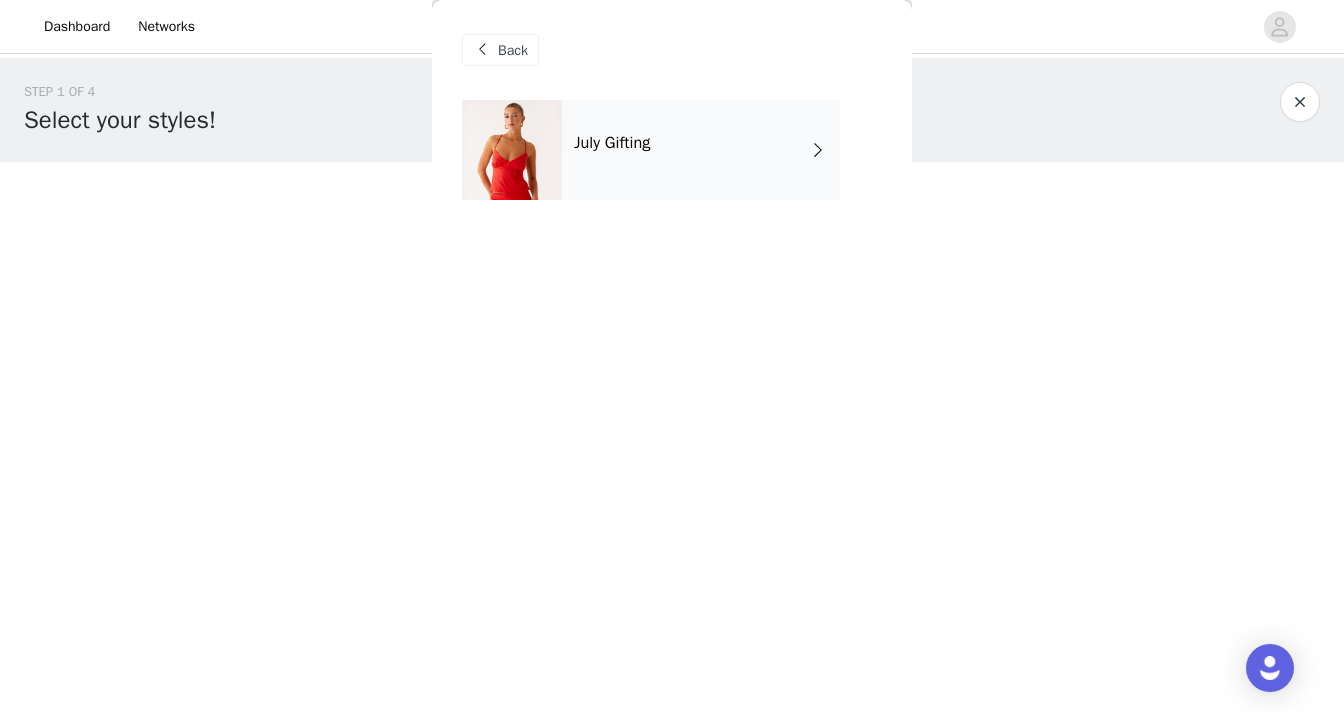 click on "July Gifting" at bounding box center (701, 150) 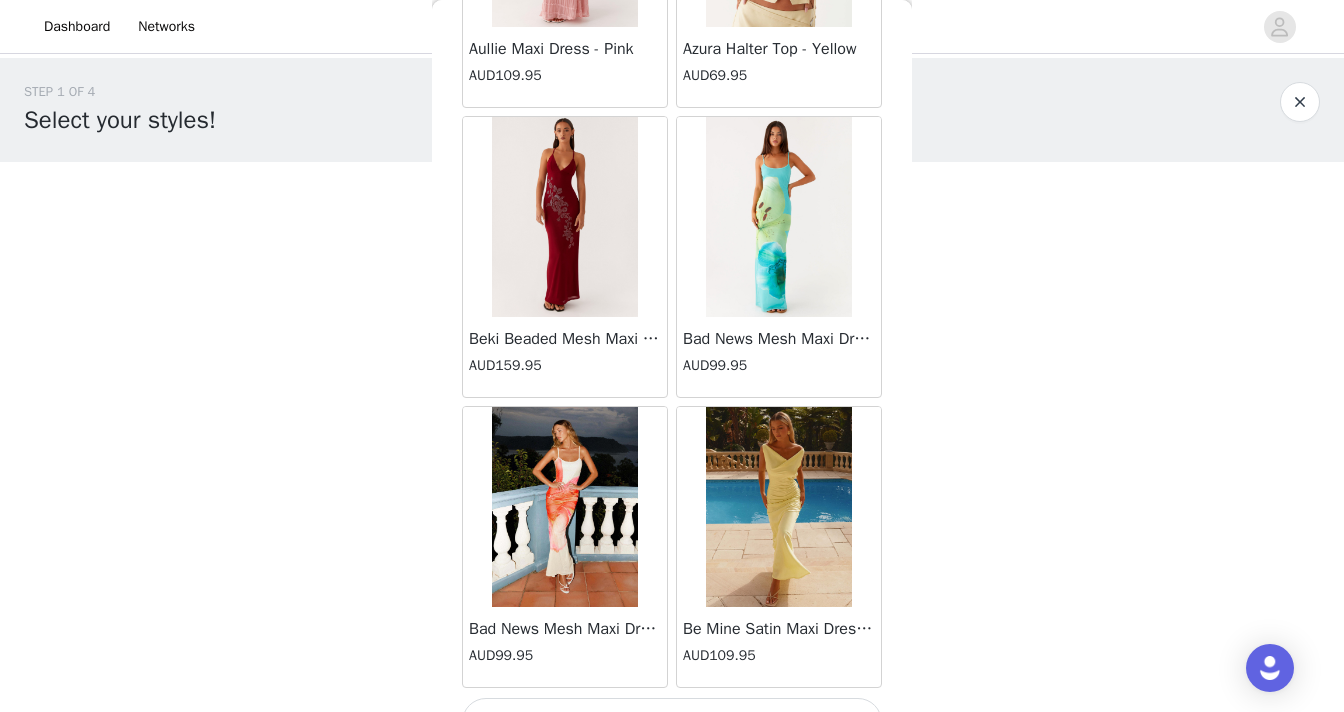 scroll, scrollTop: 2348, scrollLeft: 0, axis: vertical 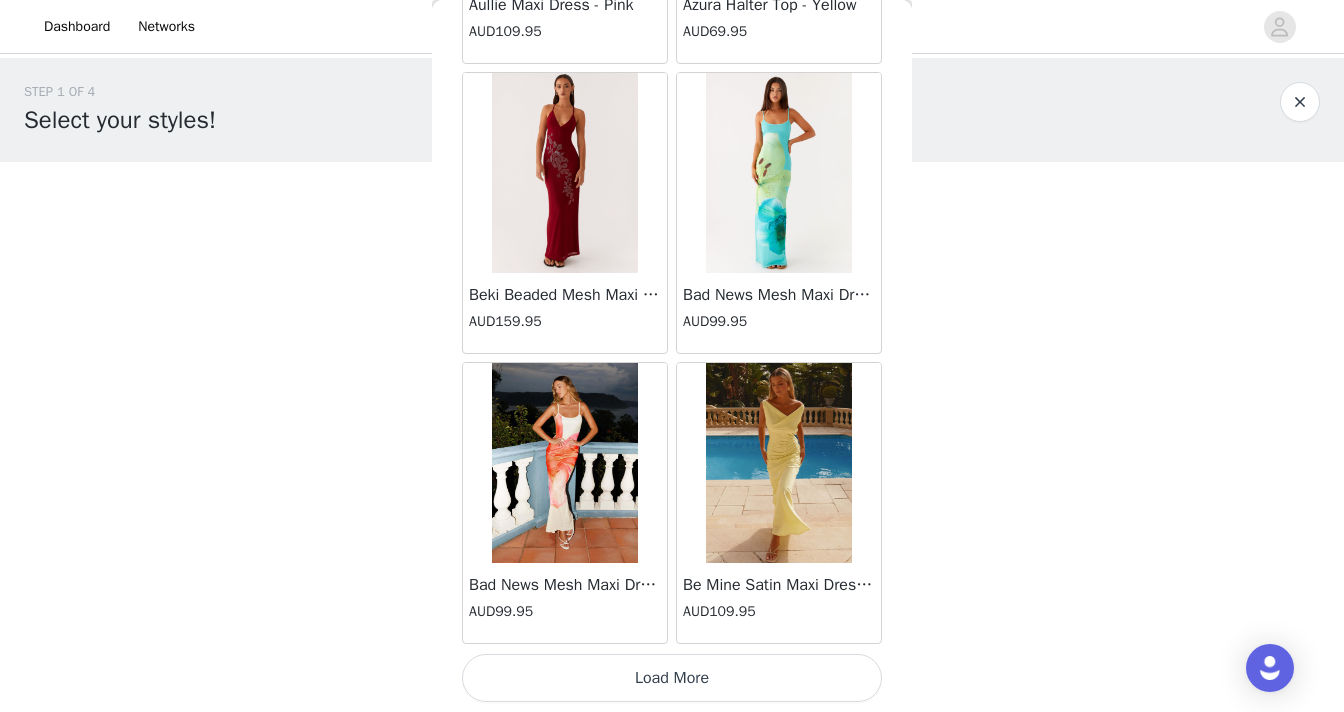 click on "Load More" at bounding box center (672, 678) 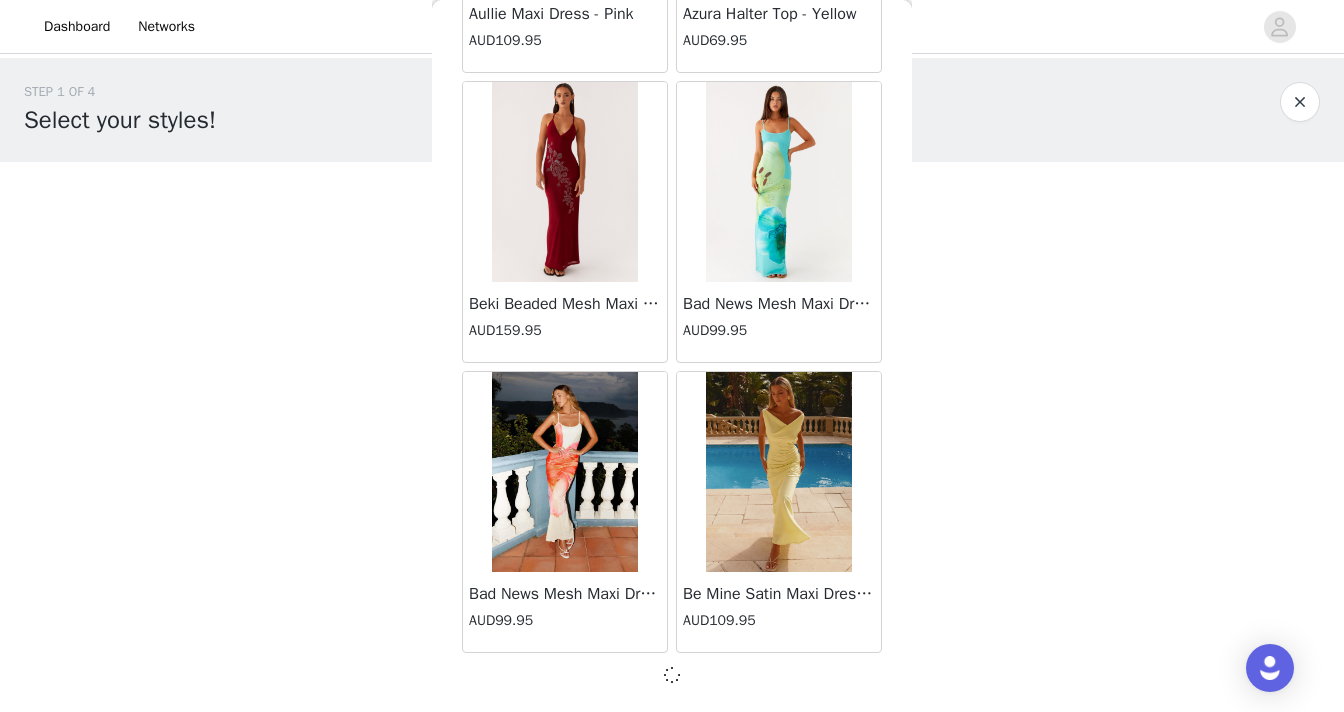 scroll, scrollTop: 25, scrollLeft: 0, axis: vertical 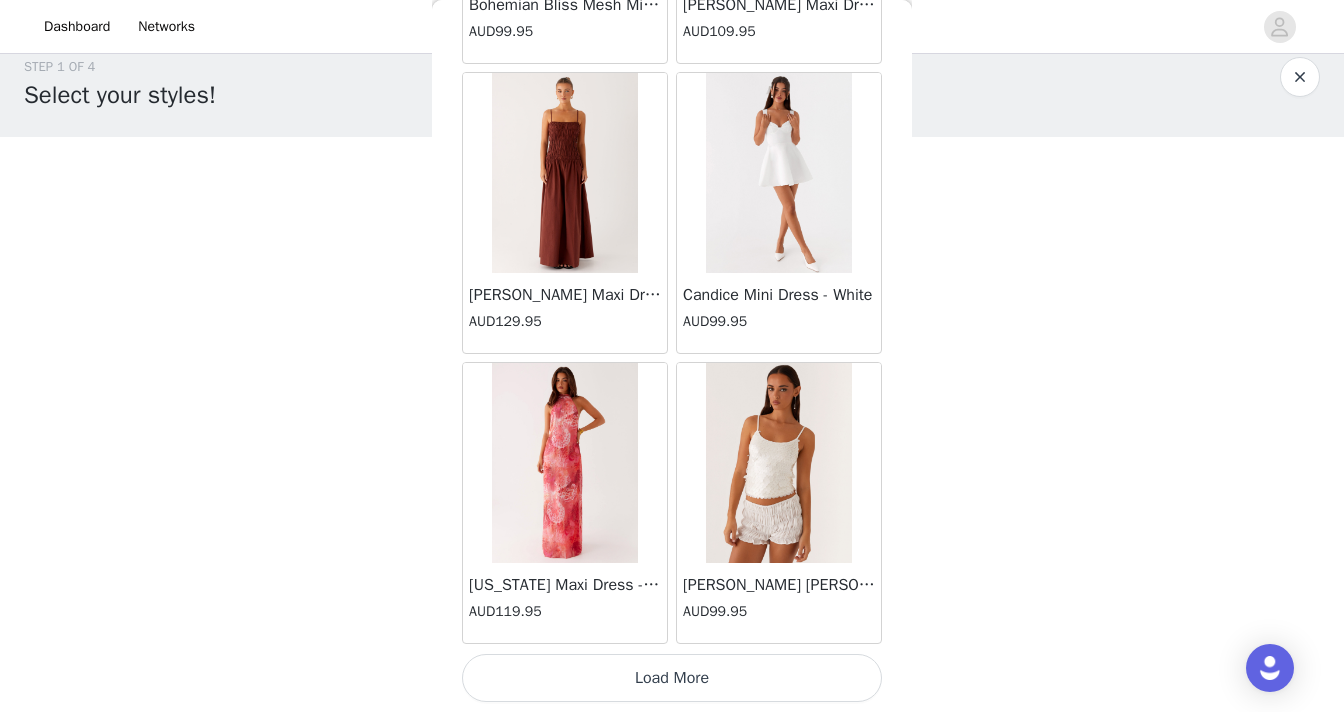 click on "Load More" at bounding box center (672, 678) 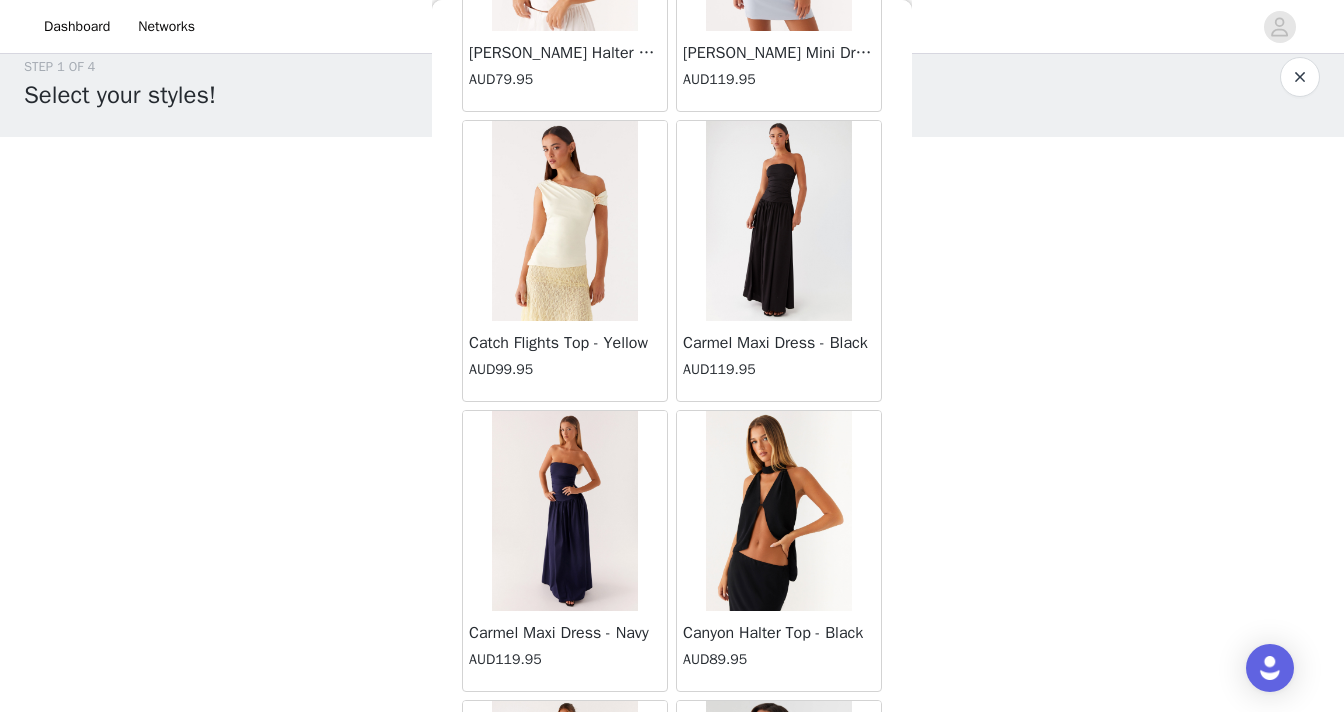 scroll, scrollTop: 8148, scrollLeft: 0, axis: vertical 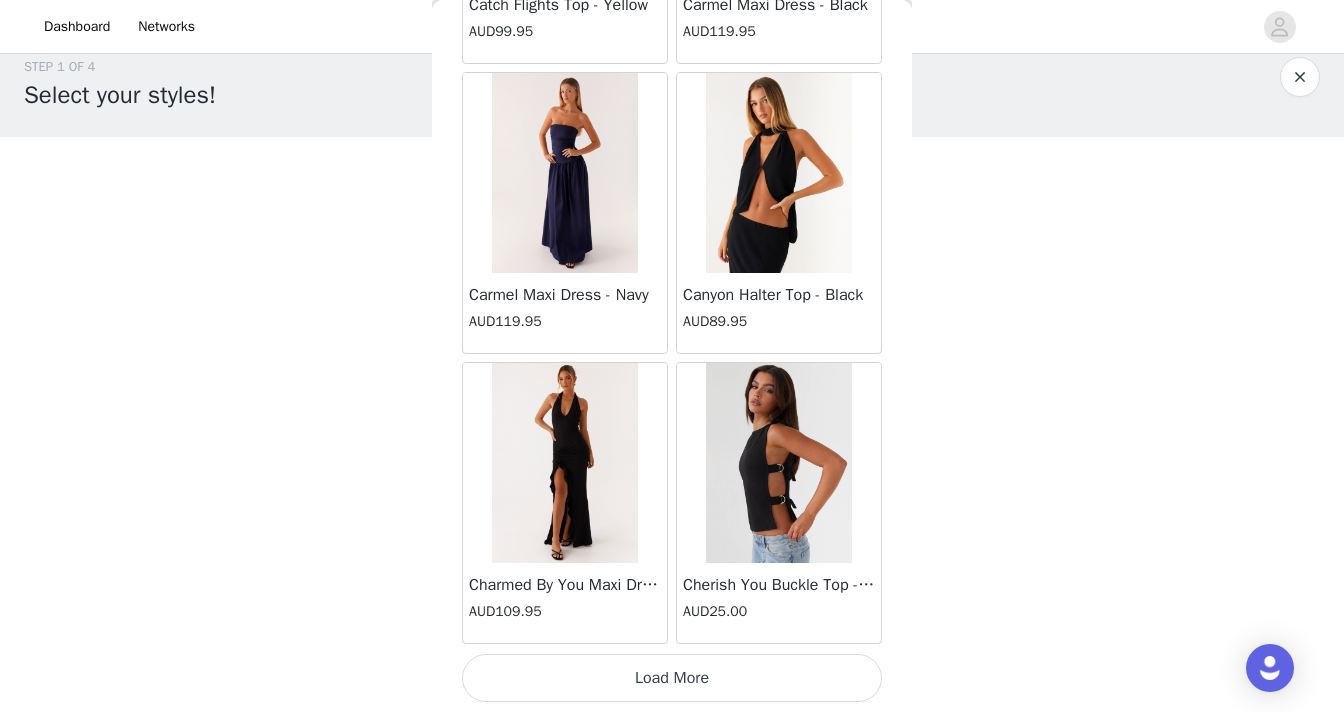 click on "Load More" at bounding box center [672, 678] 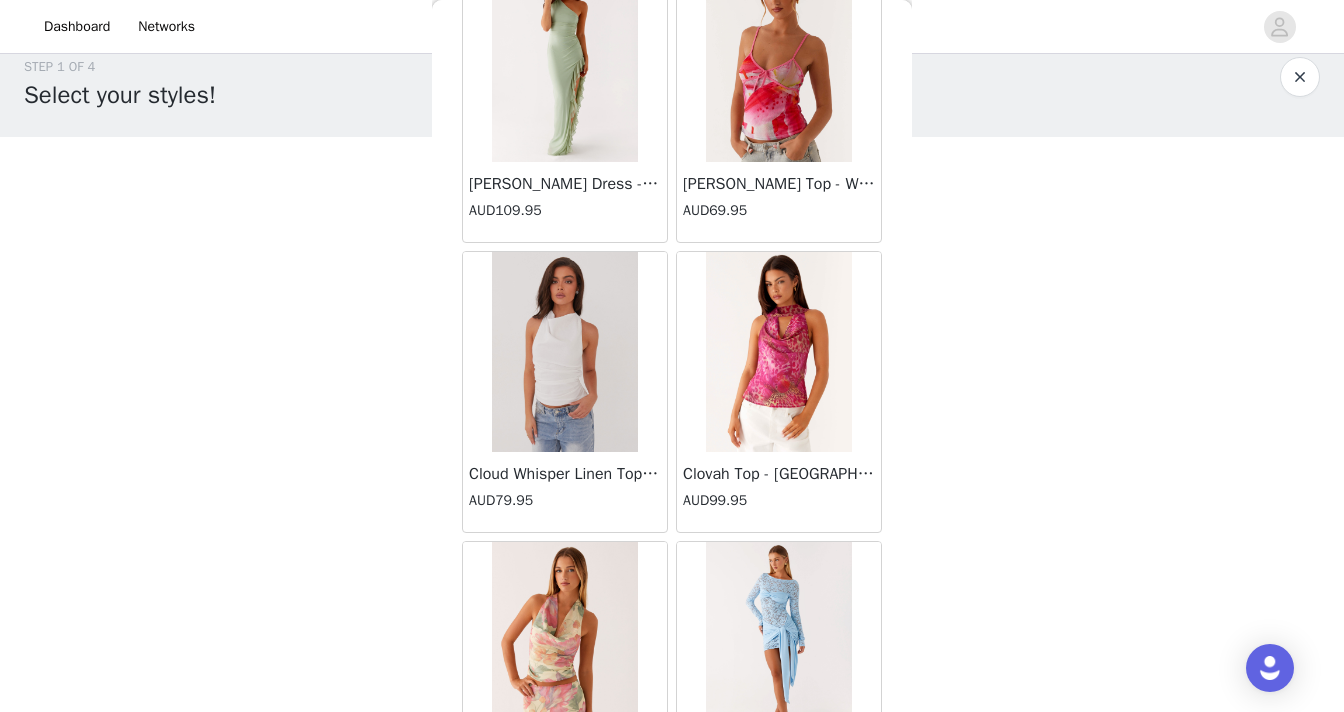 scroll, scrollTop: 11048, scrollLeft: 0, axis: vertical 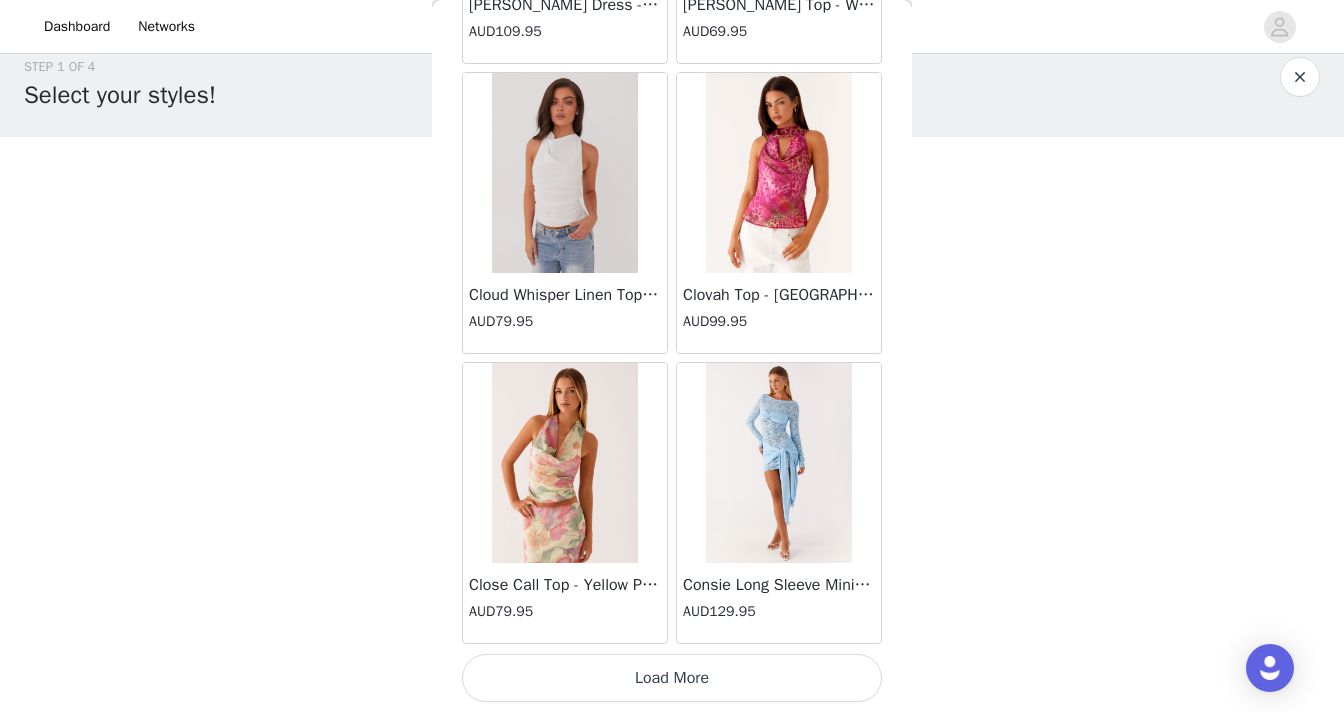 click on "Load More" at bounding box center [672, 678] 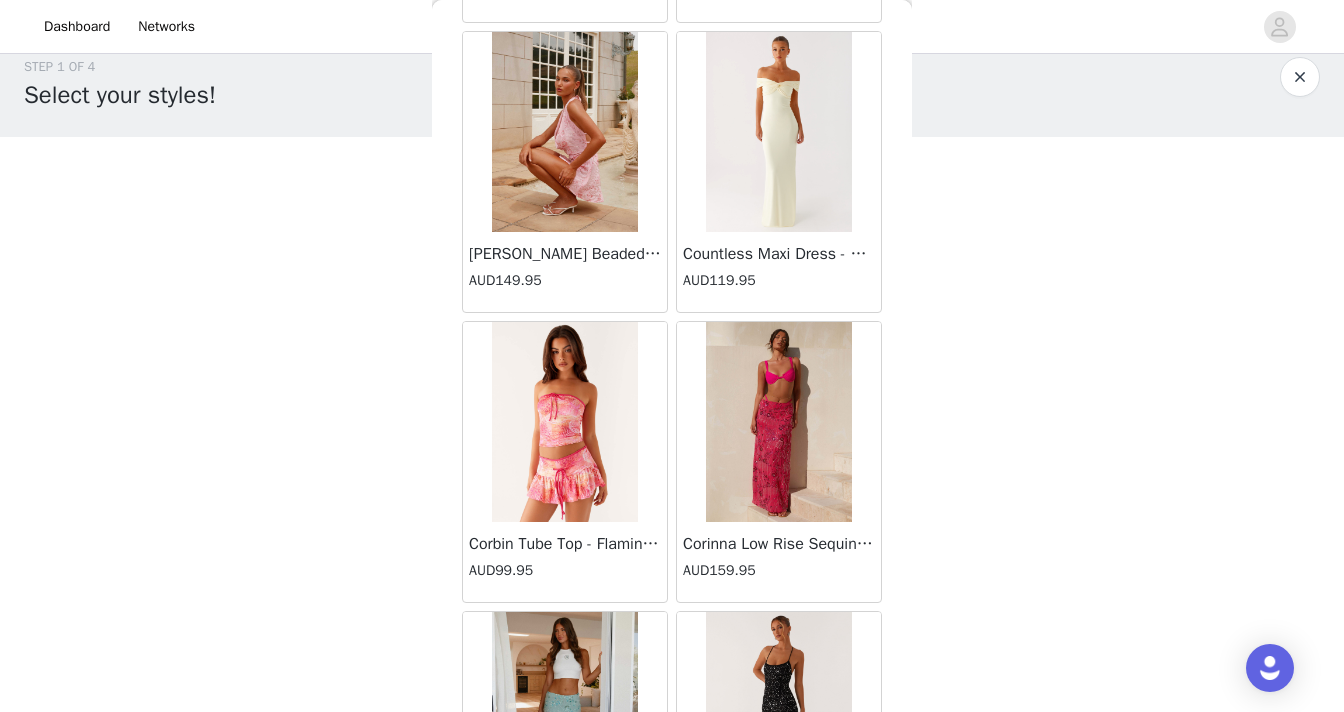 scroll, scrollTop: 11689, scrollLeft: 0, axis: vertical 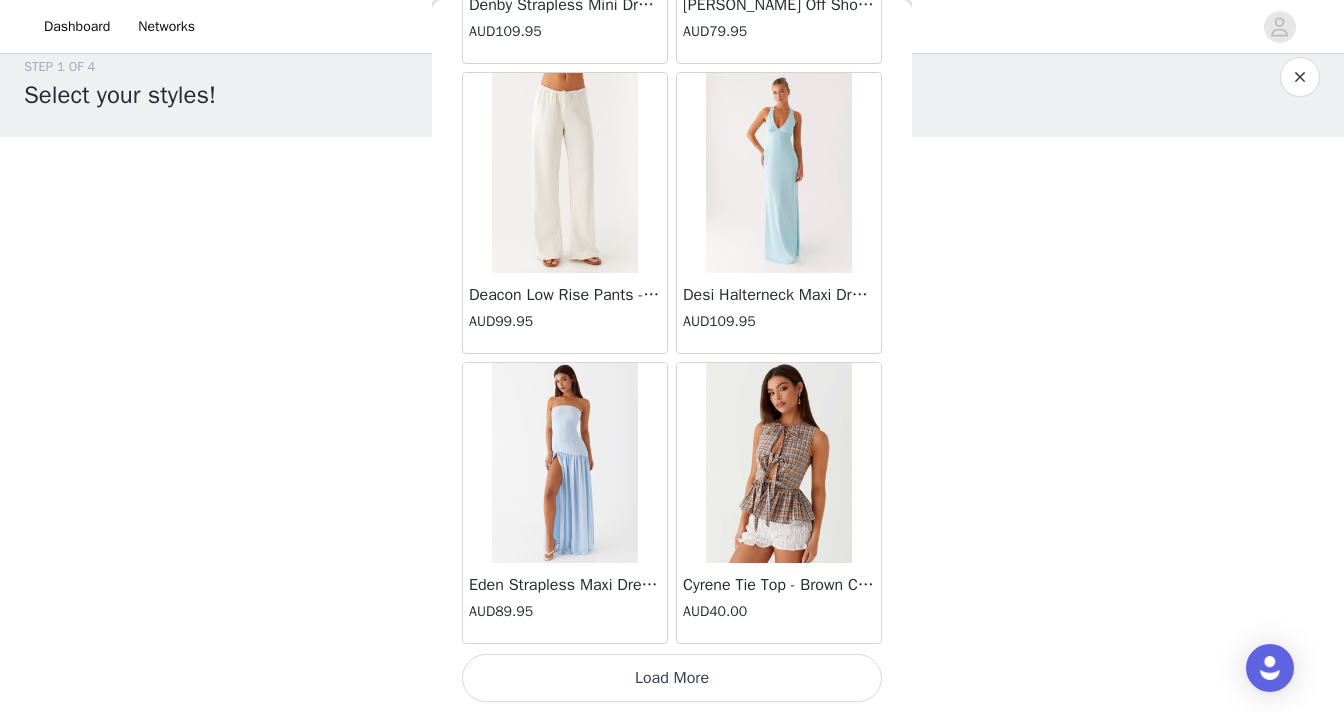 click on "Load More" at bounding box center (672, 678) 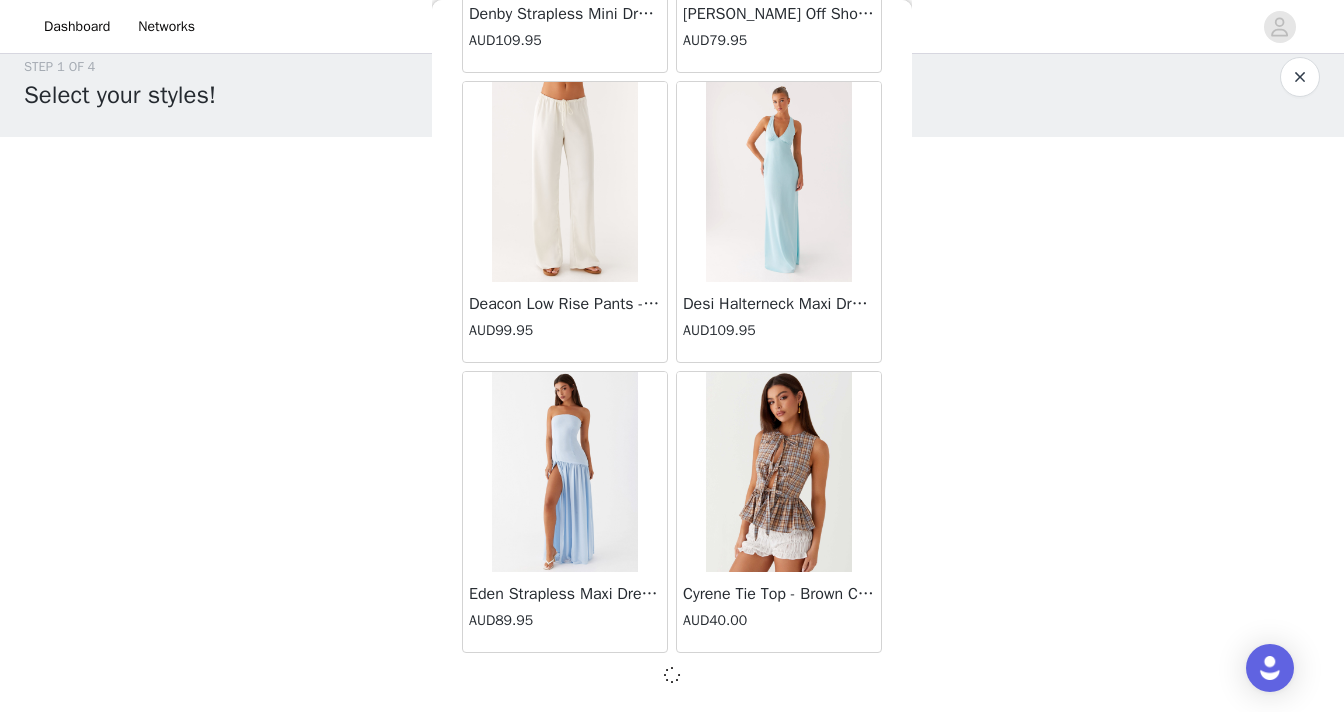 scroll, scrollTop: 13939, scrollLeft: 0, axis: vertical 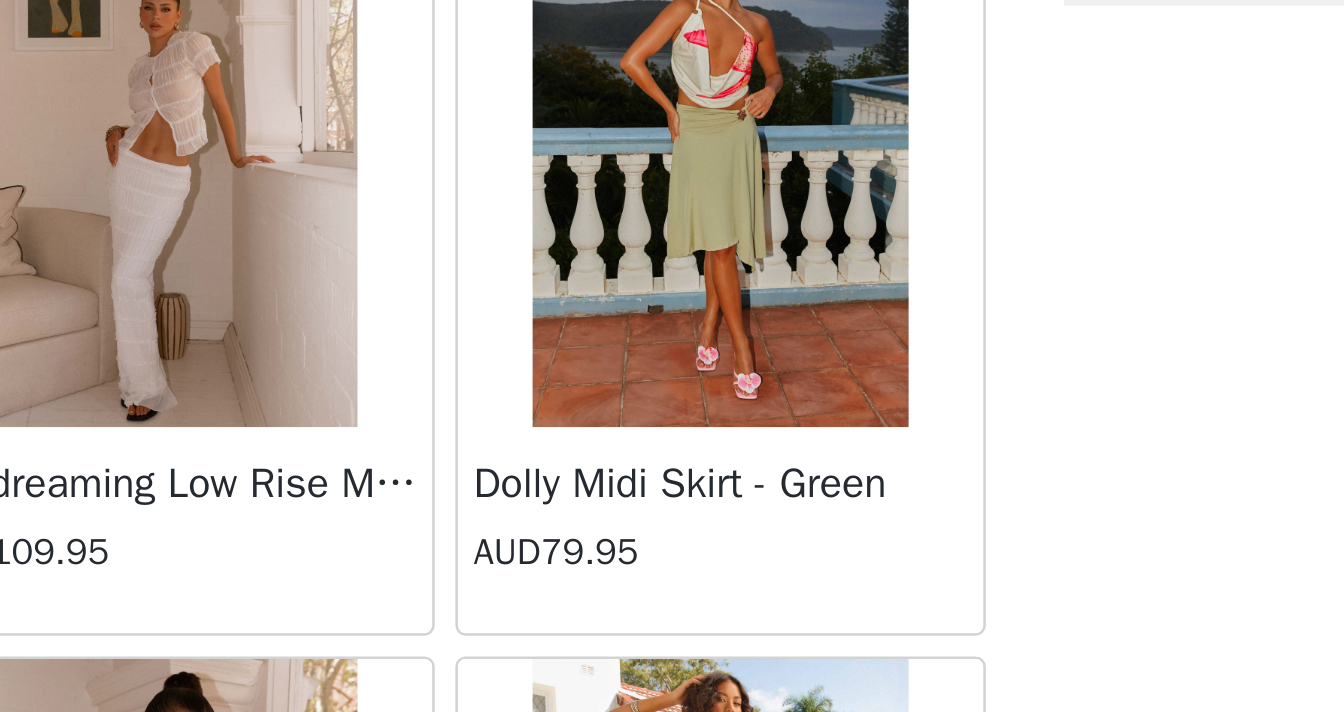click at bounding box center (778, 201) 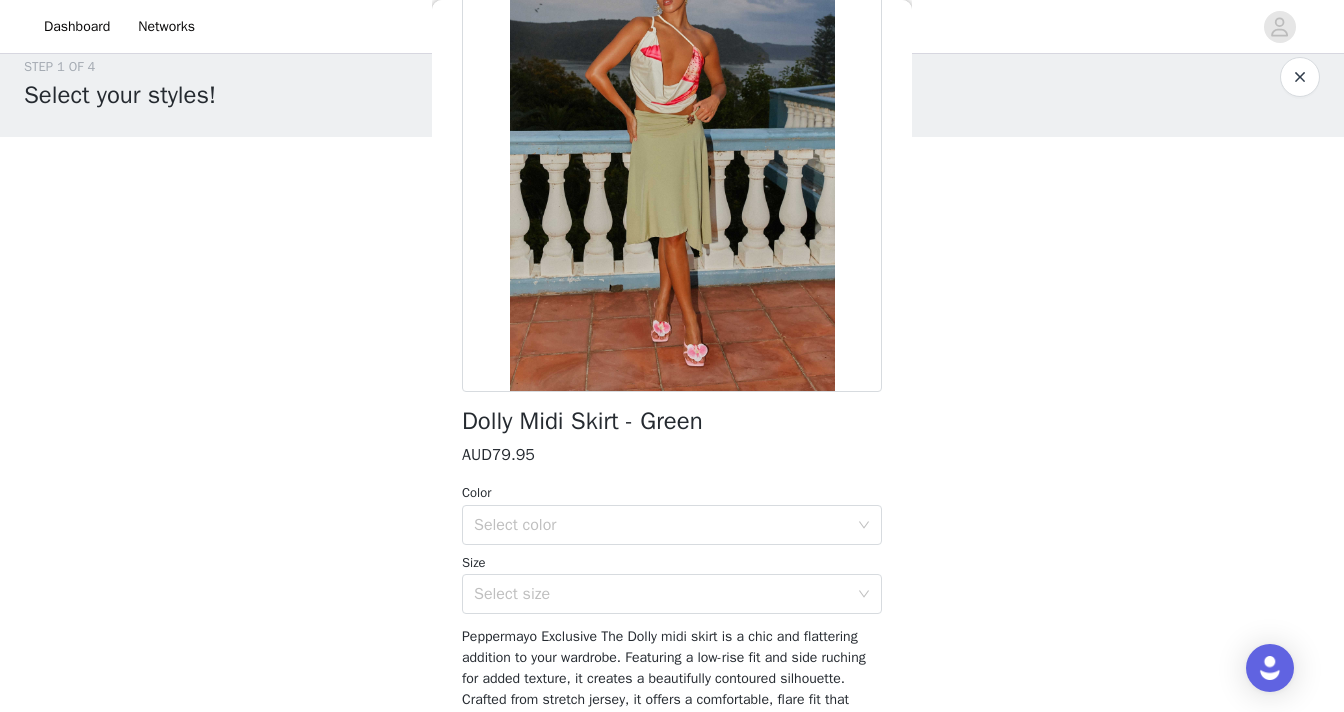 scroll, scrollTop: 186, scrollLeft: 0, axis: vertical 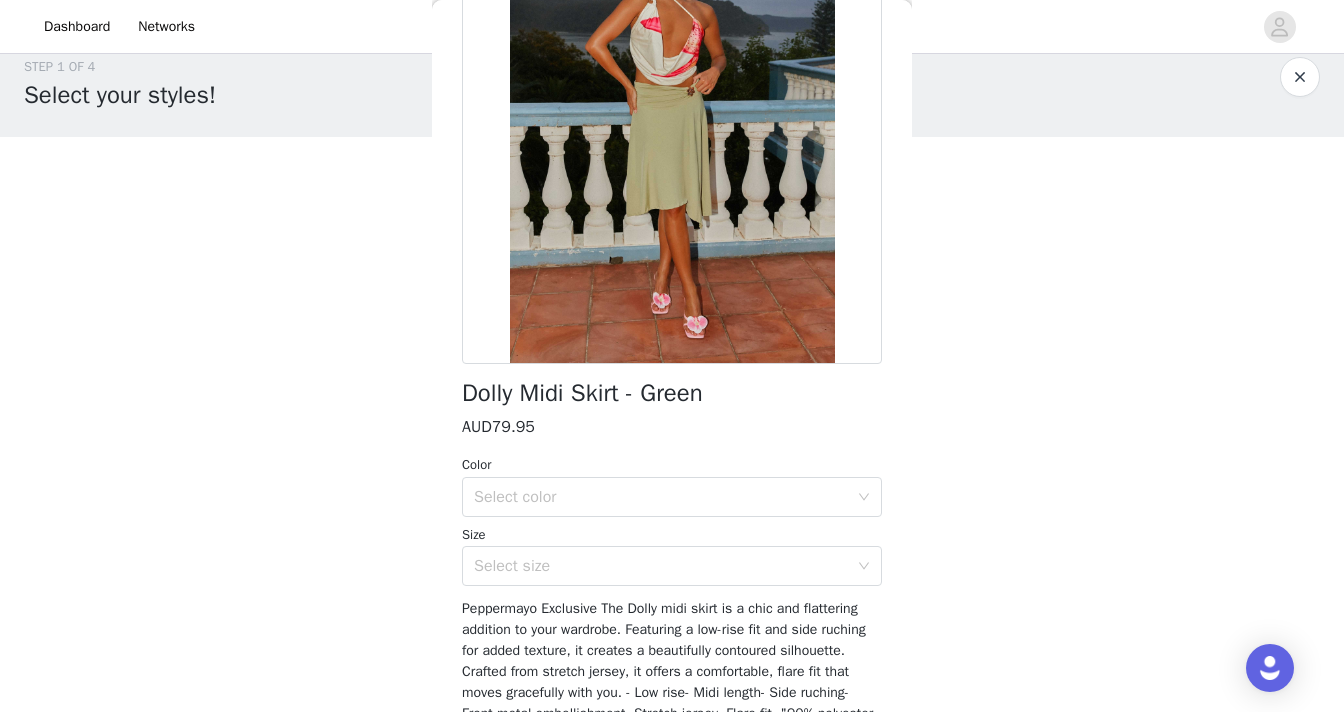 click on "Color   Select color Size   Select size" at bounding box center (672, 520) 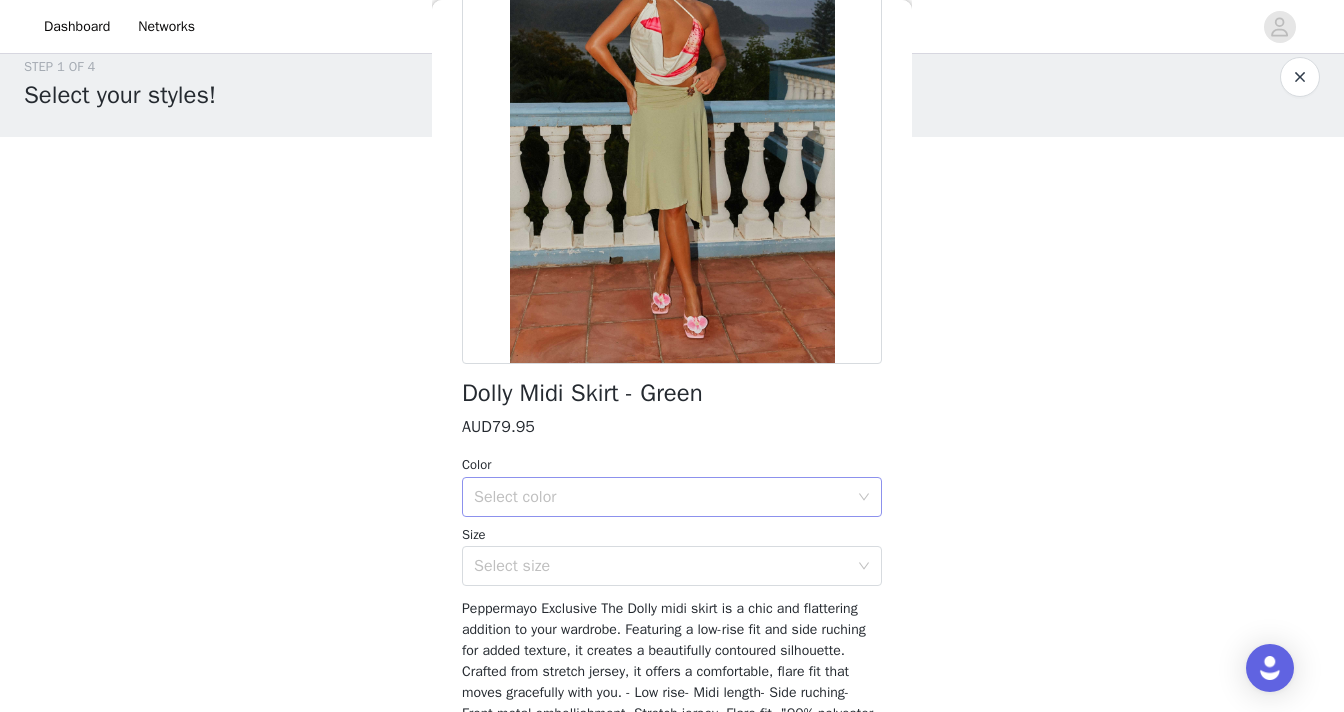 click on "Select color" at bounding box center (661, 497) 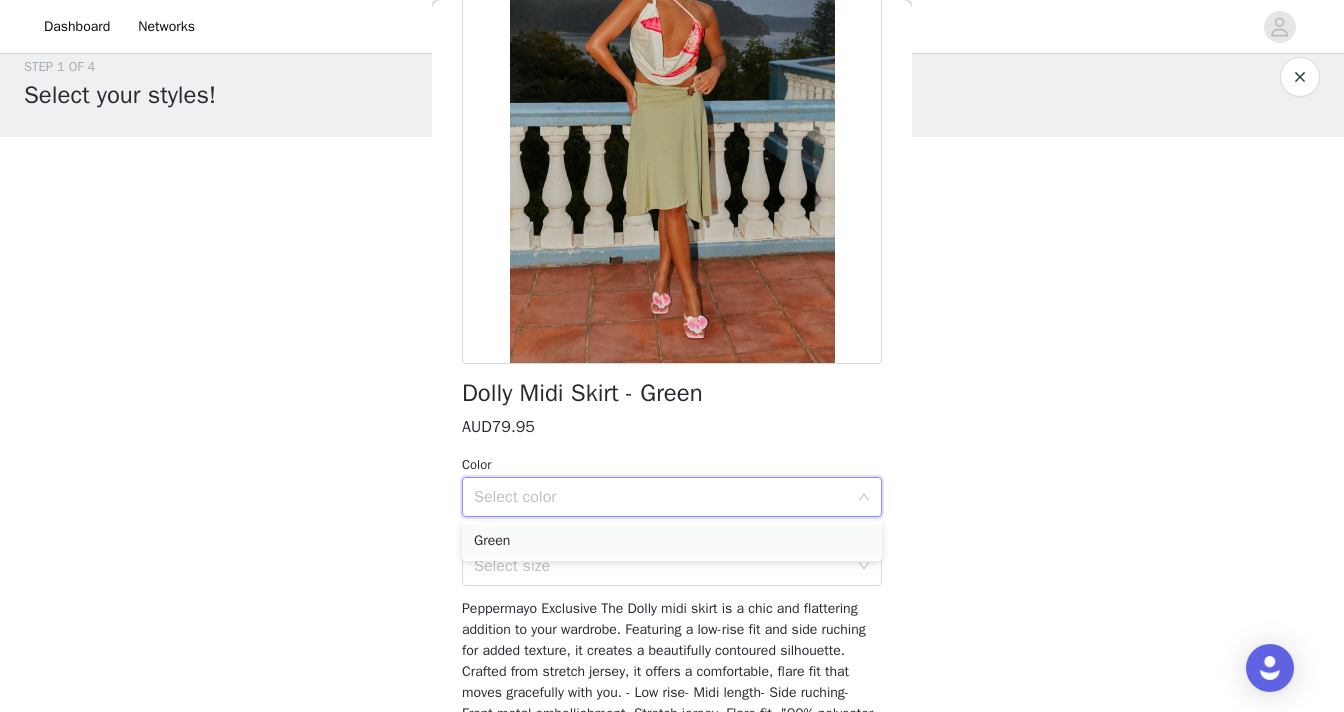 click on "Green" at bounding box center (672, 541) 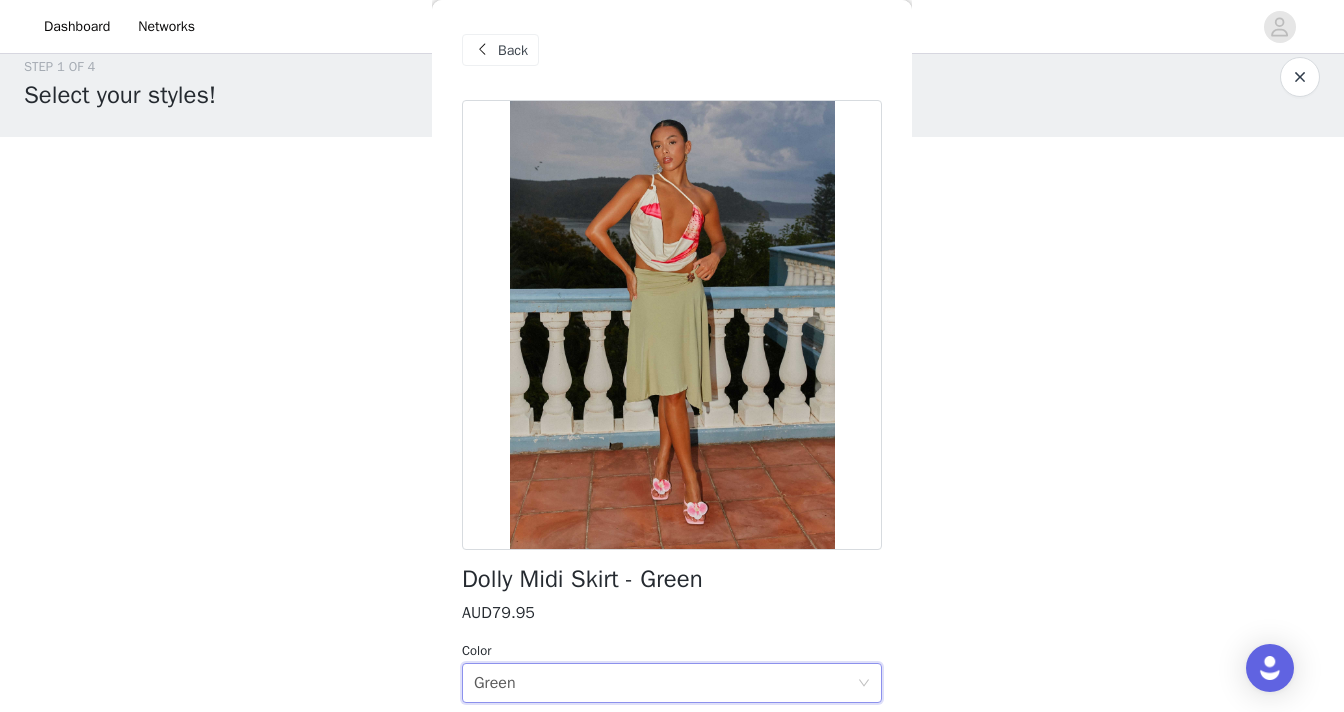 scroll, scrollTop: 366, scrollLeft: 0, axis: vertical 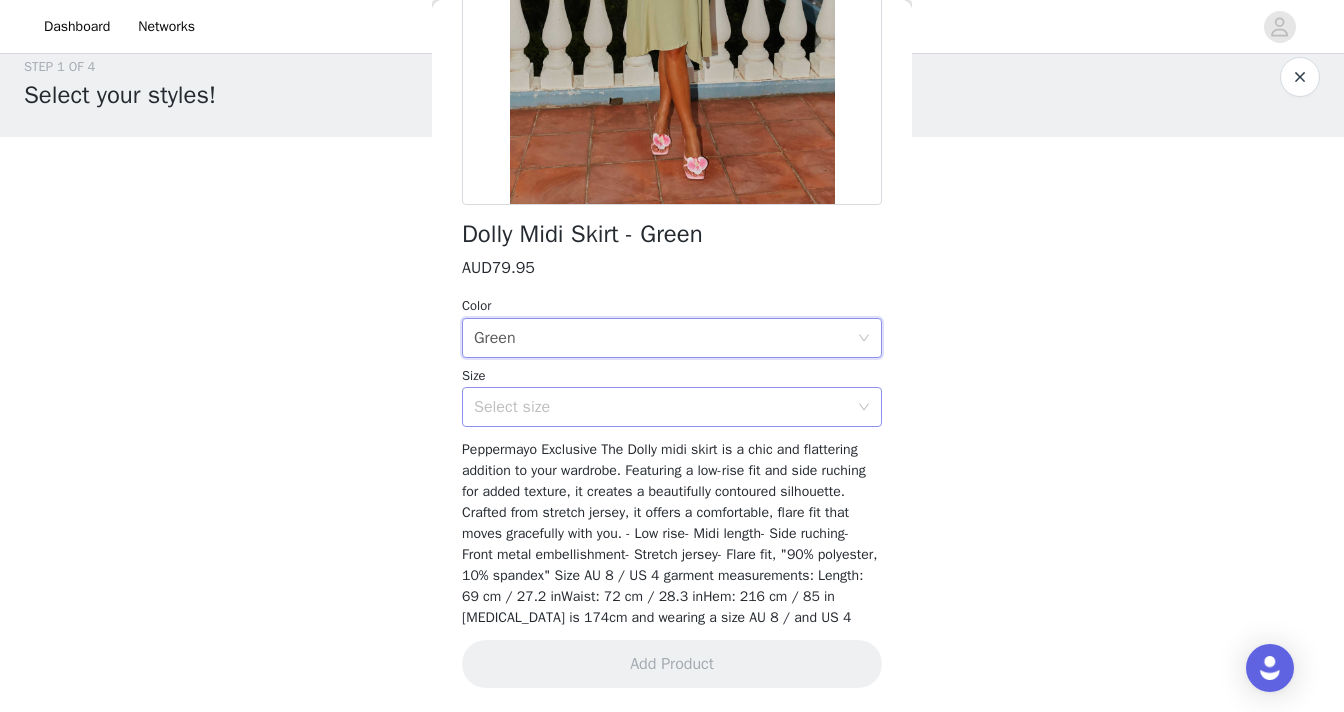 click on "Select size" at bounding box center [661, 407] 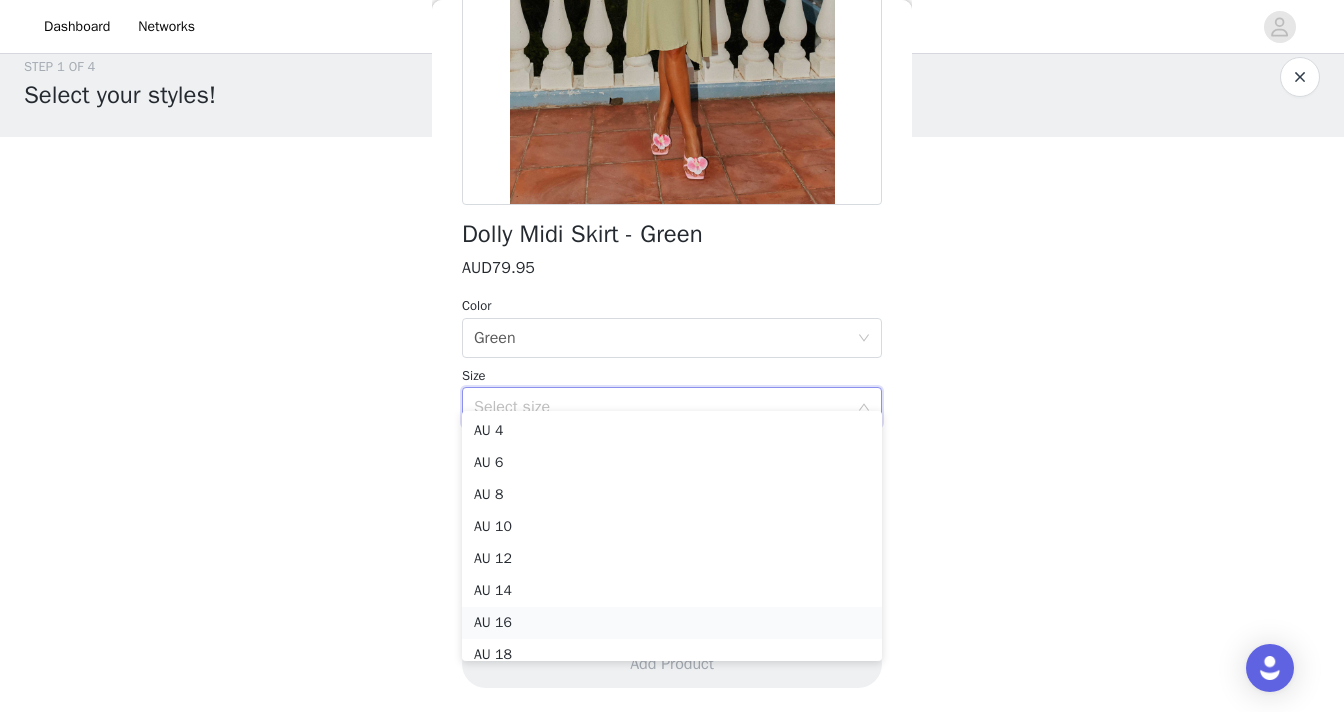 click on "AU 16" at bounding box center (672, 623) 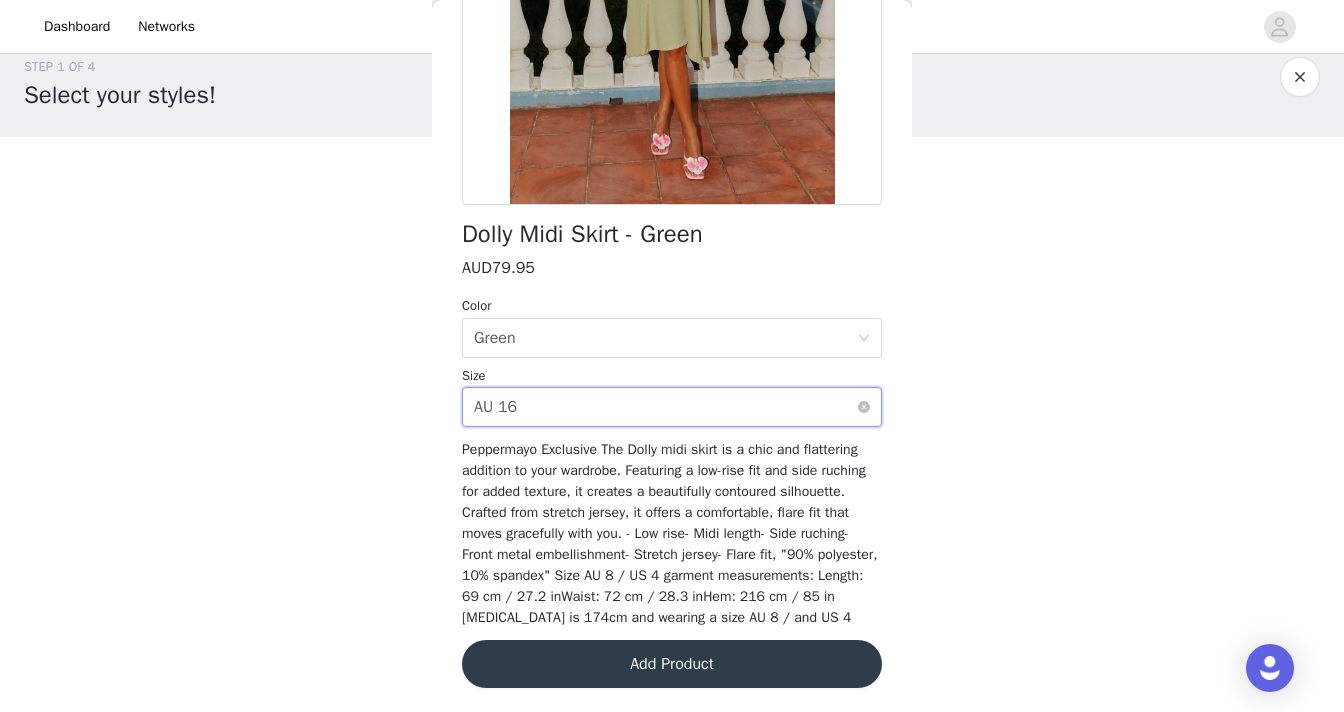 click on "Select size AU 16" at bounding box center (665, 407) 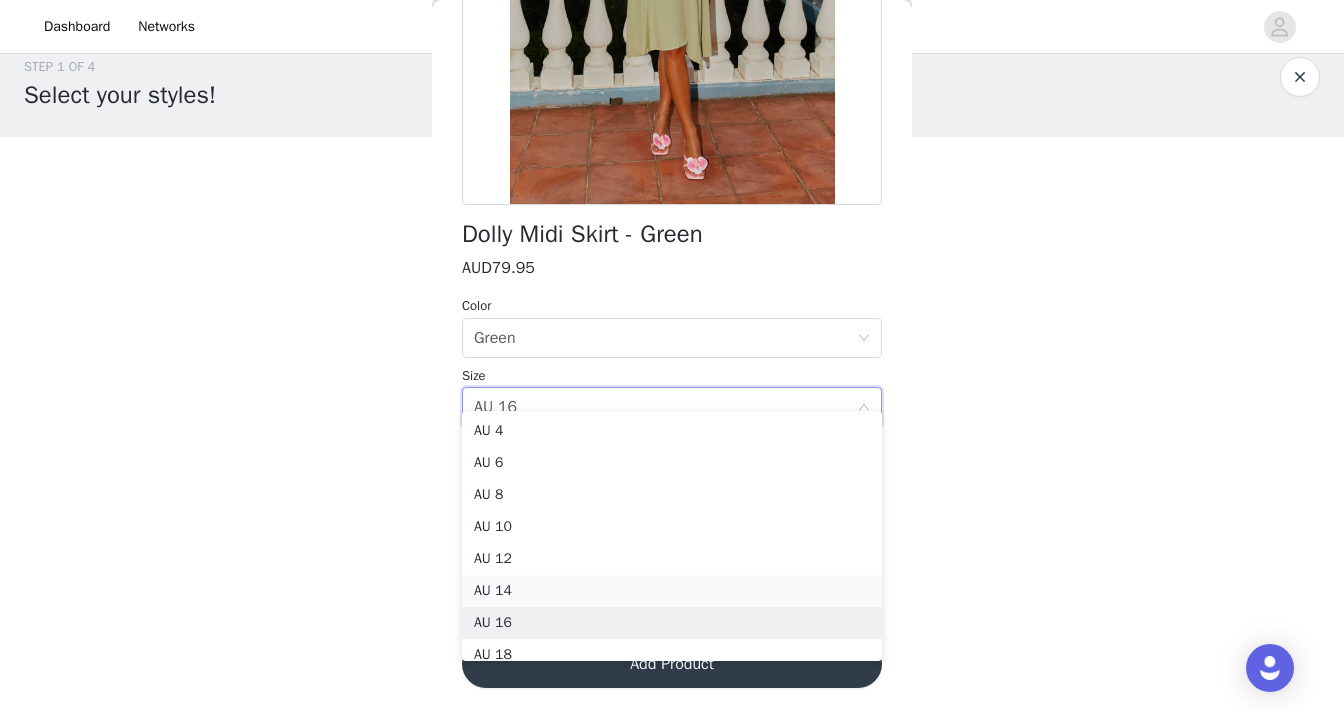 click on "AU 14" at bounding box center (672, 591) 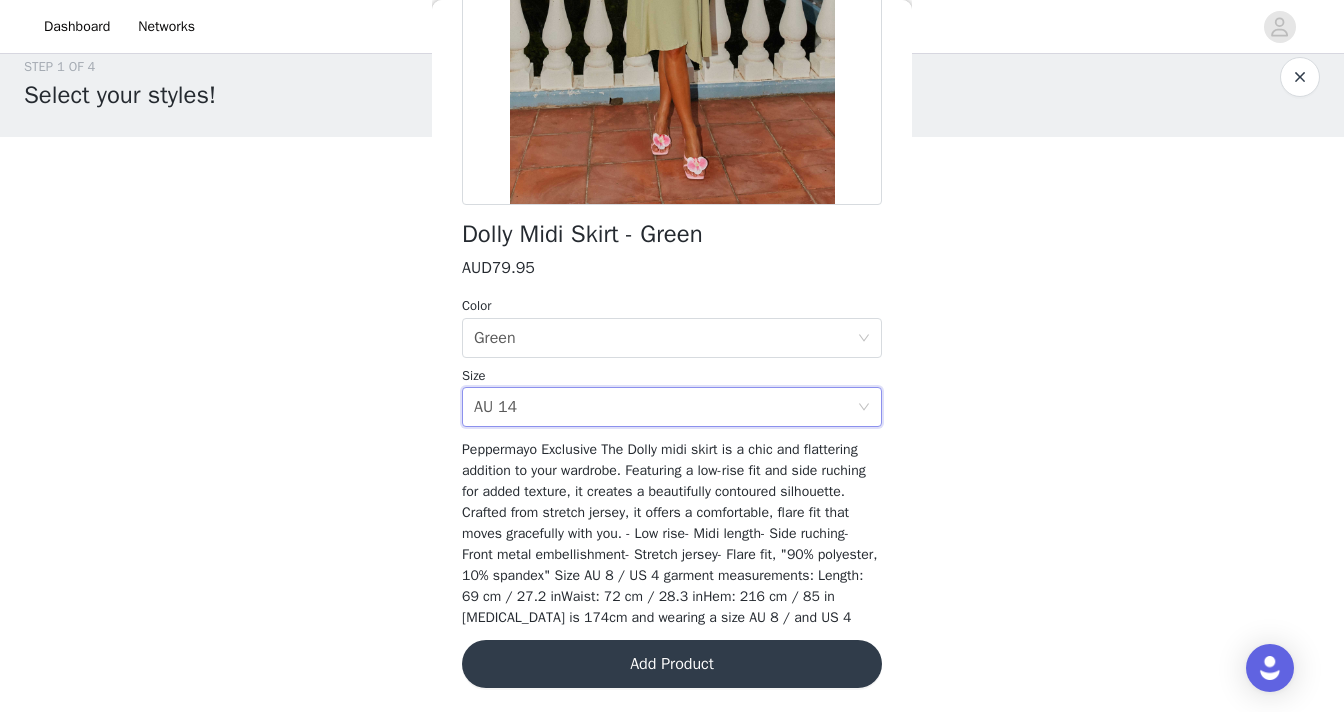 click on "Add Product" at bounding box center [672, 664] 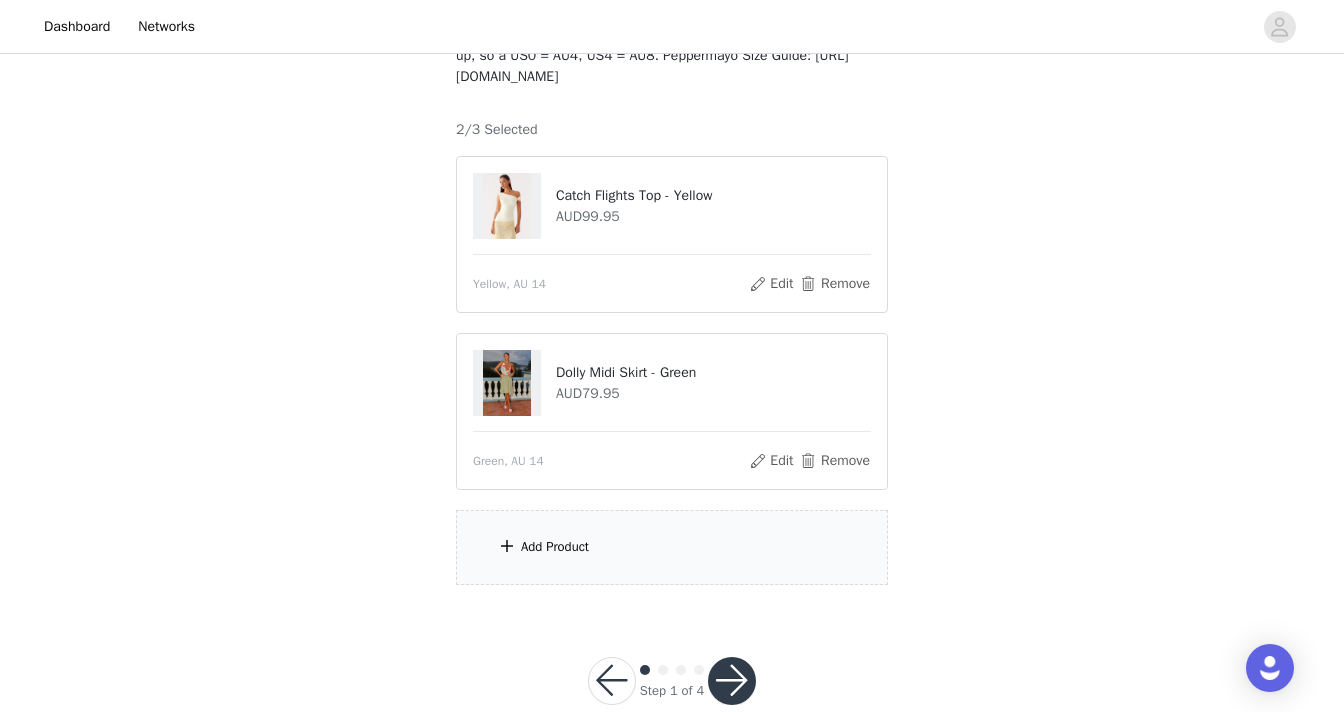 scroll, scrollTop: 165, scrollLeft: 0, axis: vertical 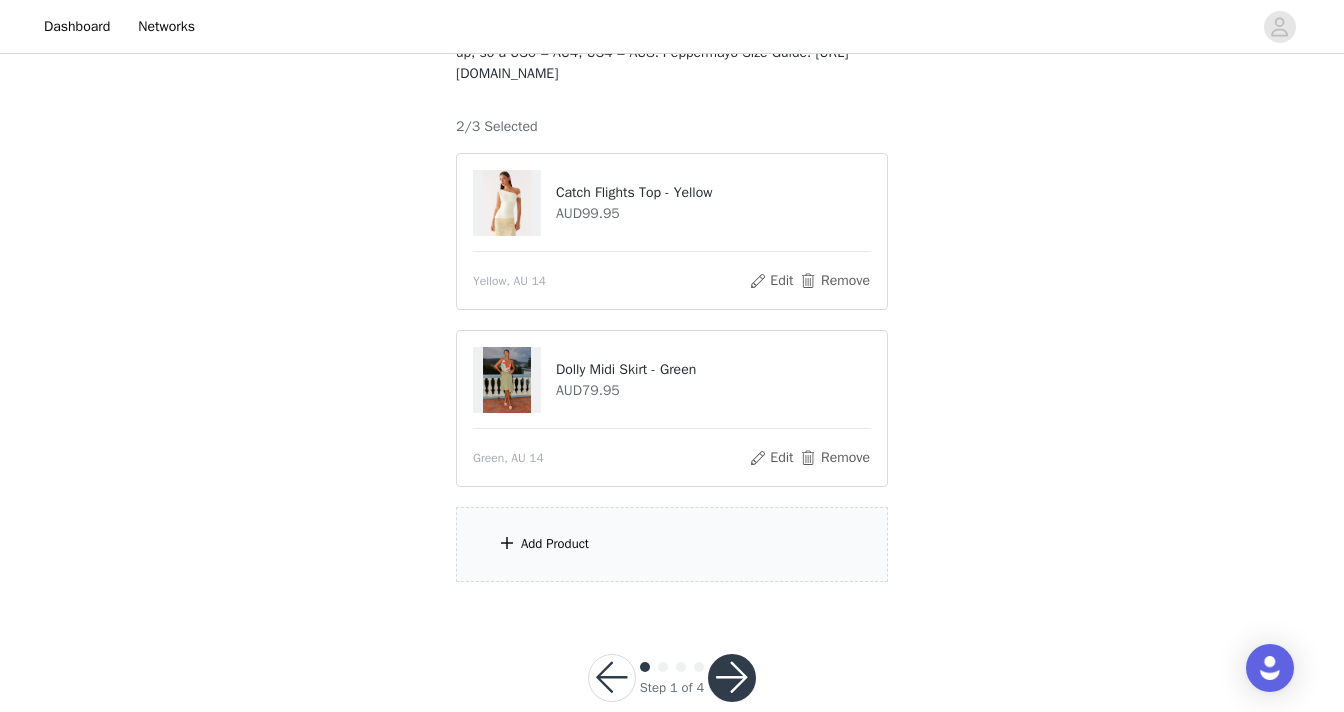click on "Add Product" at bounding box center [672, 544] 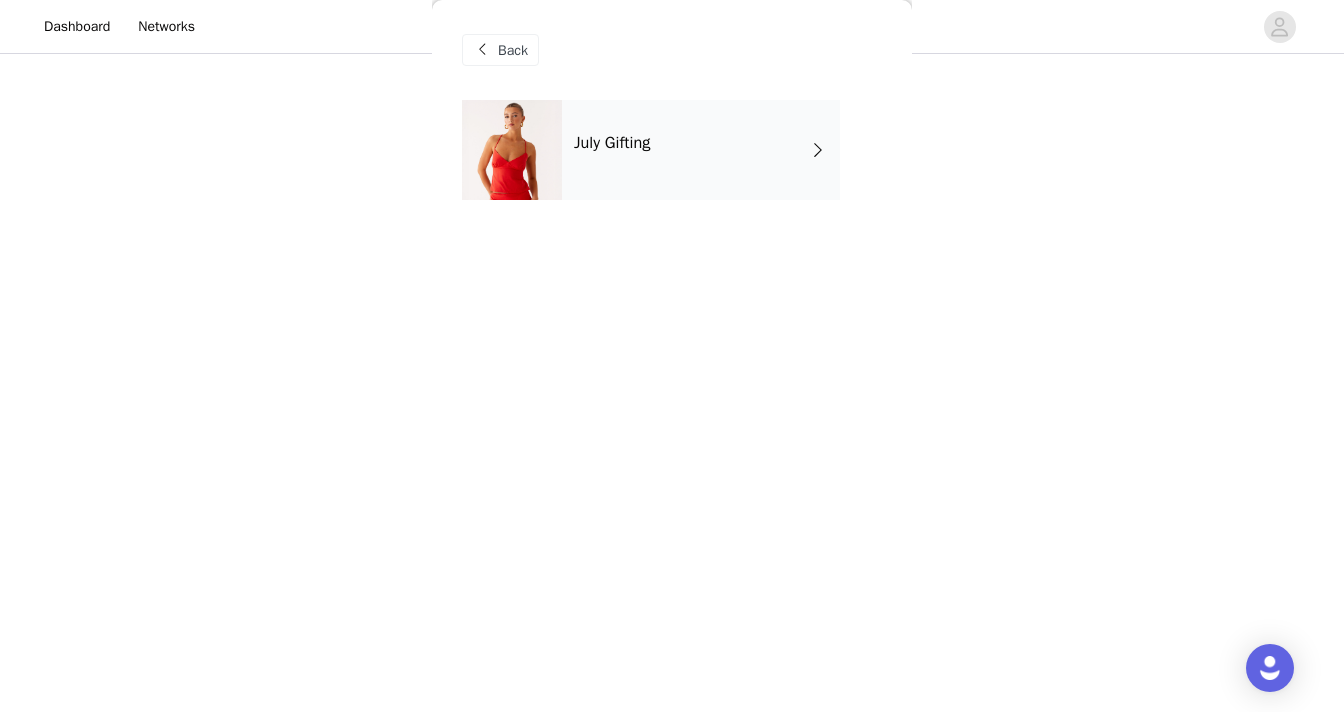 click on "July Gifting" at bounding box center (701, 150) 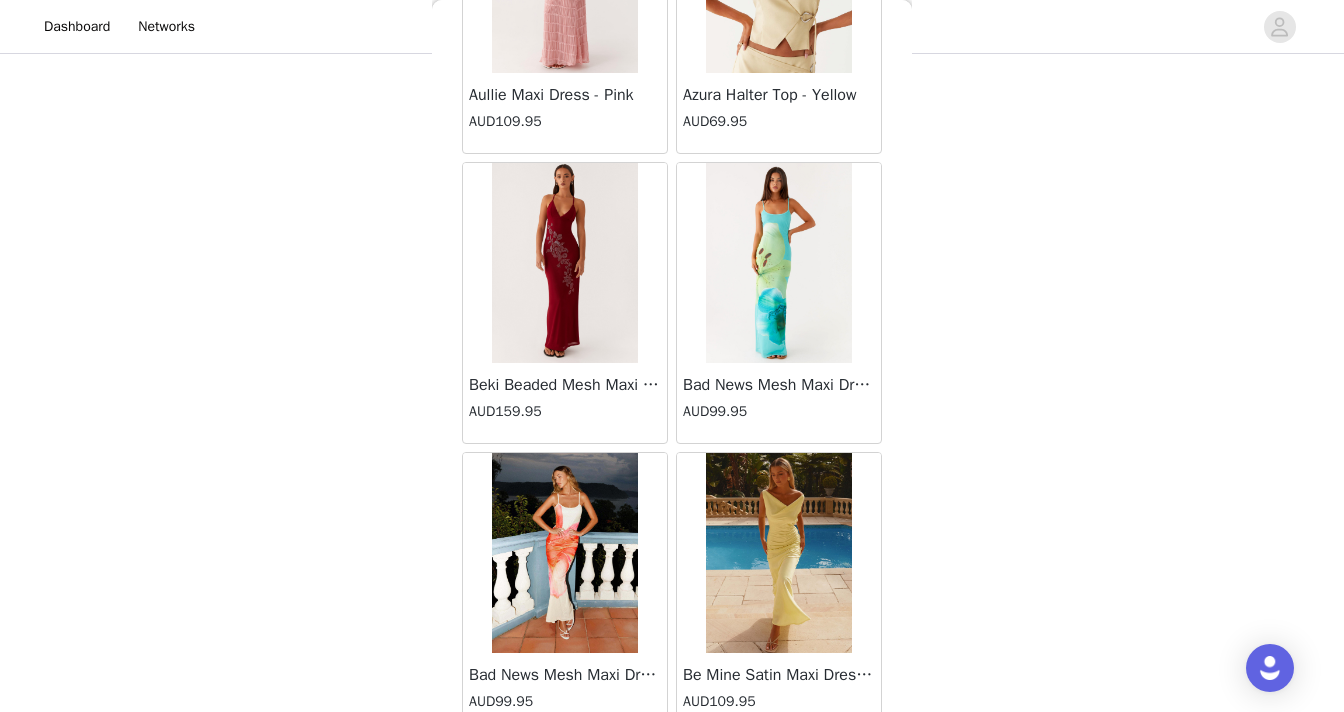 scroll, scrollTop: 2348, scrollLeft: 0, axis: vertical 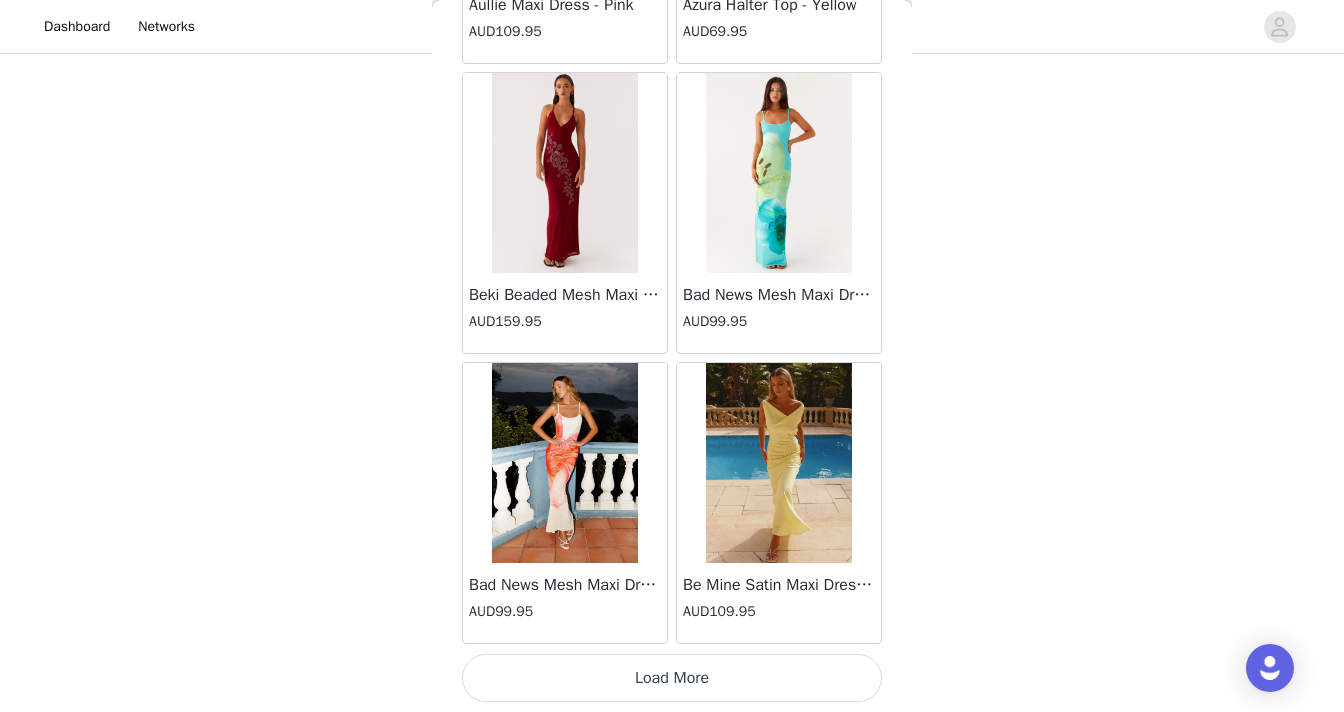 click on "Load More" at bounding box center [672, 678] 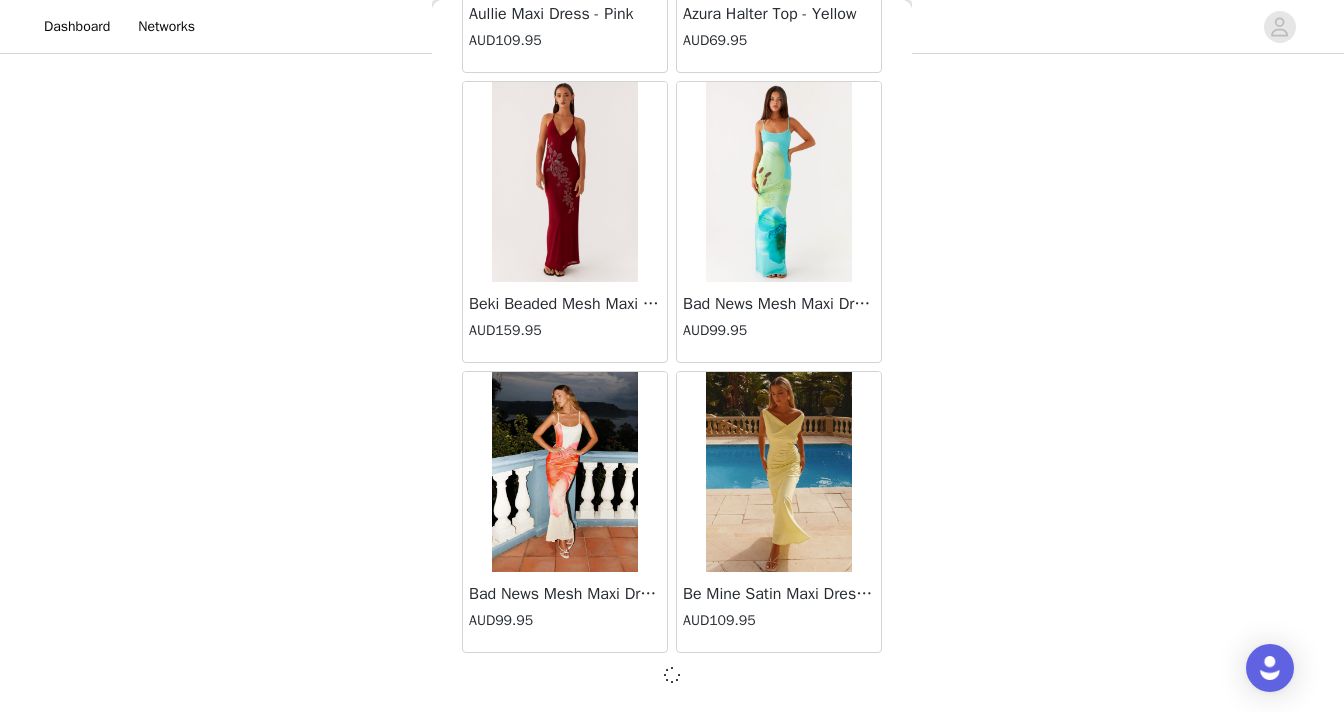 scroll, scrollTop: 164, scrollLeft: 0, axis: vertical 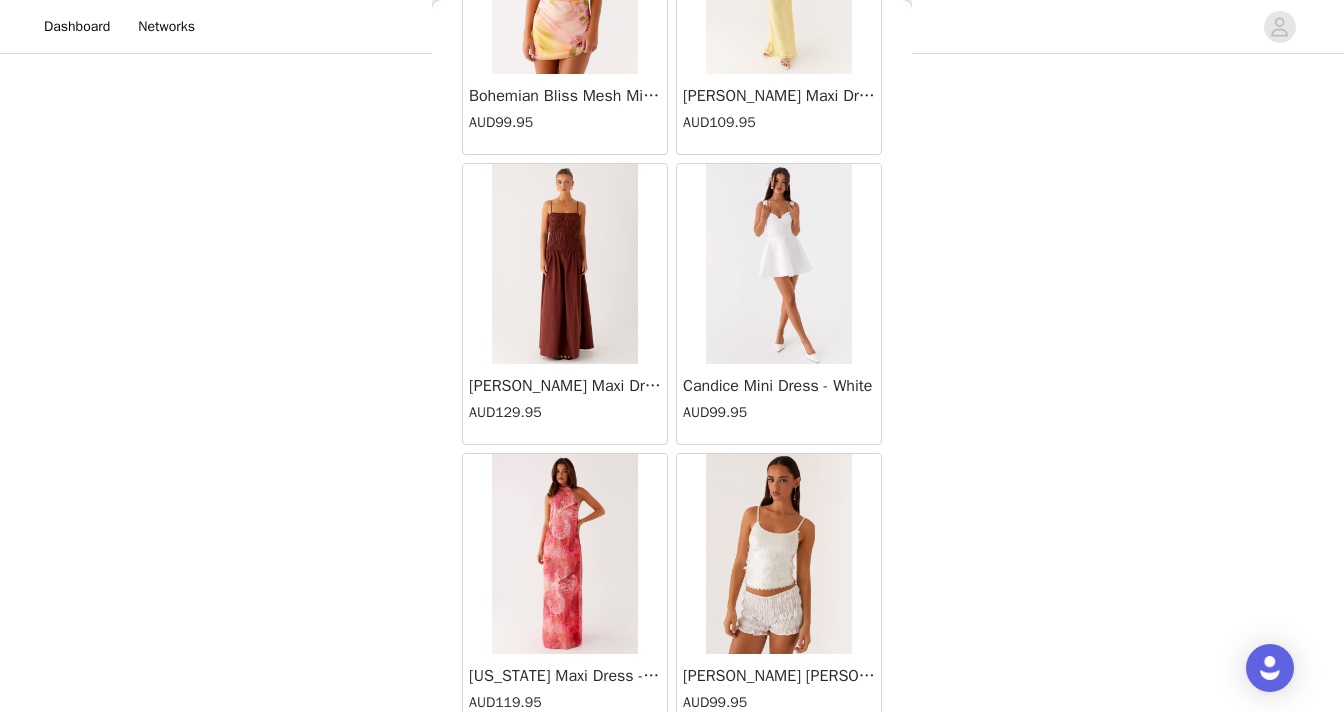 click at bounding box center (564, 264) 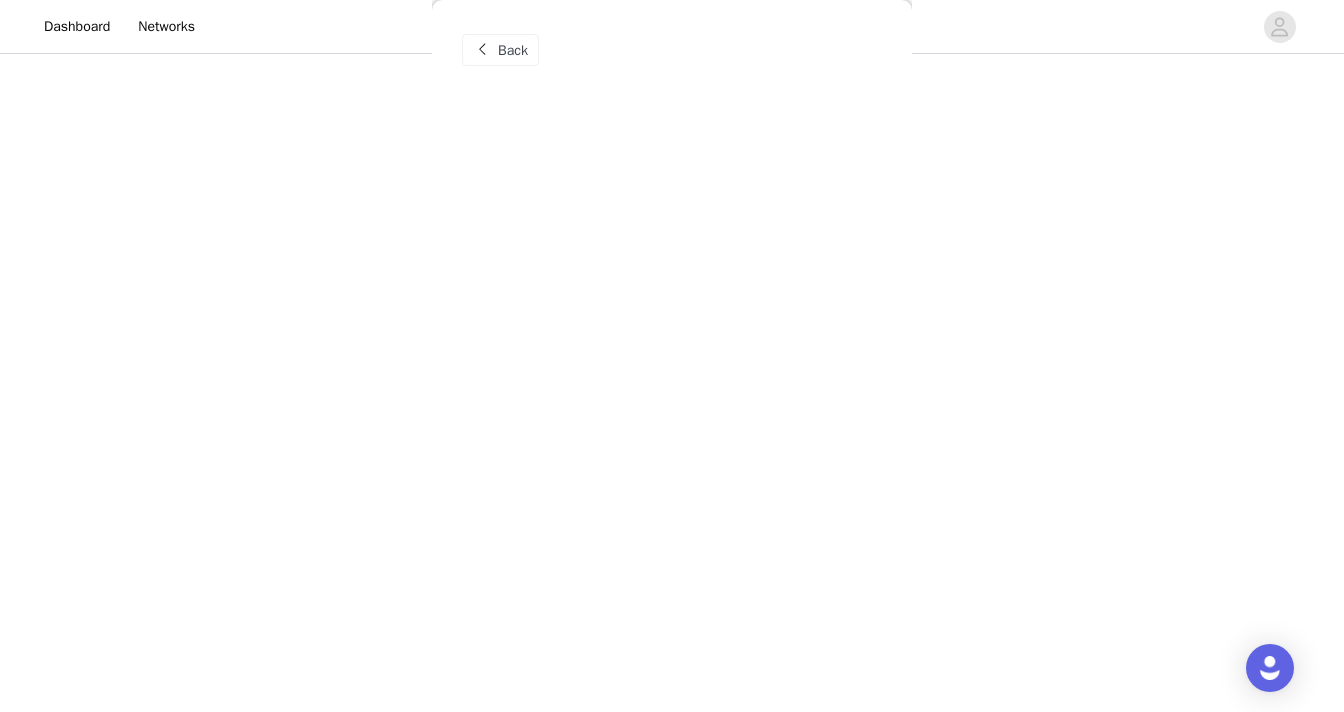 scroll, scrollTop: 0, scrollLeft: 0, axis: both 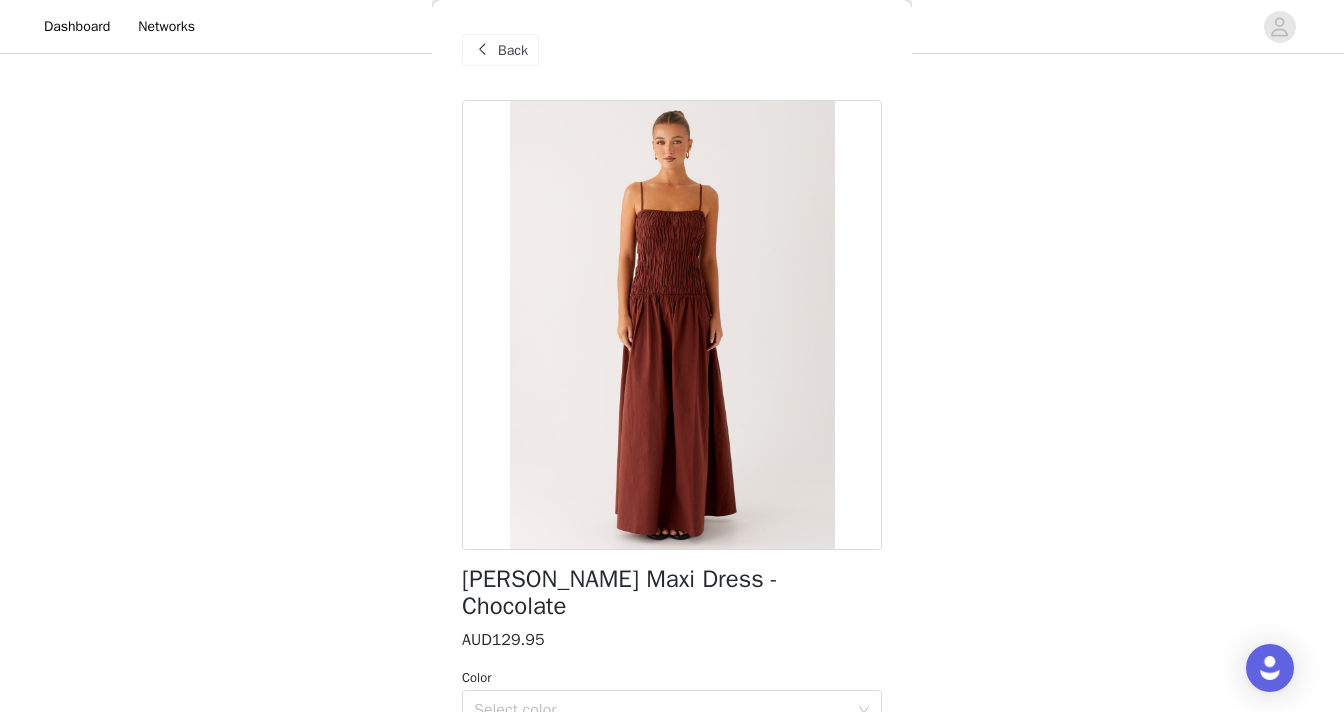 click on "Back" at bounding box center [513, 50] 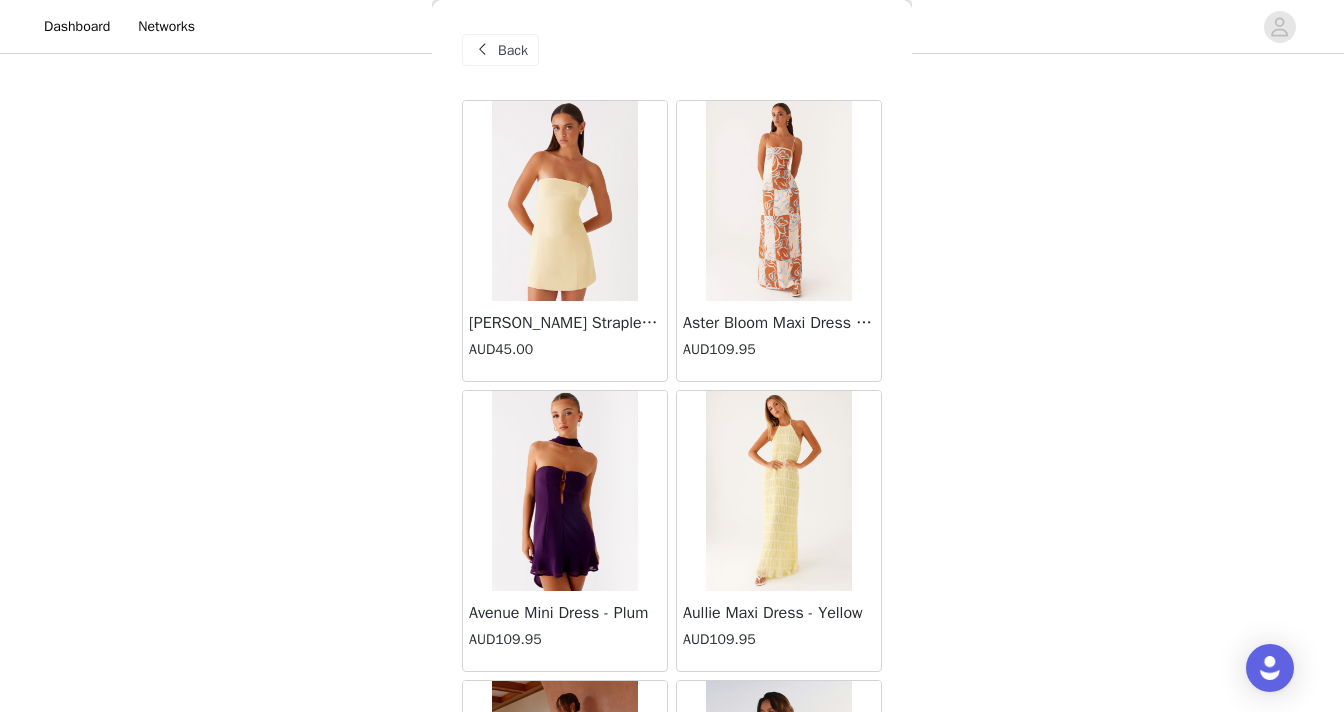 scroll, scrollTop: 202, scrollLeft: 0, axis: vertical 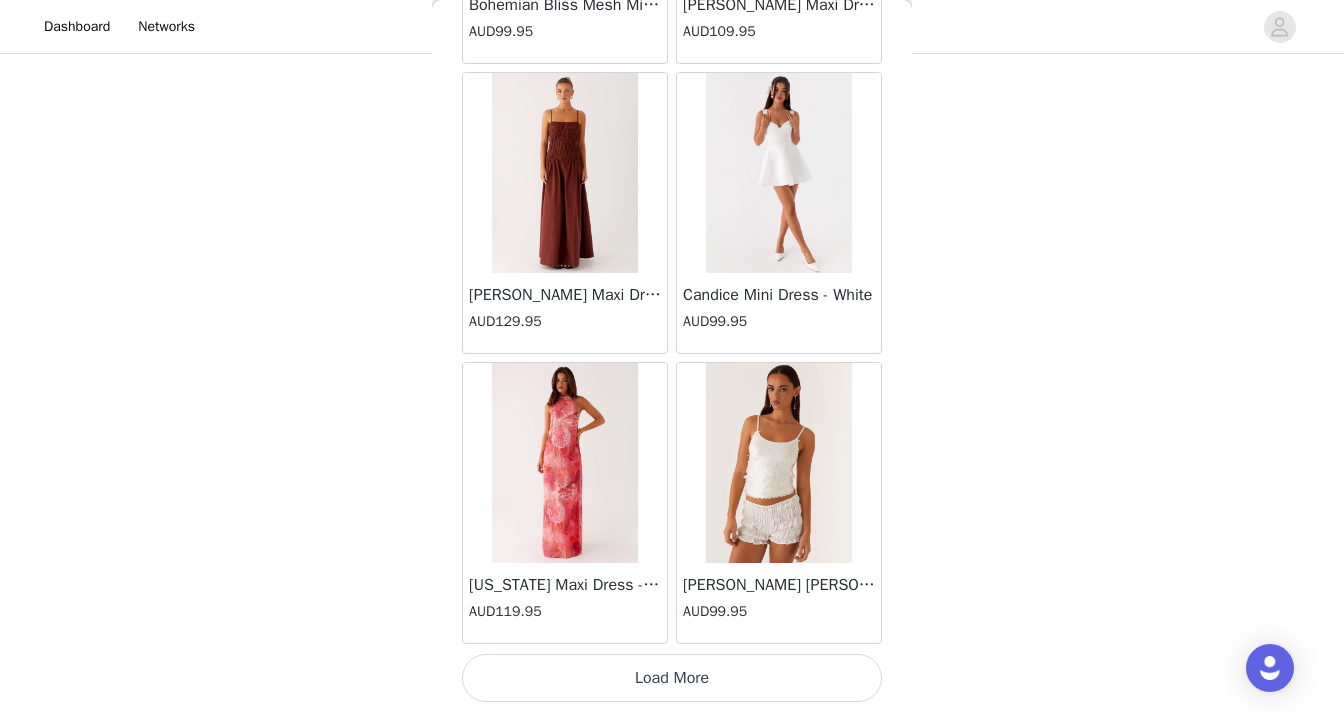 click on "Load More" at bounding box center [672, 678] 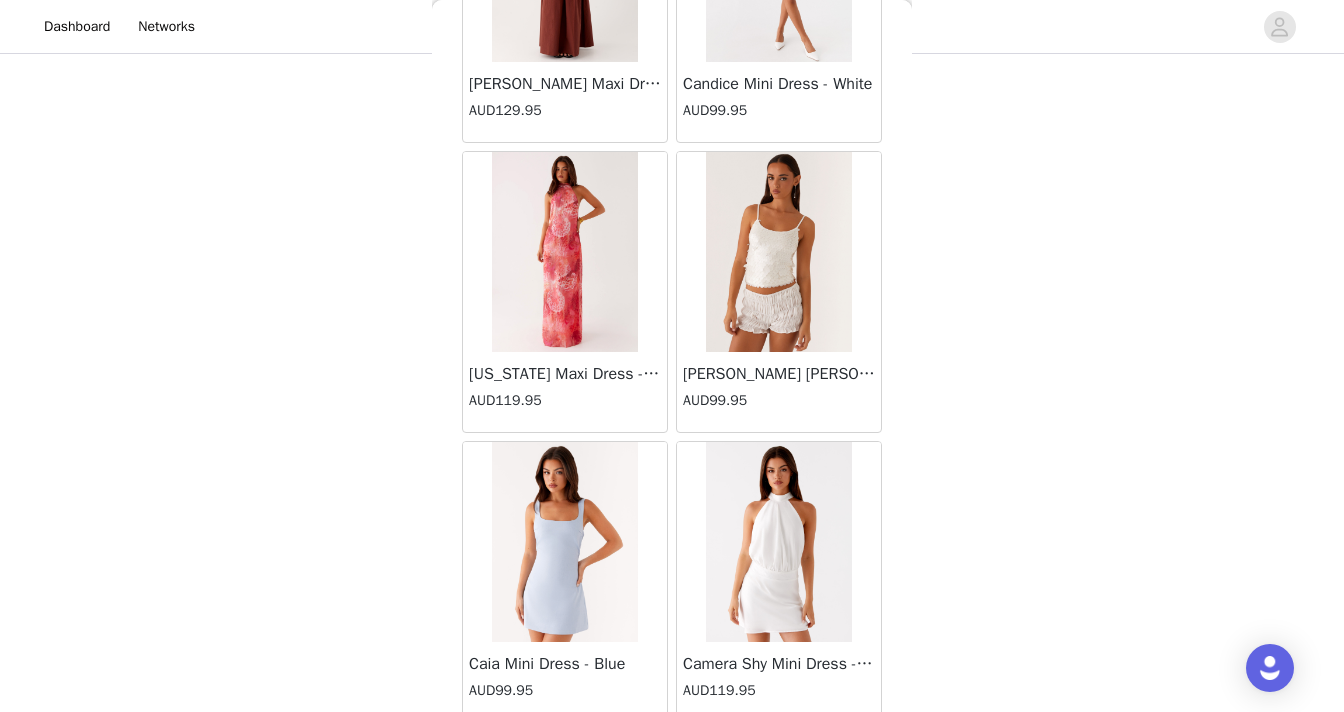 scroll, scrollTop: 5484, scrollLeft: 0, axis: vertical 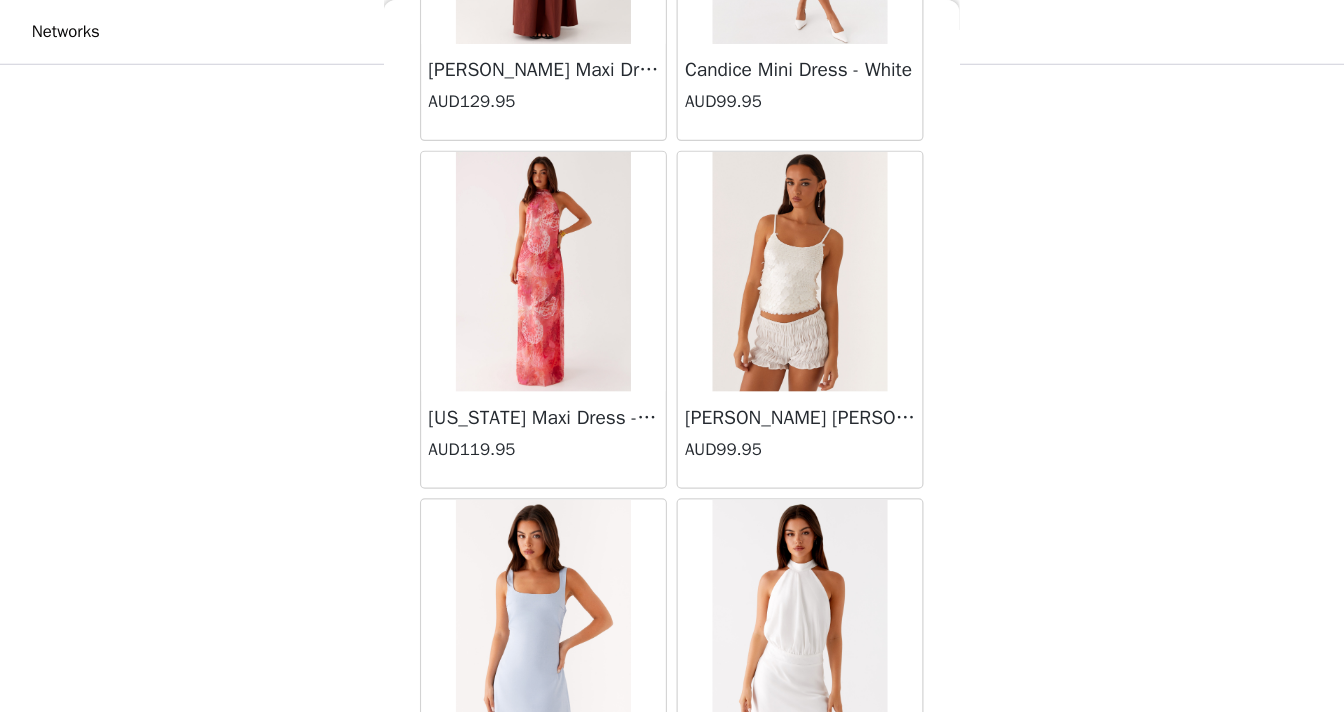 click at bounding box center (564, 227) 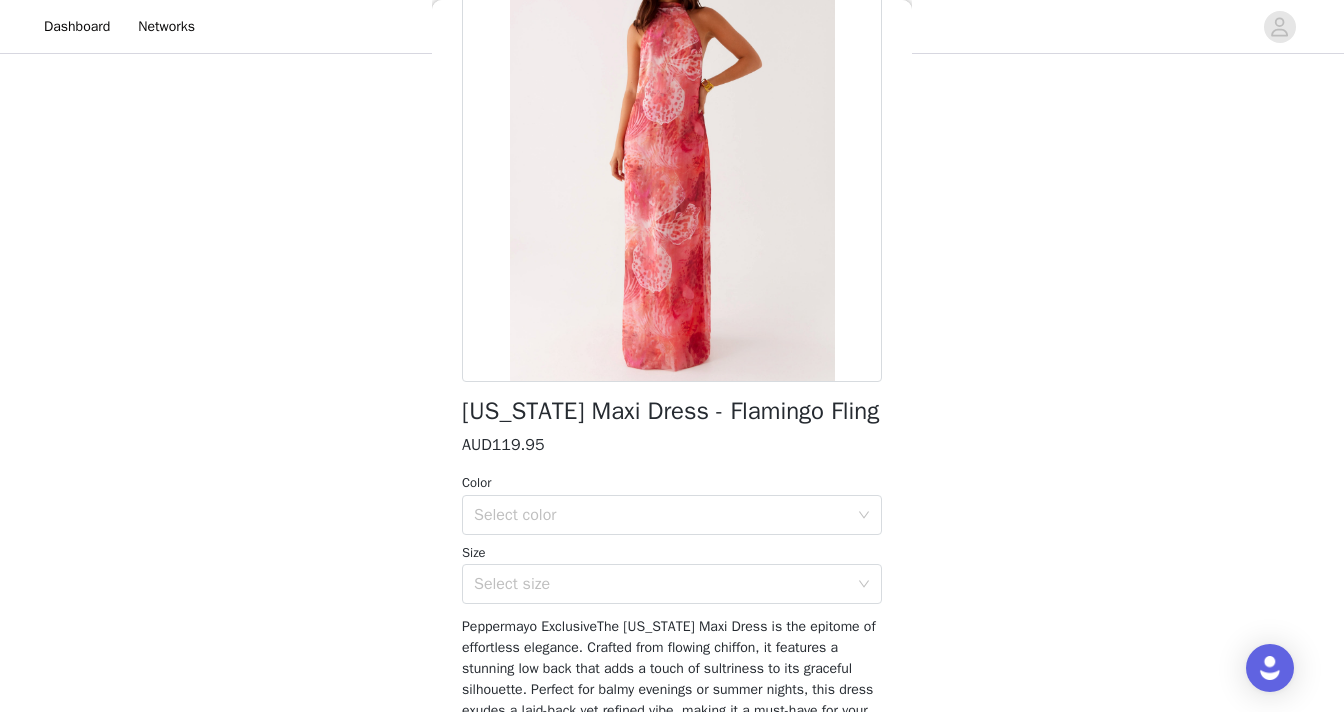 scroll, scrollTop: 0, scrollLeft: 0, axis: both 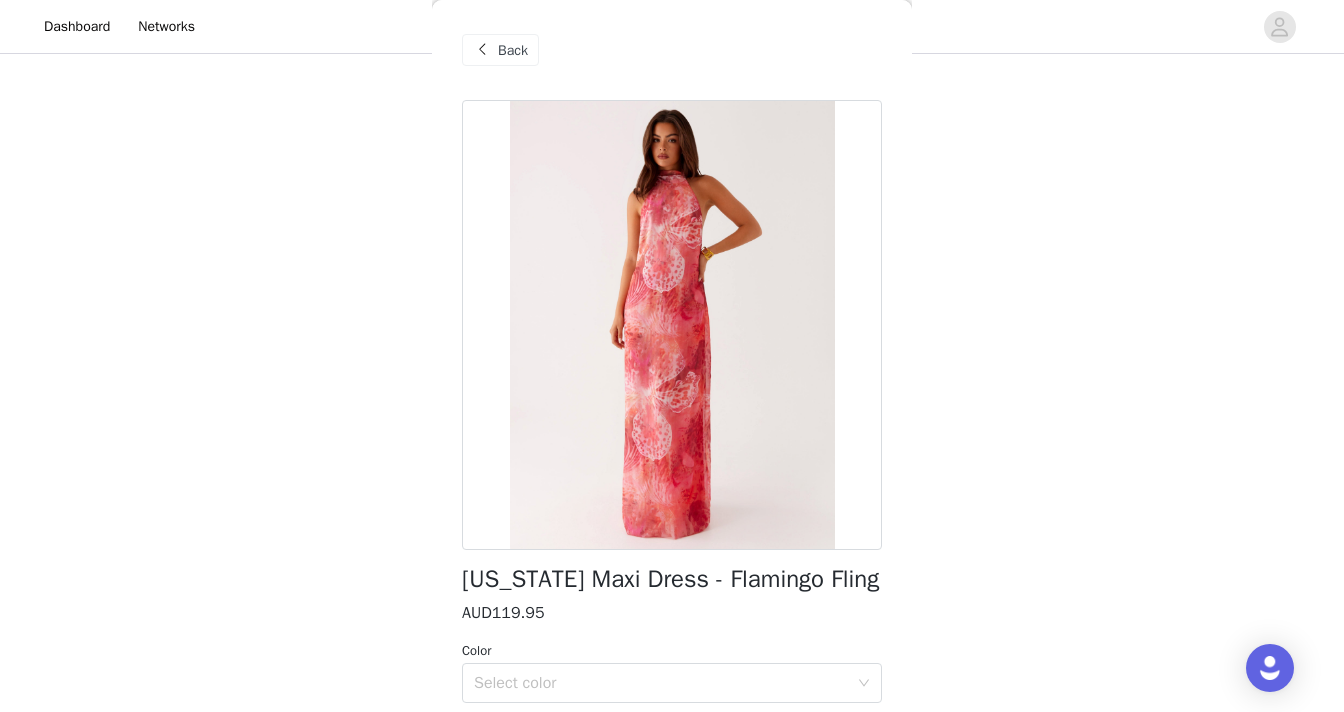 click on "Back" at bounding box center (513, 50) 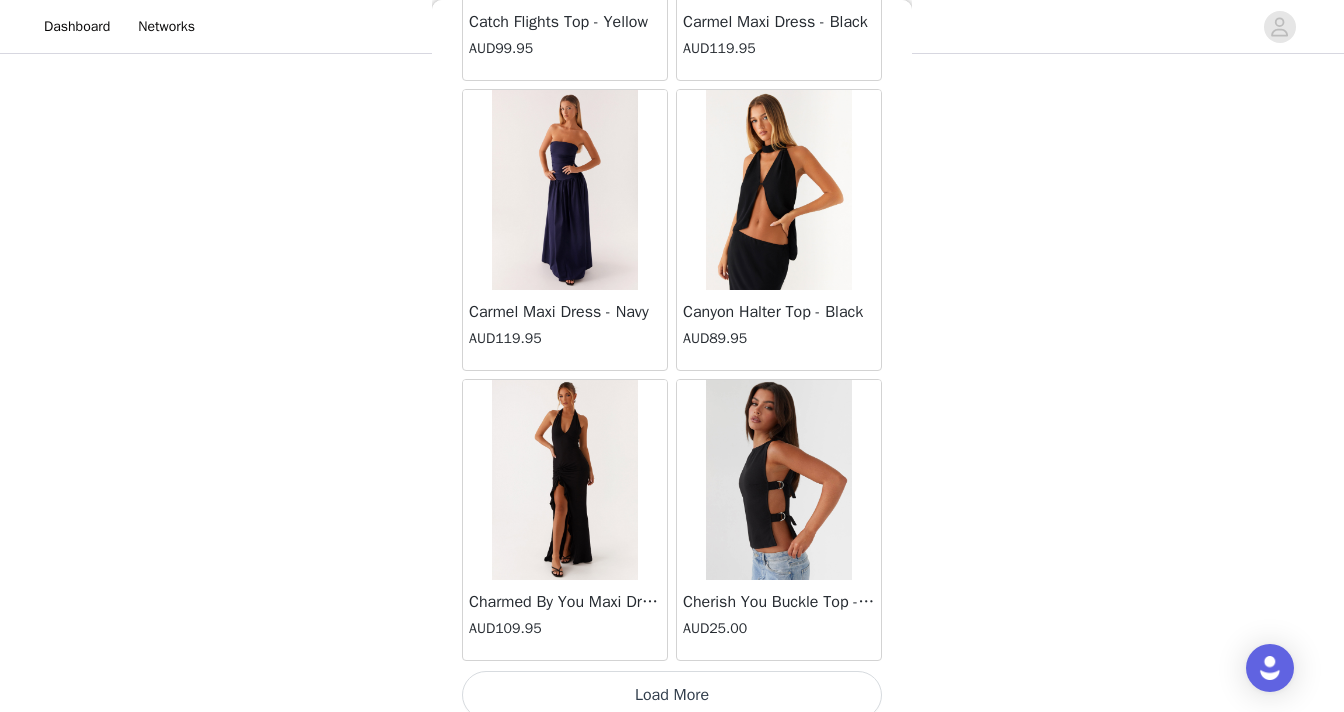 scroll, scrollTop: 8148, scrollLeft: 0, axis: vertical 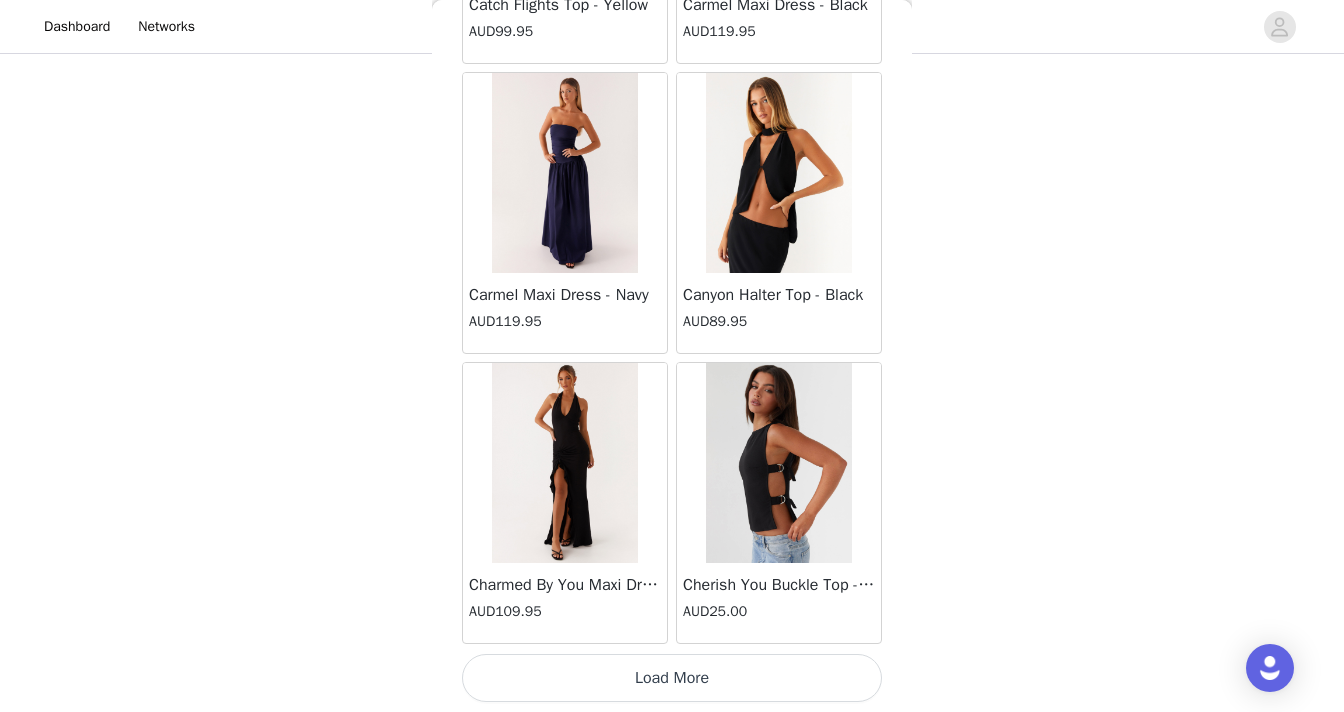 click on "Load More" at bounding box center (672, 678) 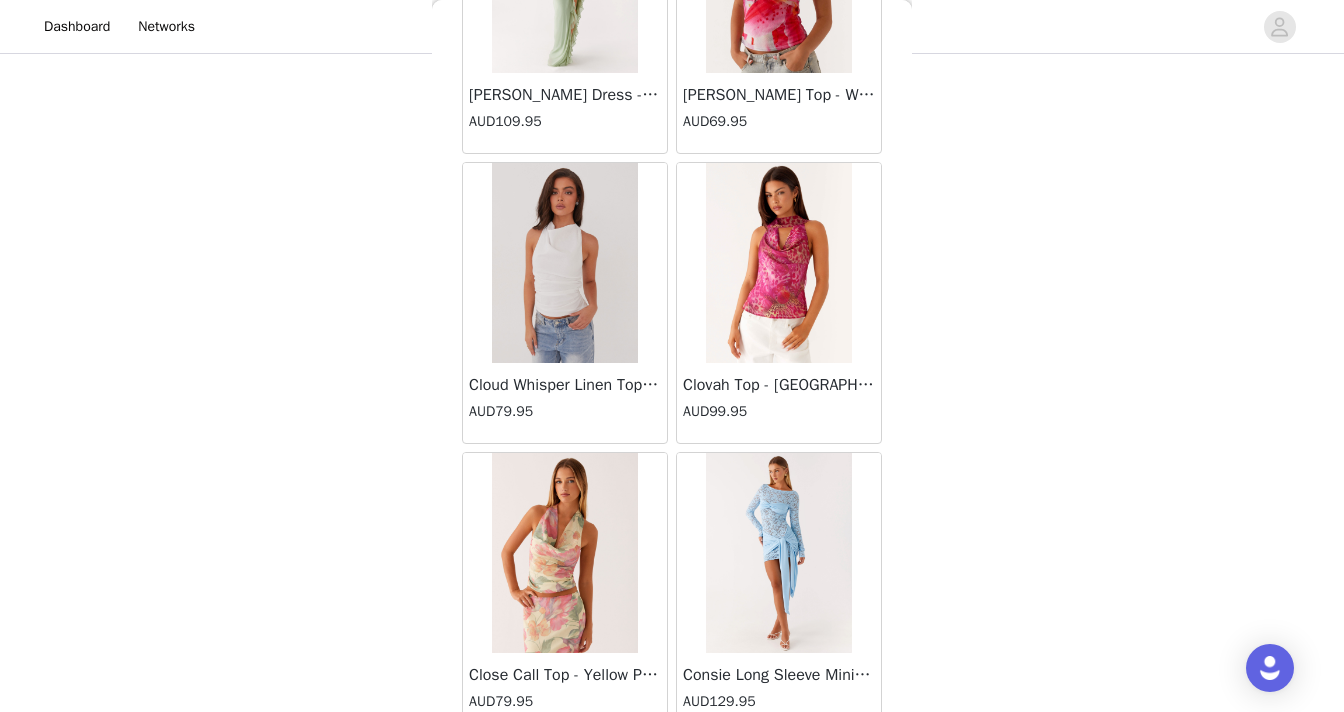 scroll, scrollTop: 11048, scrollLeft: 0, axis: vertical 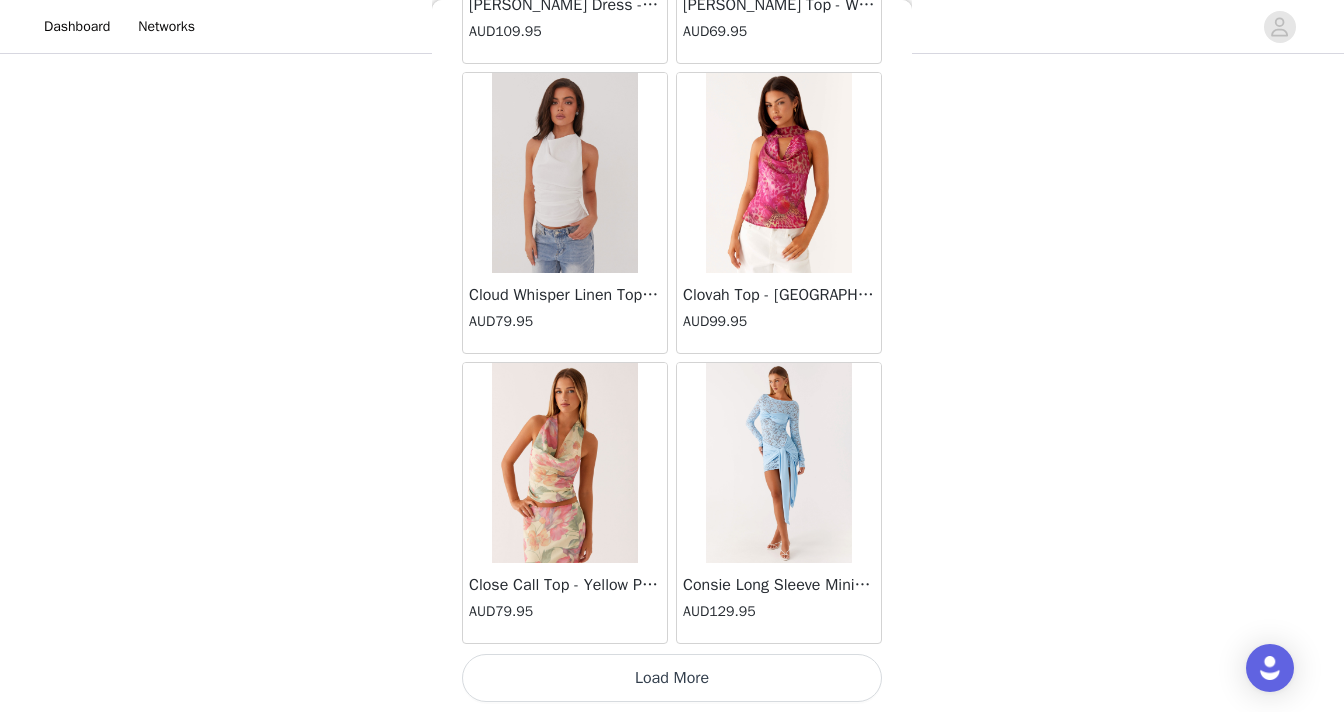 click on "Load More" at bounding box center (672, 678) 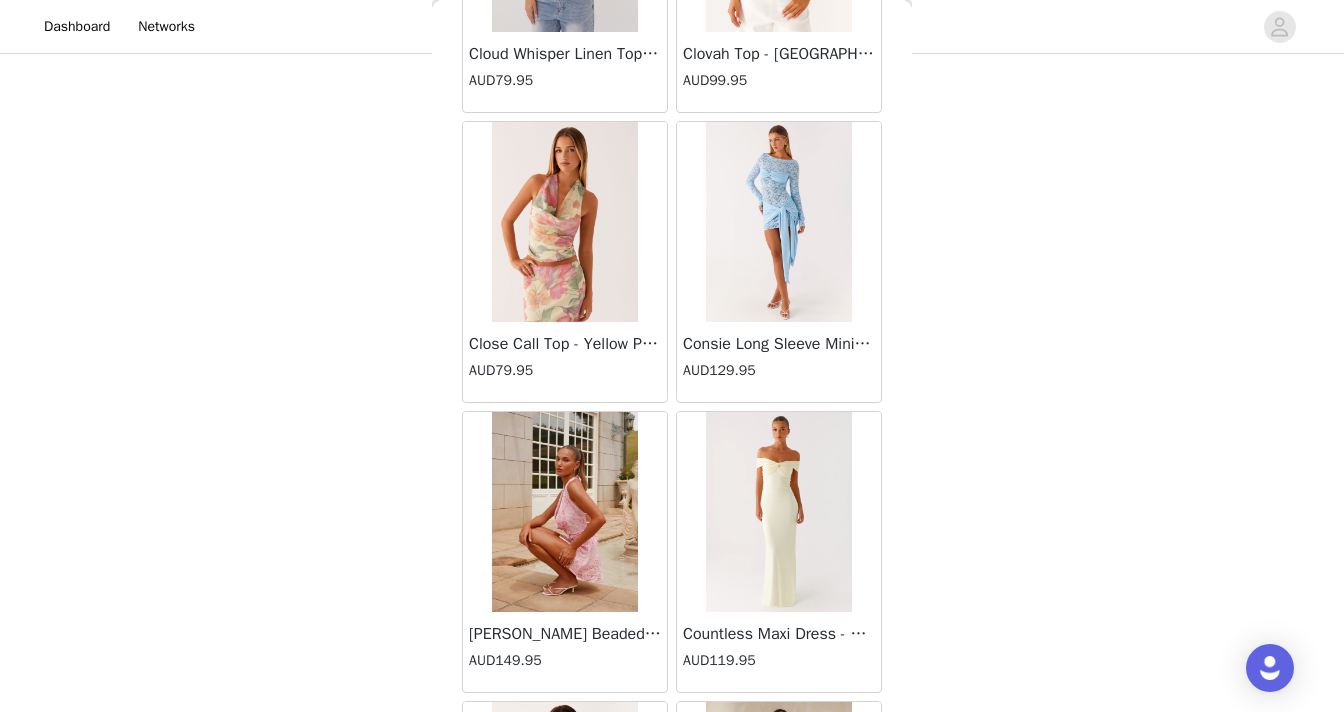 scroll, scrollTop: 11303, scrollLeft: 0, axis: vertical 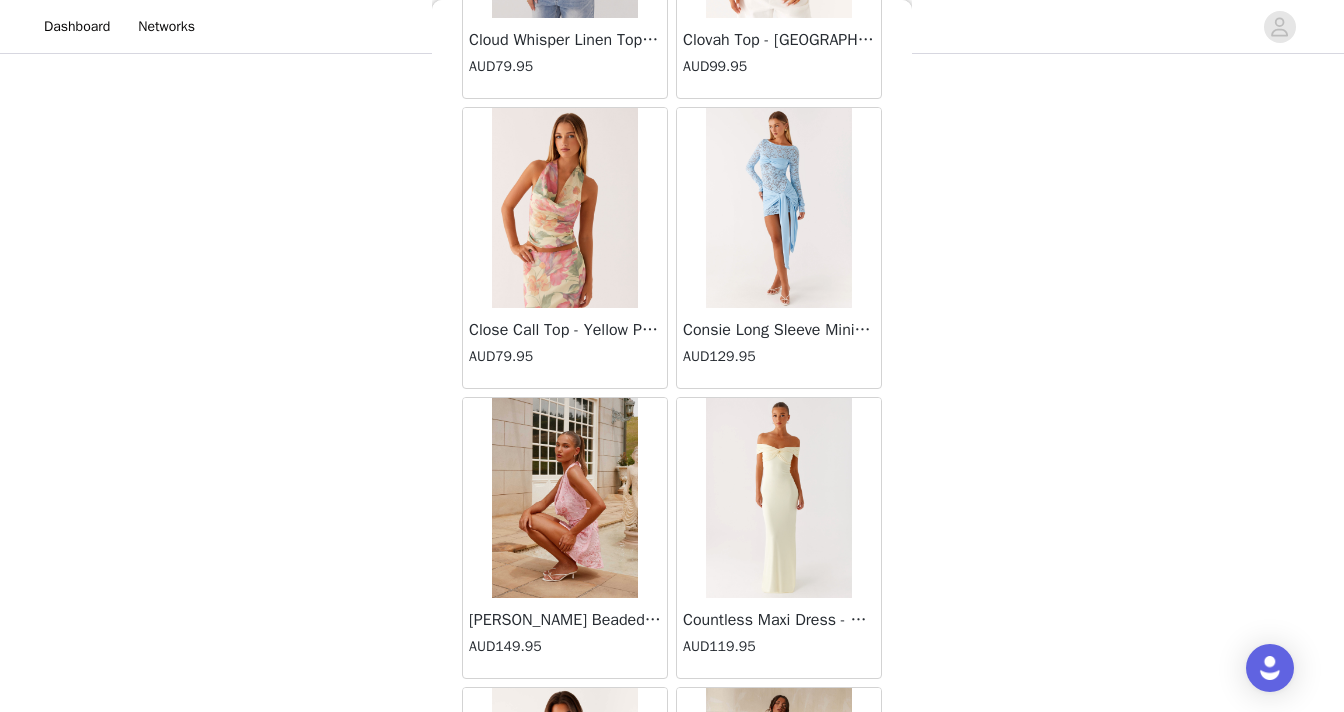 click at bounding box center [778, 208] 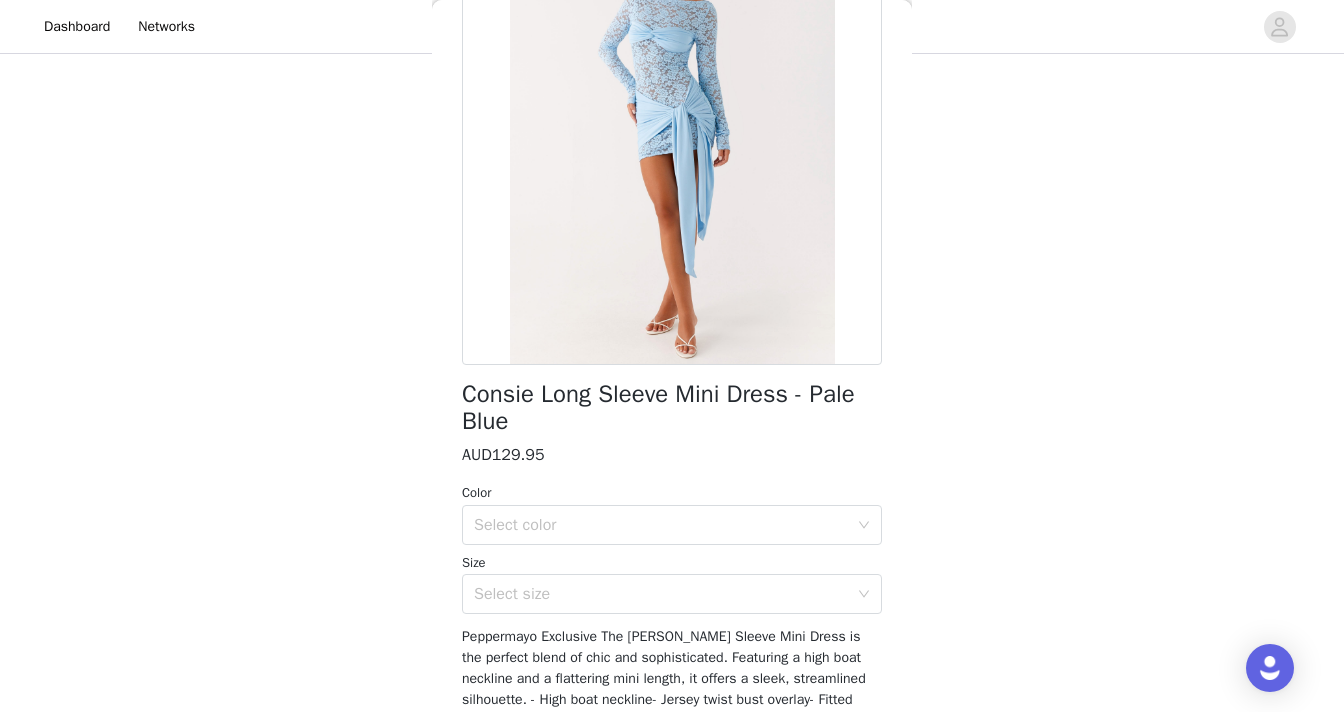 scroll, scrollTop: 0, scrollLeft: 0, axis: both 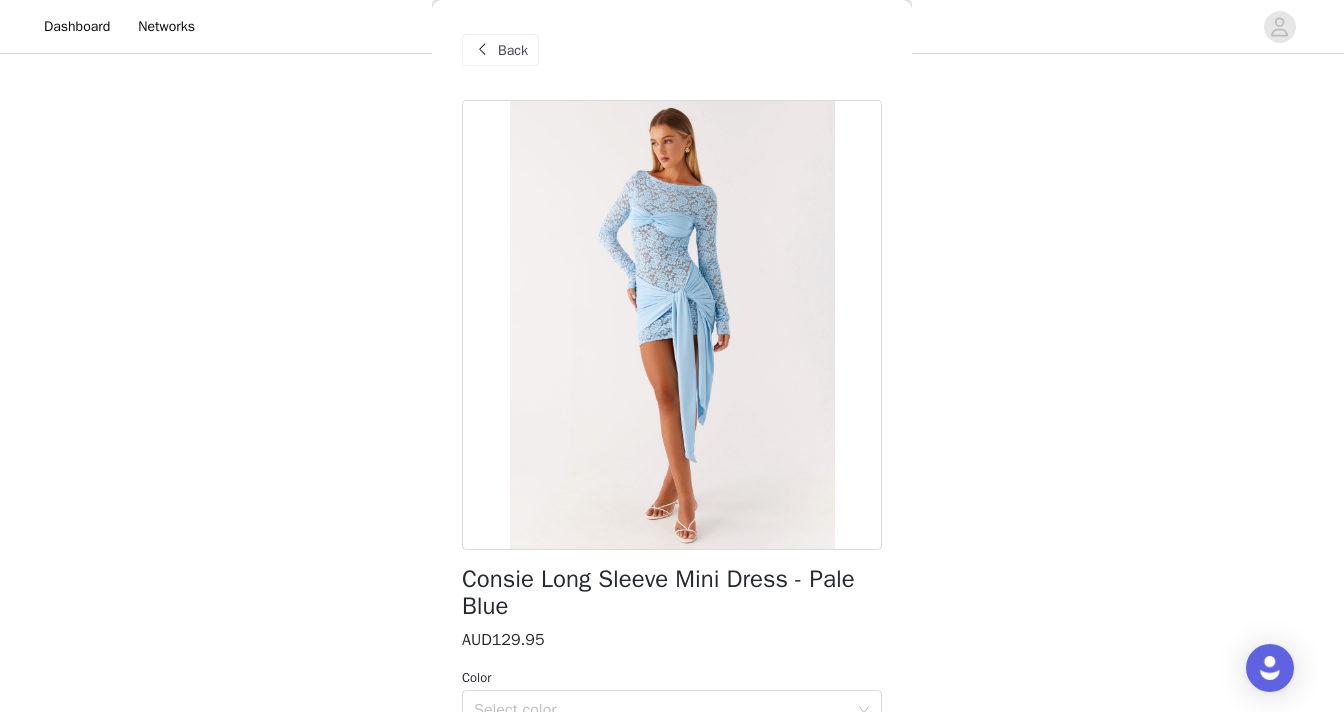click on "Back" at bounding box center [513, 50] 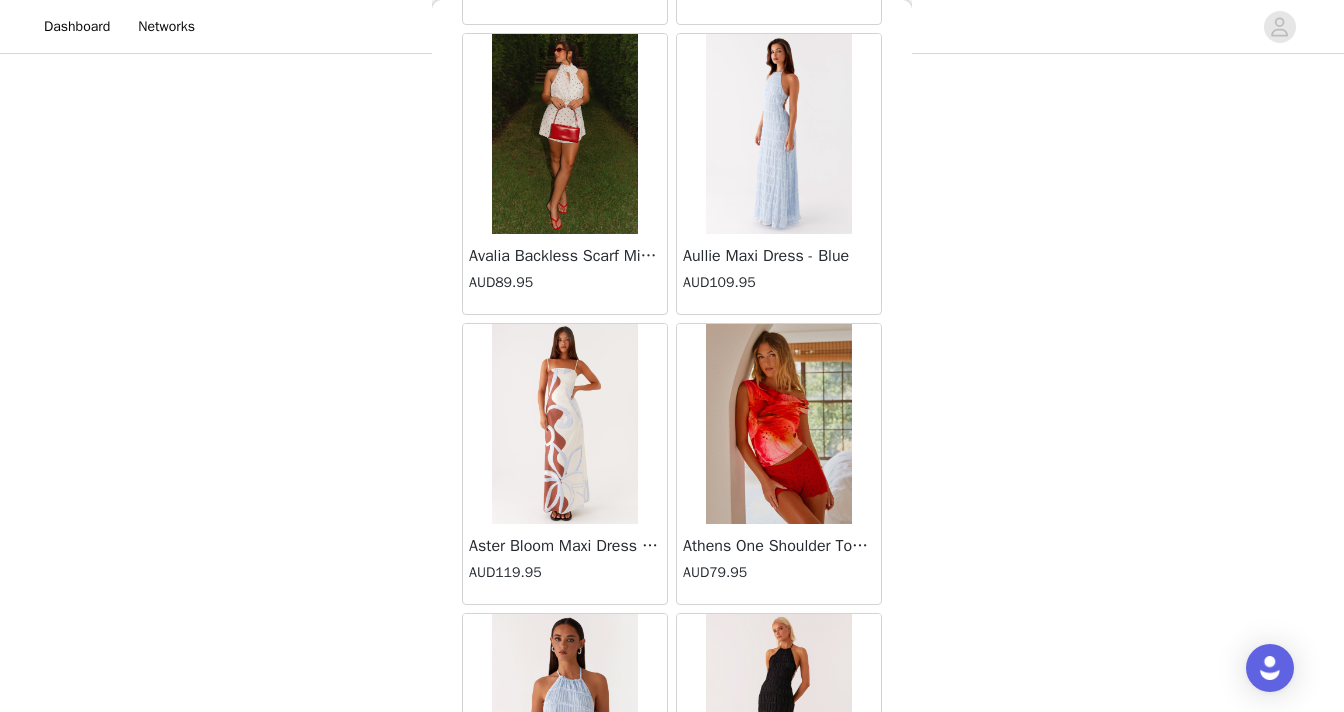 scroll, scrollTop: 939, scrollLeft: 0, axis: vertical 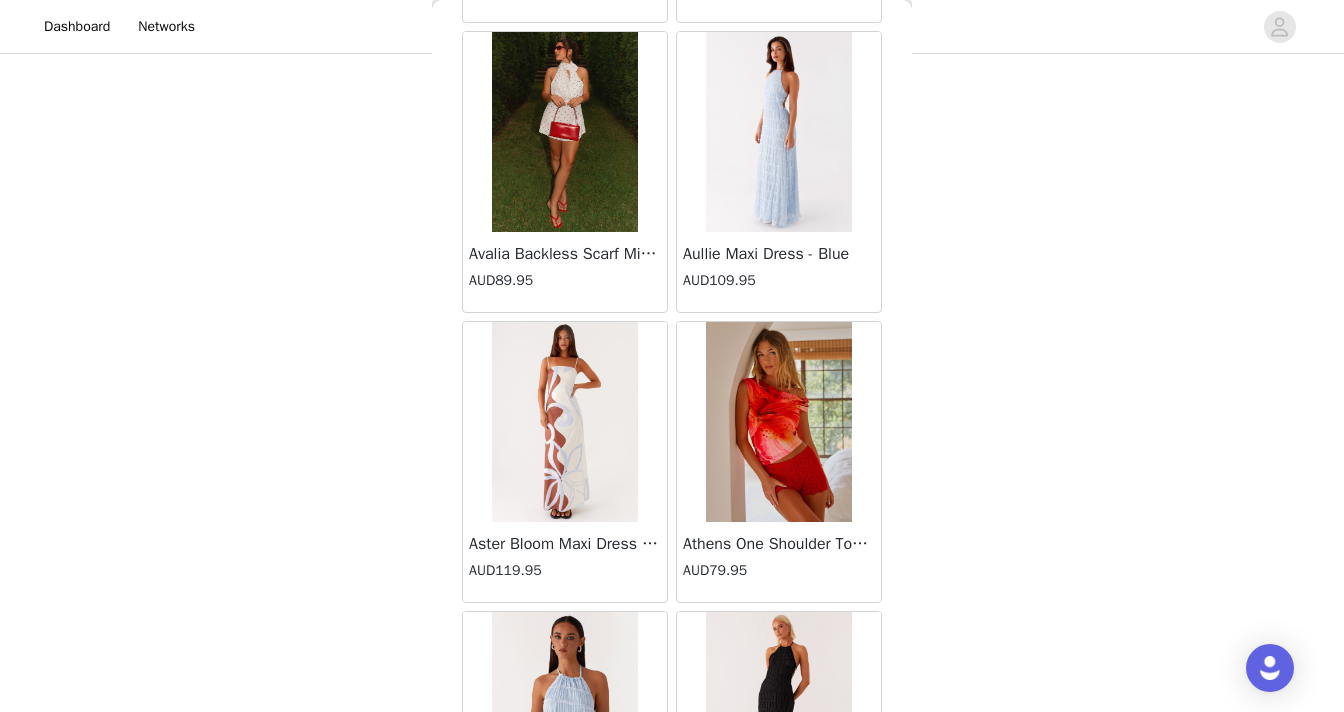 click at bounding box center [778, 132] 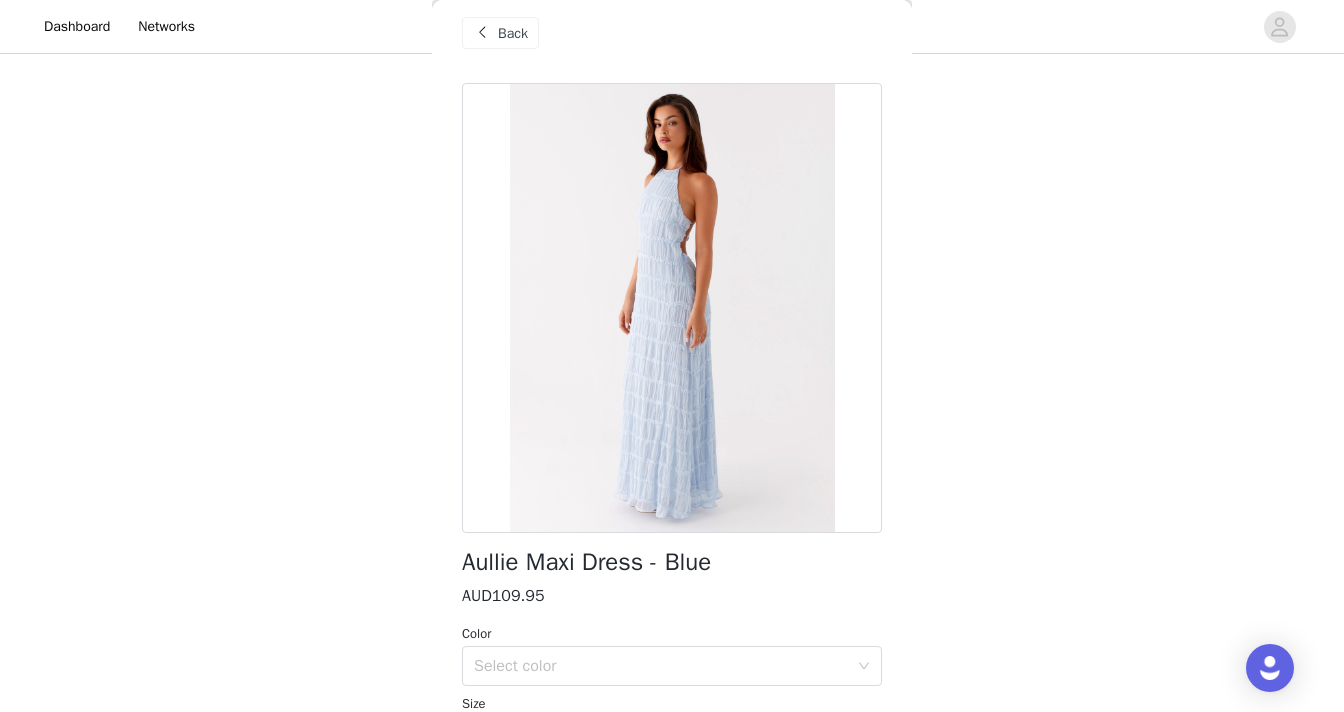 scroll, scrollTop: 0, scrollLeft: 0, axis: both 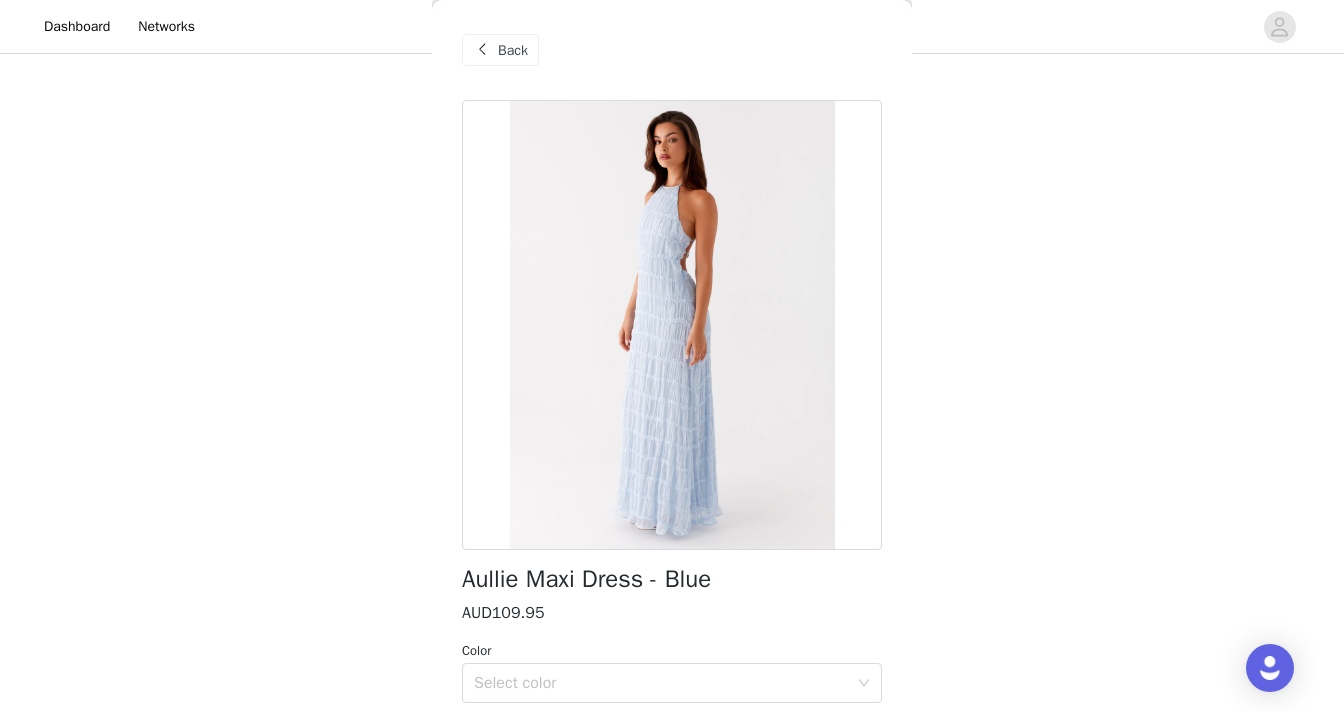 click on "Back" at bounding box center (513, 50) 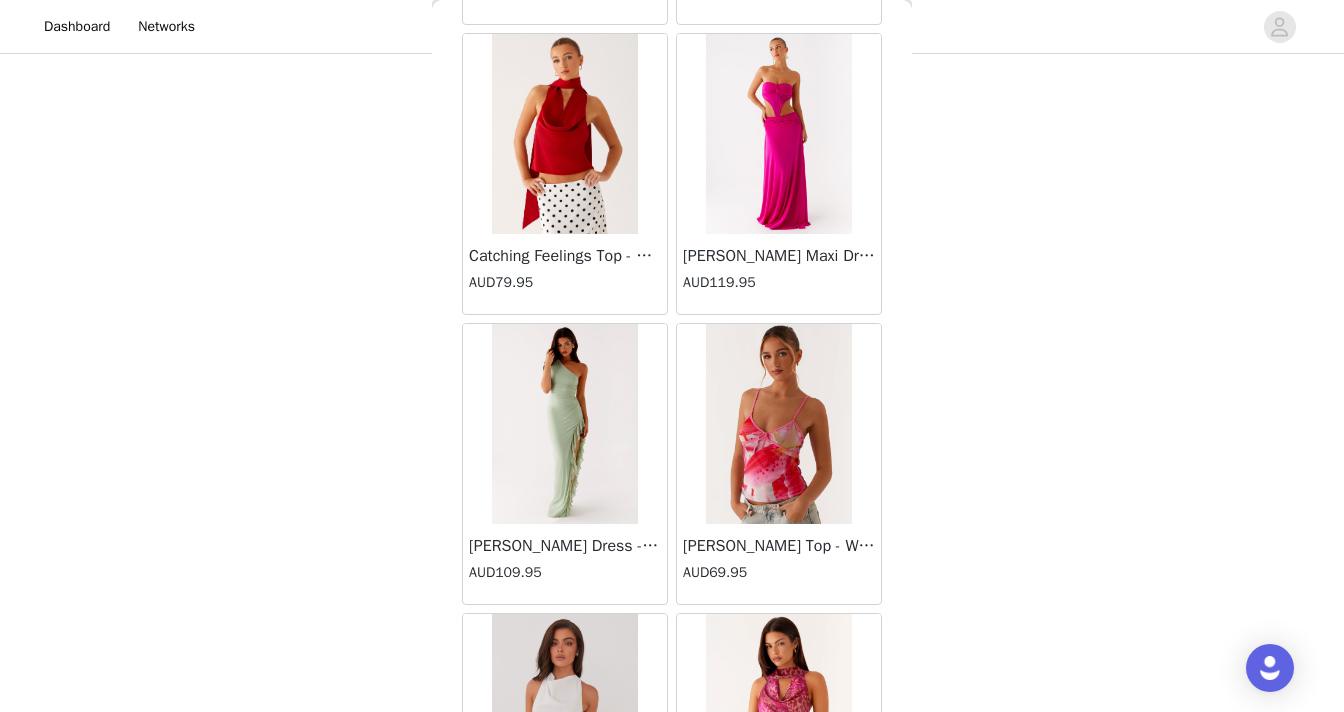 scroll, scrollTop: 10506, scrollLeft: 0, axis: vertical 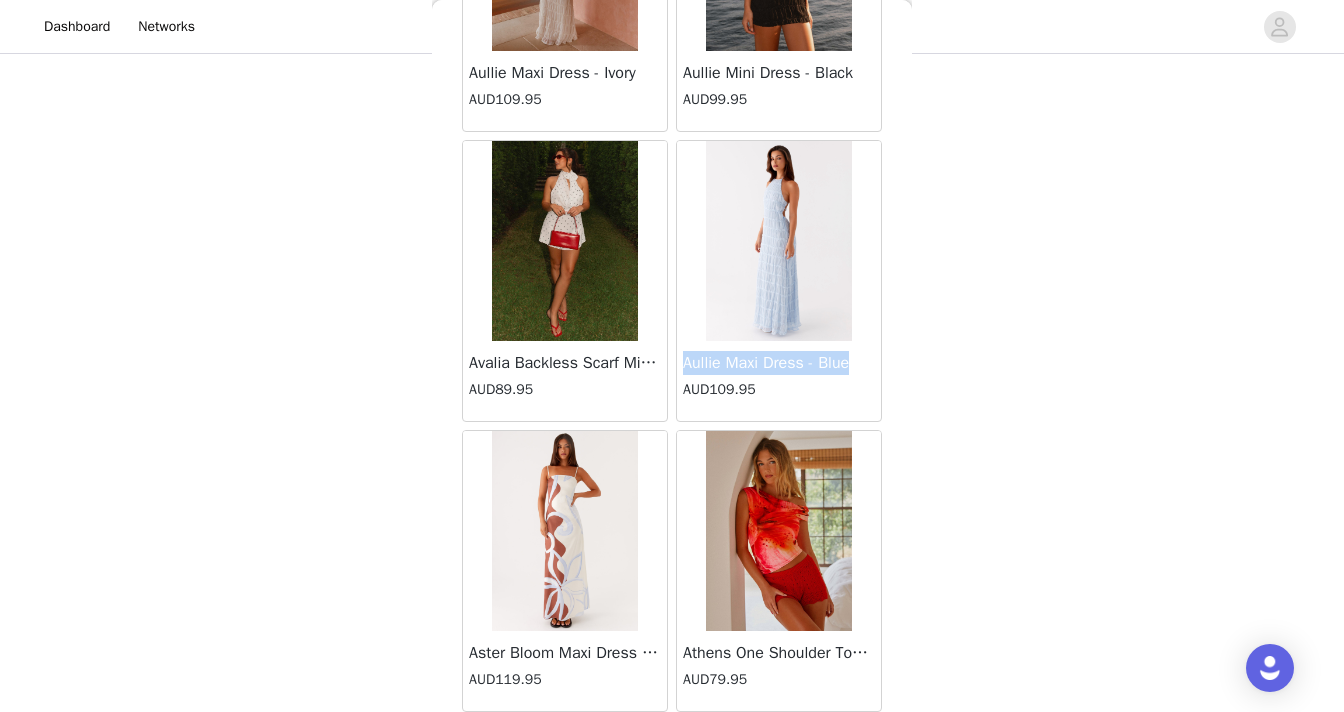 drag, startPoint x: 685, startPoint y: 361, endPoint x: 862, endPoint y: 360, distance: 177.00282 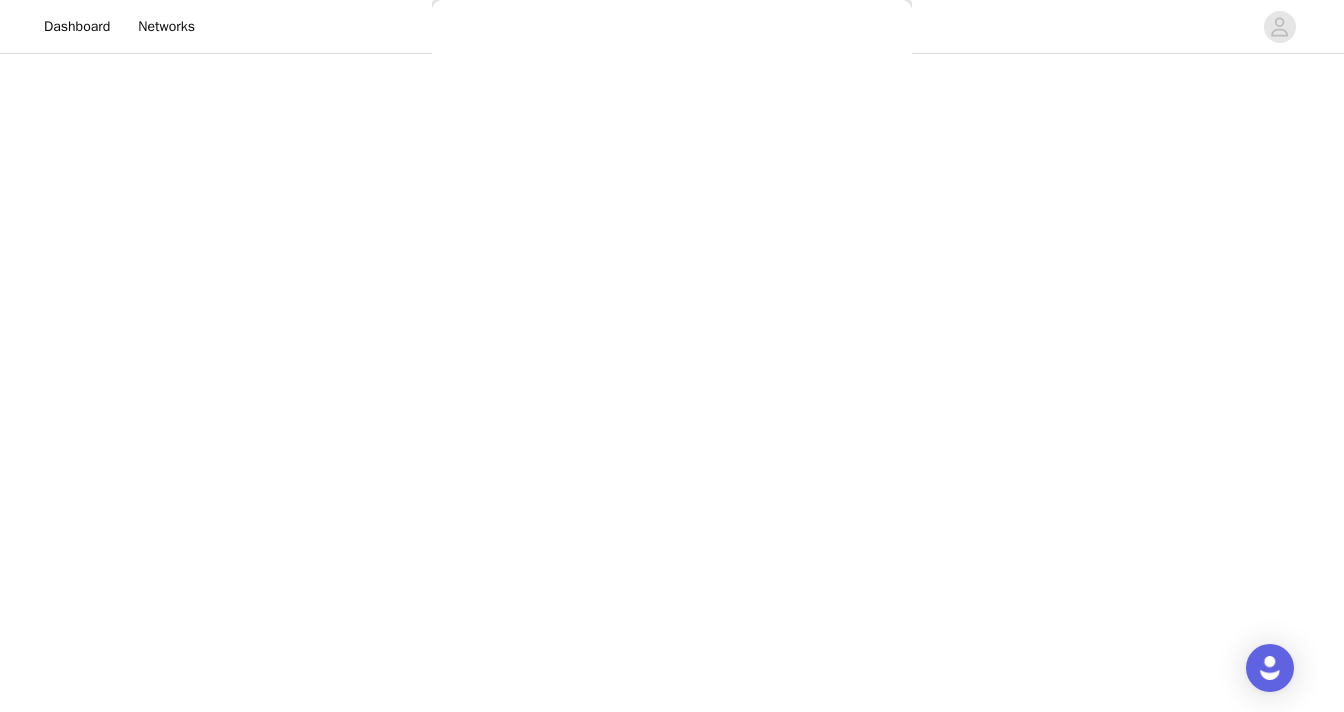 scroll, scrollTop: 387, scrollLeft: 0, axis: vertical 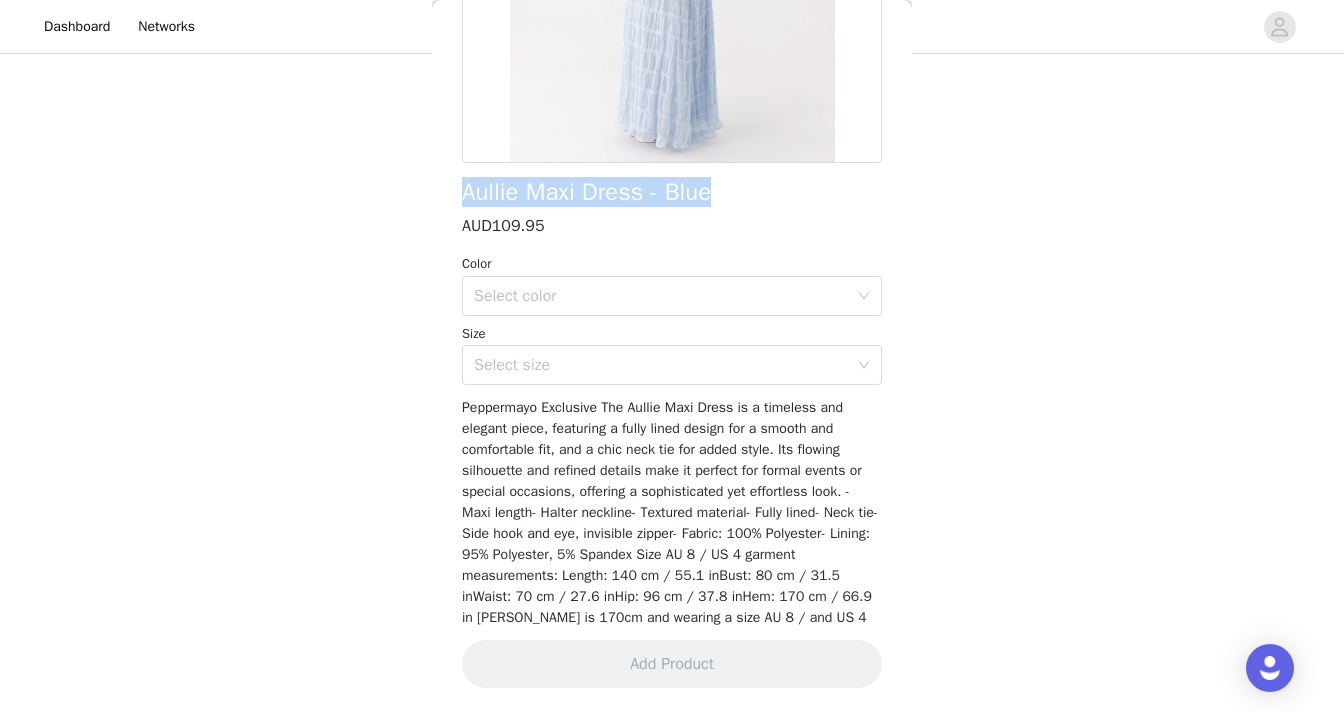 drag, startPoint x: 720, startPoint y: 195, endPoint x: 437, endPoint y: 195, distance: 283 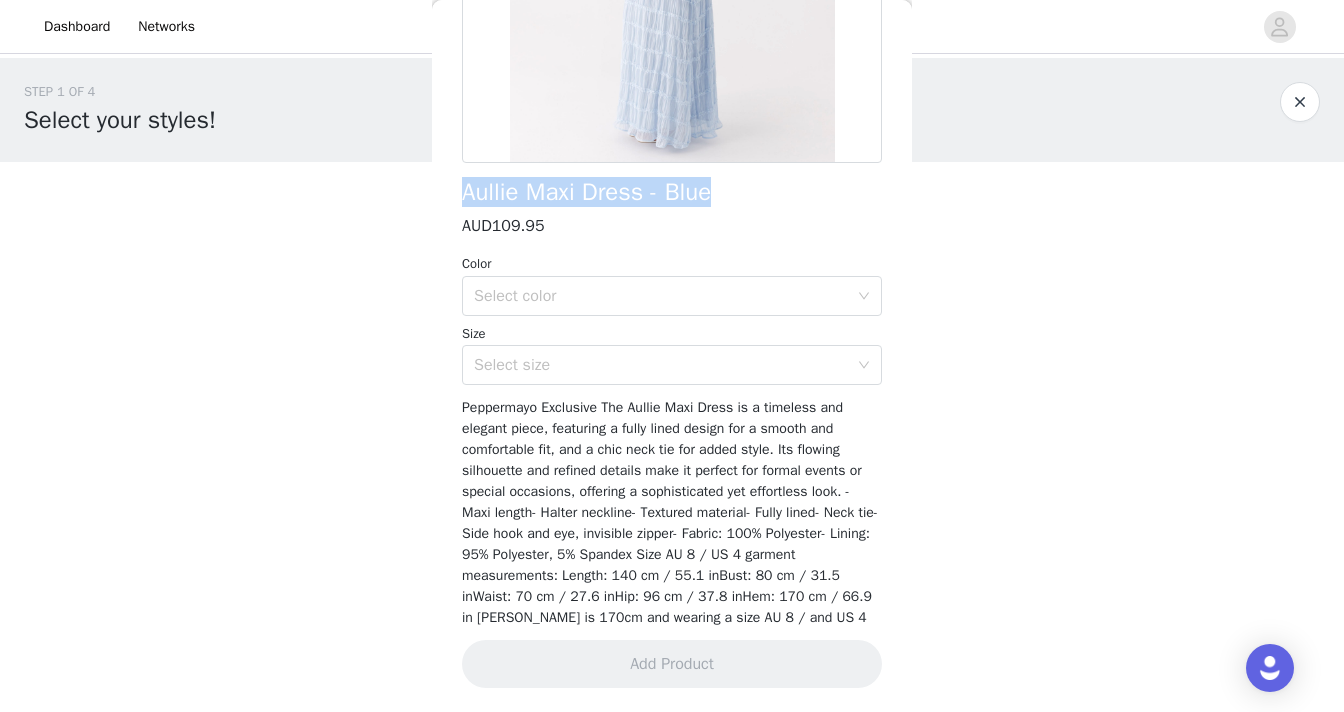 scroll, scrollTop: 0, scrollLeft: 0, axis: both 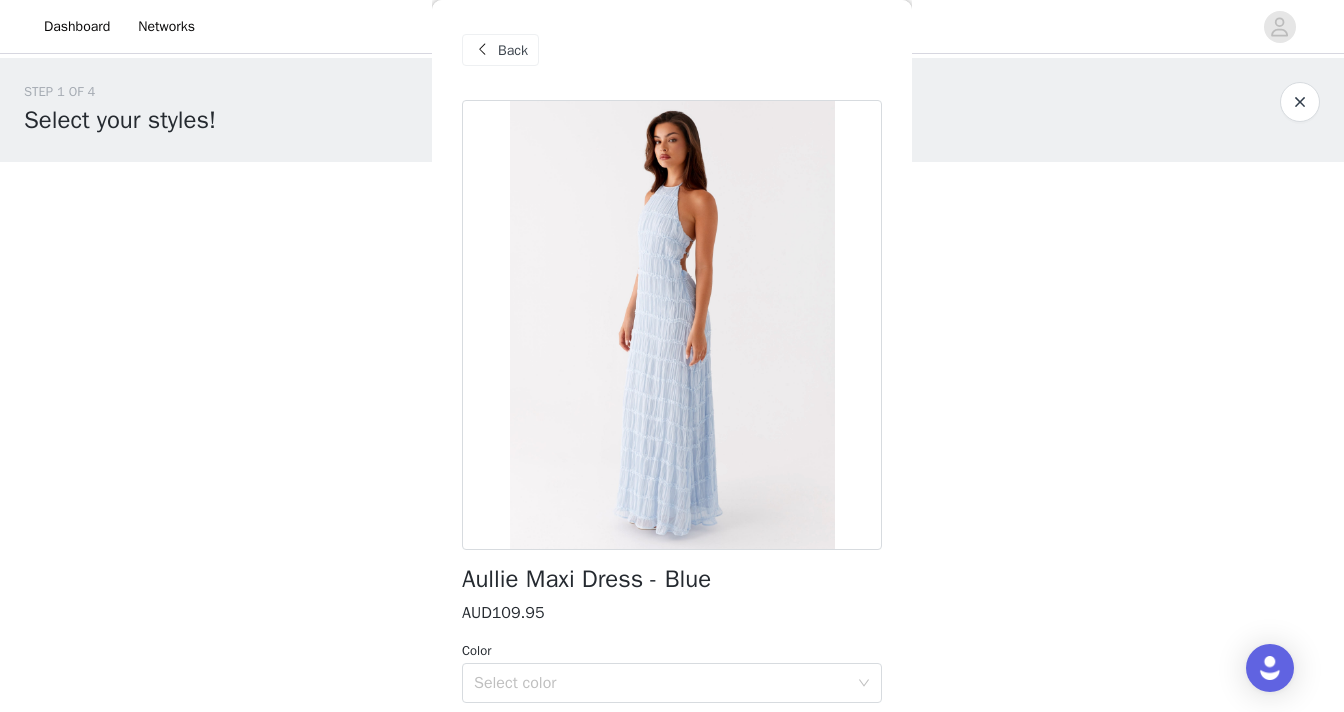 click on "Back" at bounding box center (500, 50) 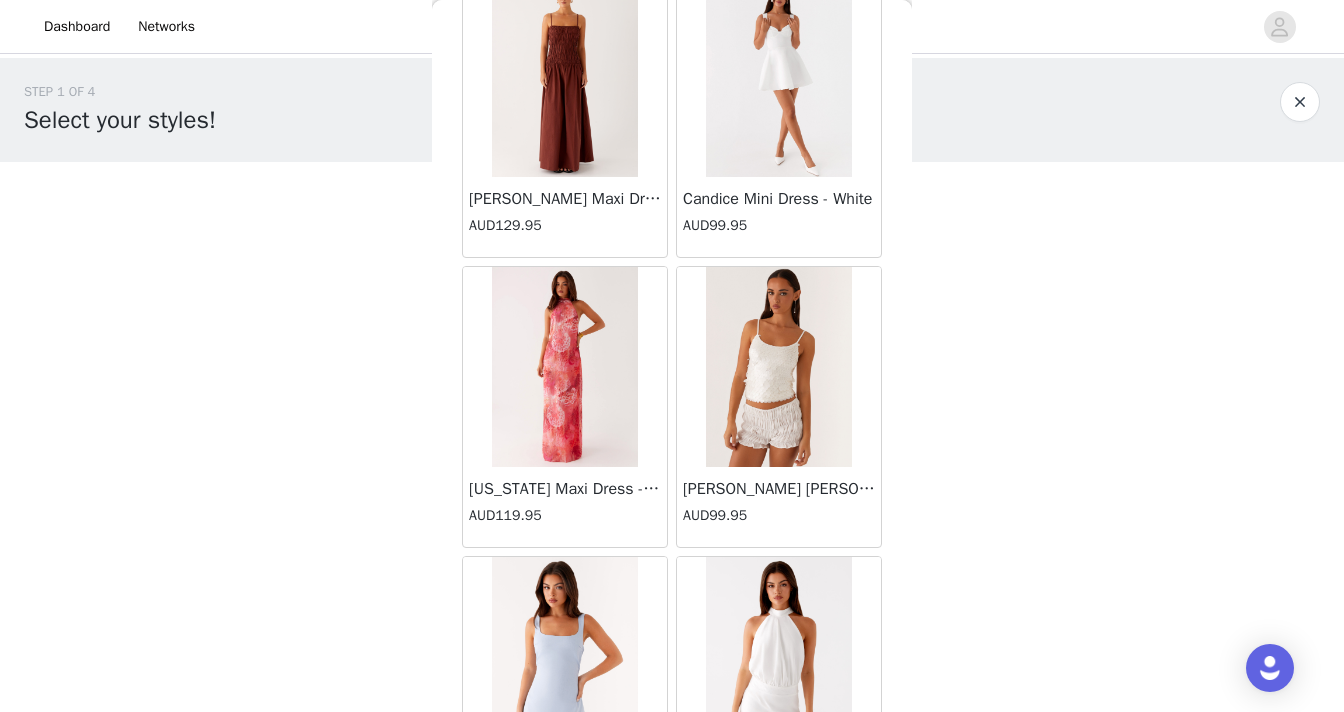 scroll, scrollTop: 5351, scrollLeft: 0, axis: vertical 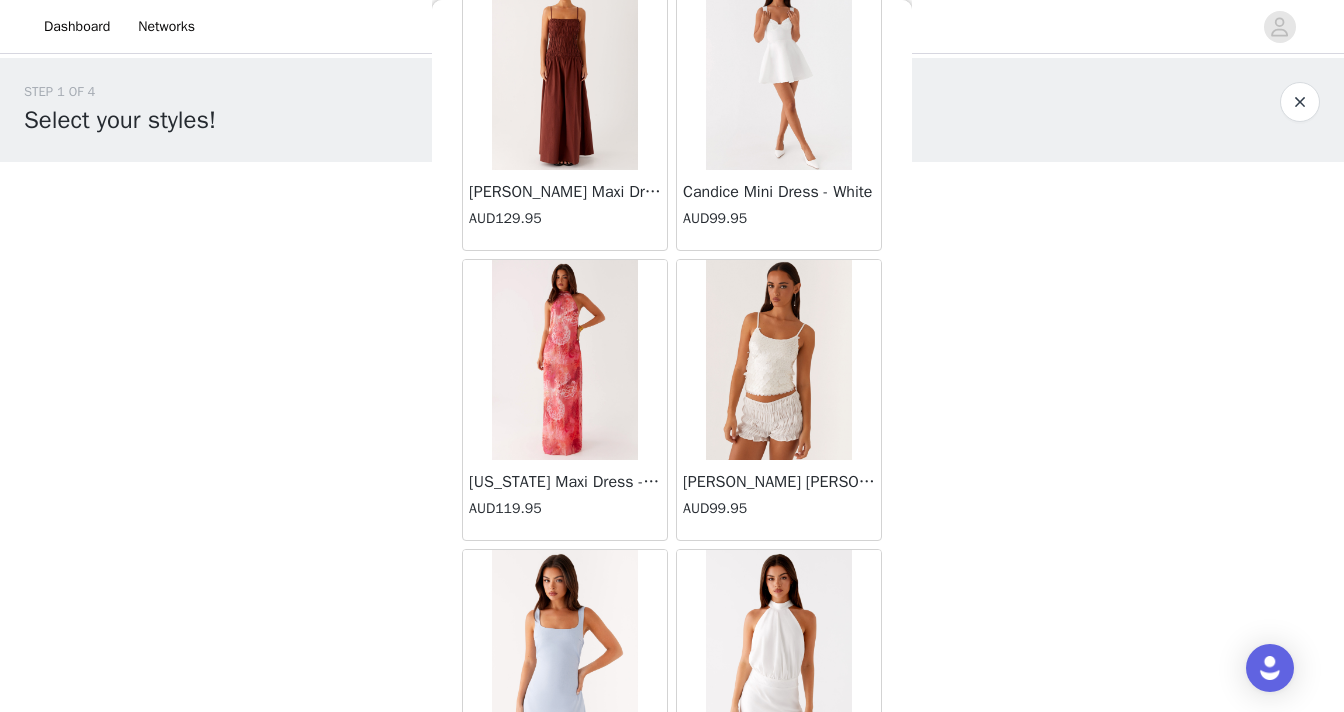 click at bounding box center (564, 360) 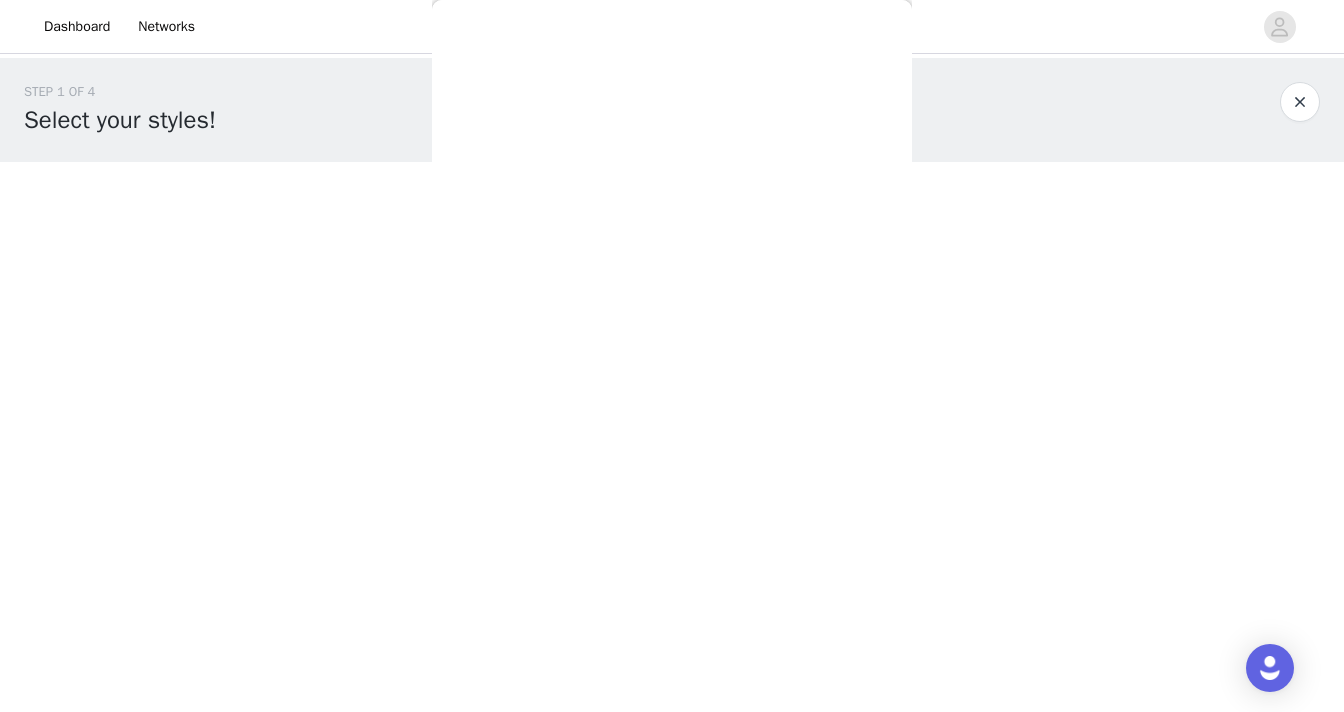 scroll, scrollTop: 429, scrollLeft: 0, axis: vertical 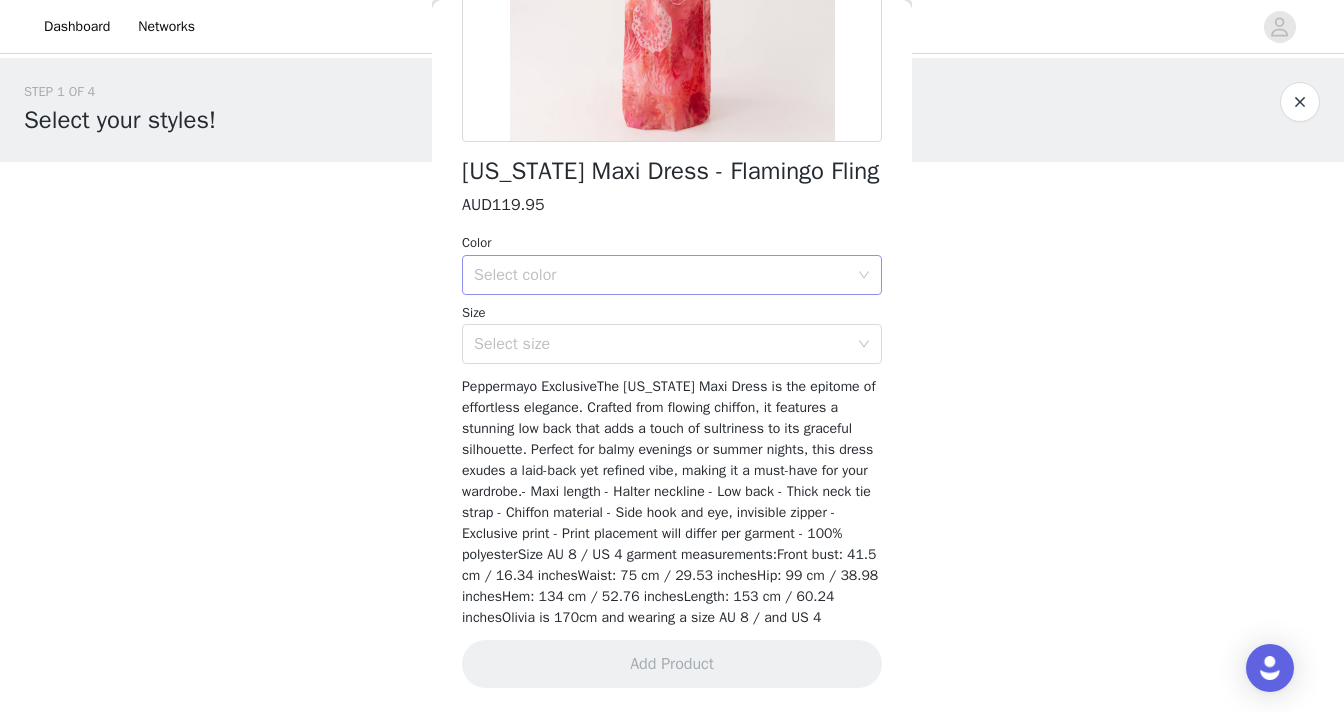 click on "Select color" at bounding box center (661, 275) 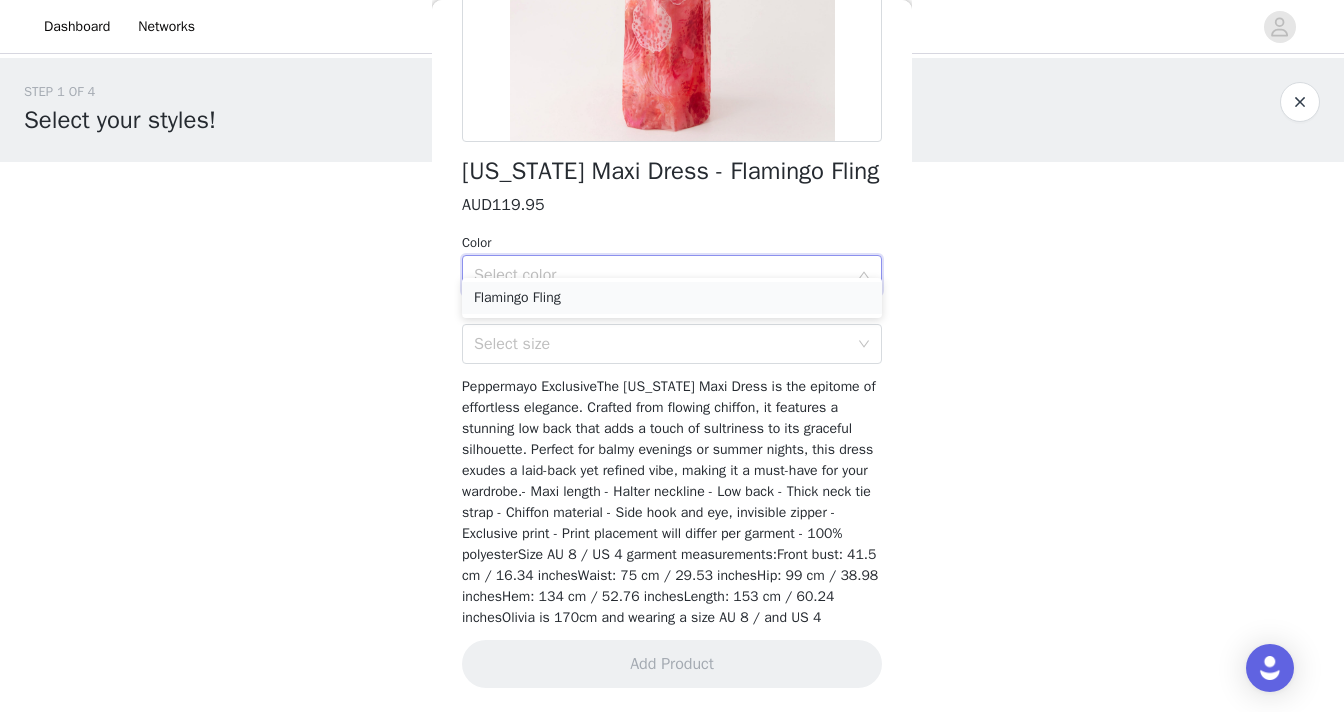 click on "Flamingo Fling" at bounding box center (672, 298) 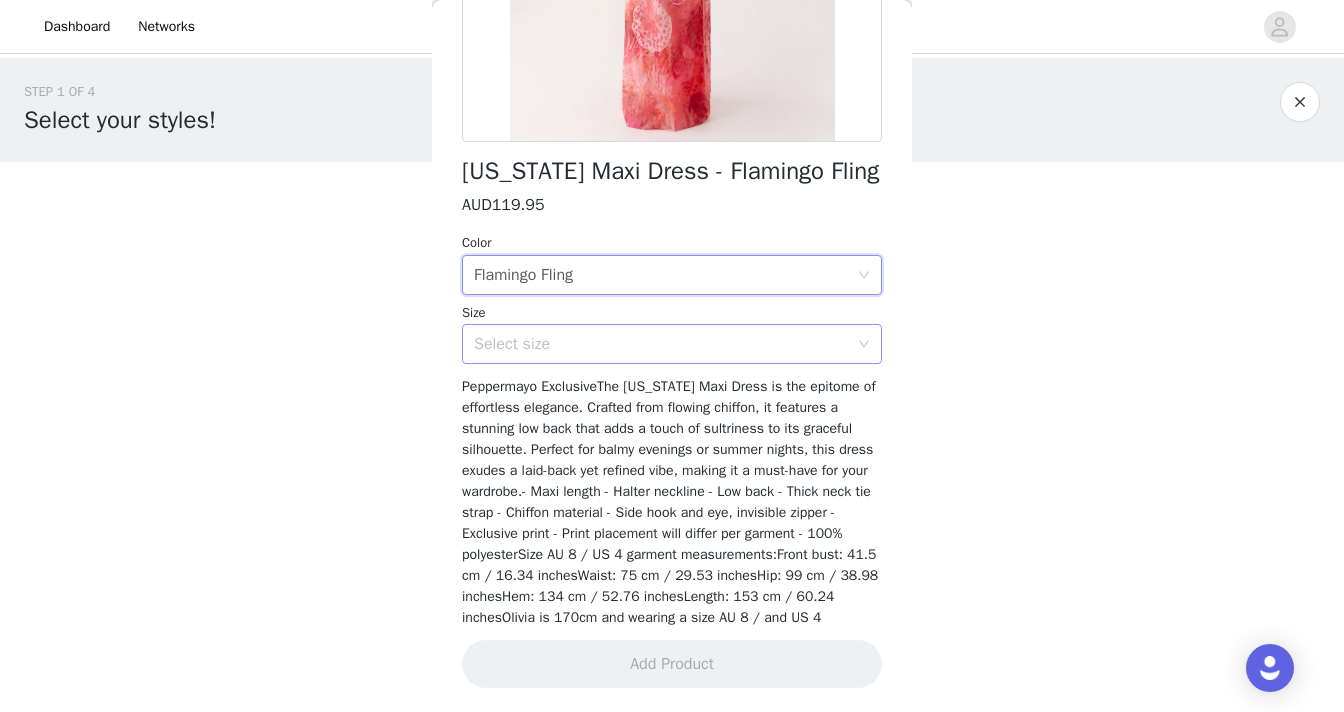 click on "Select size" at bounding box center [661, 344] 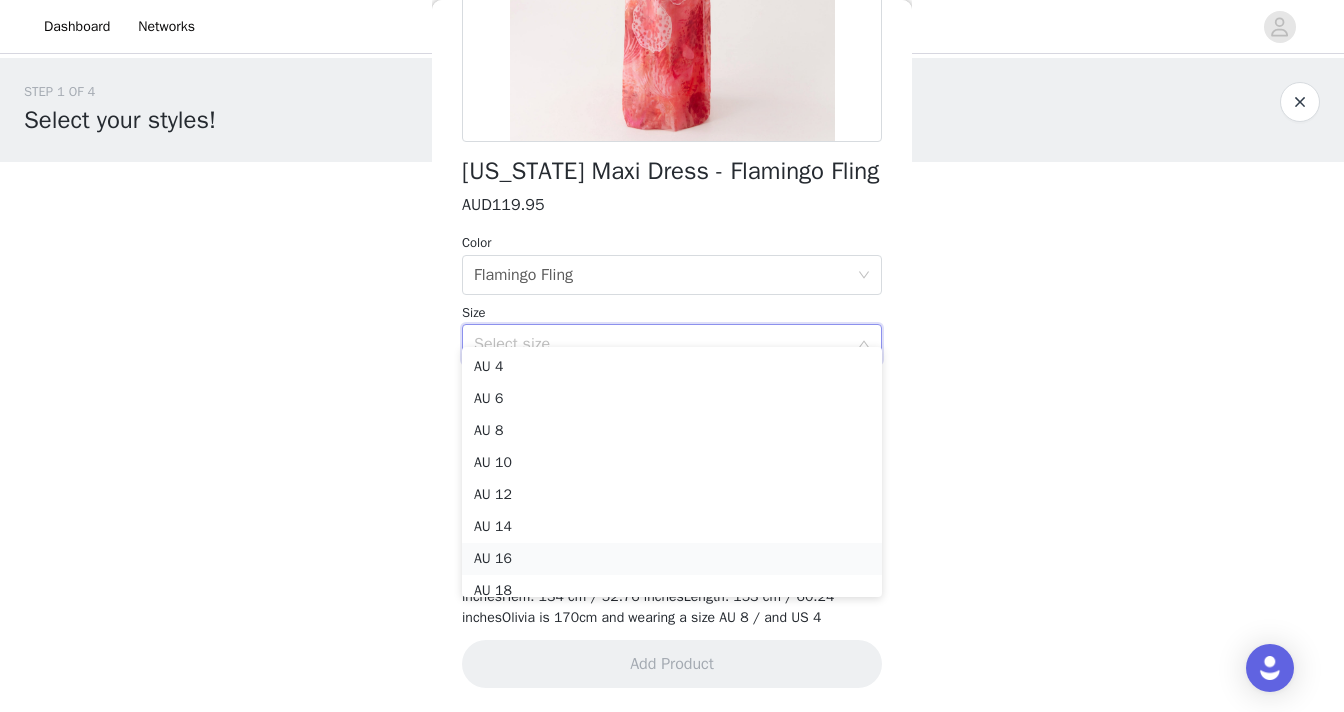 click on "AU 16" at bounding box center (672, 559) 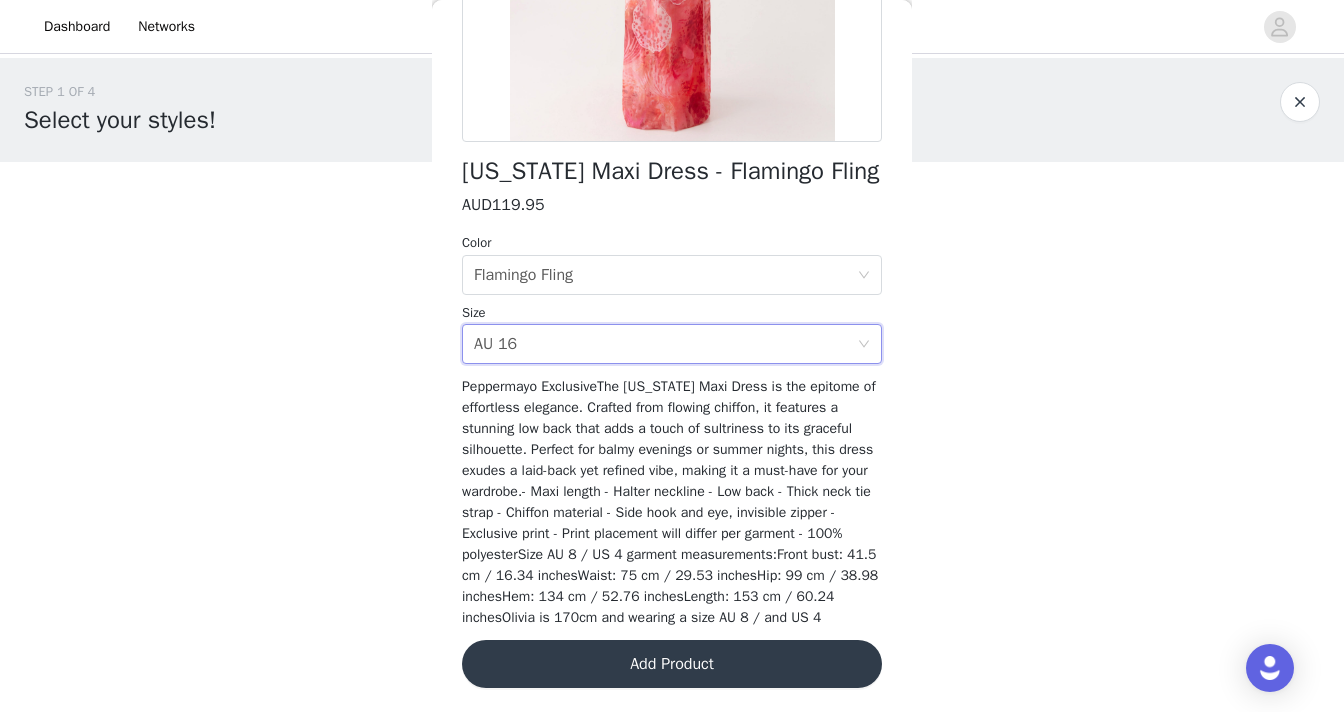 click on "Add Product" at bounding box center [672, 664] 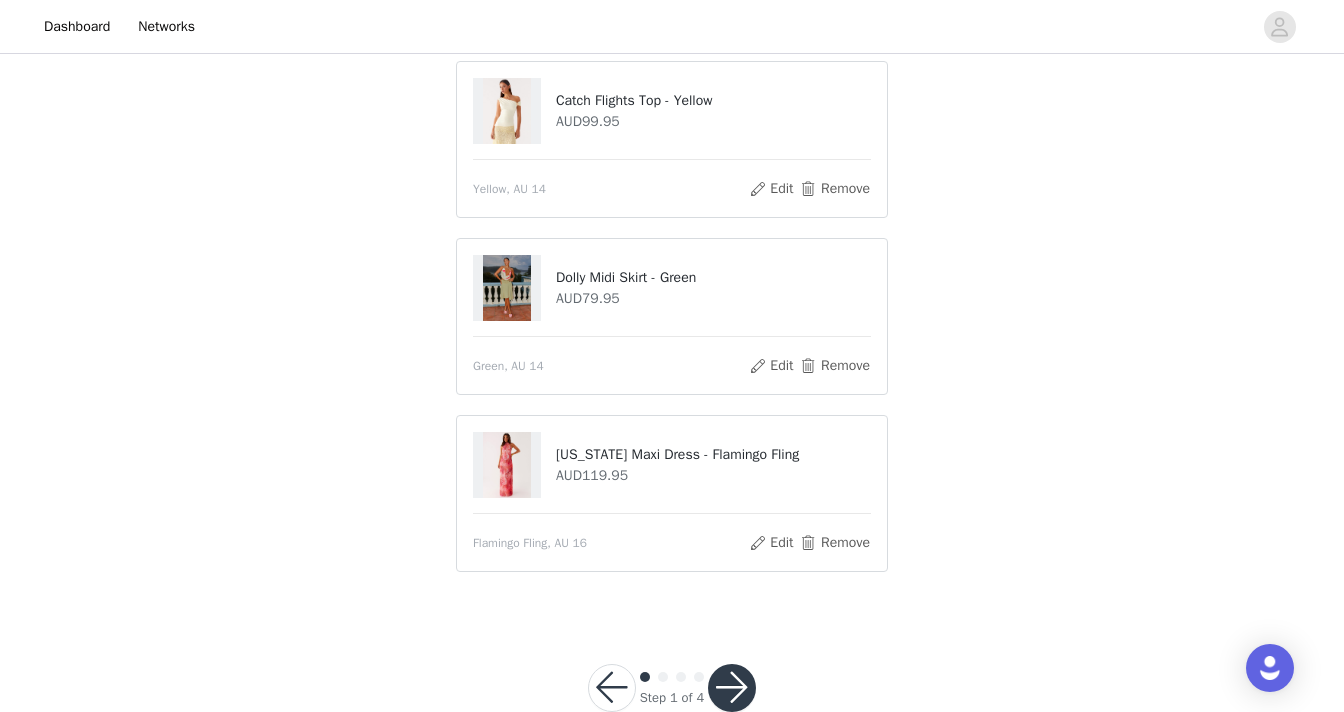 scroll, scrollTop: 205, scrollLeft: 0, axis: vertical 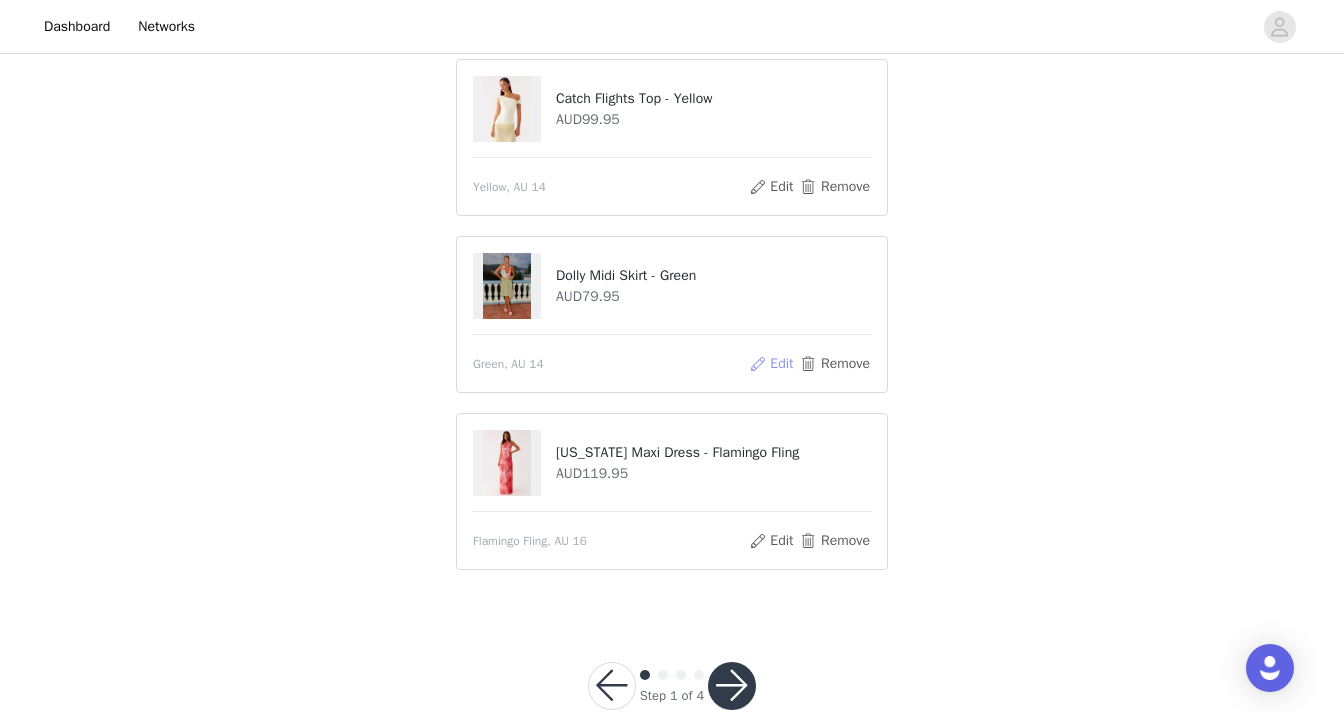click on "Edit" at bounding box center (771, 364) 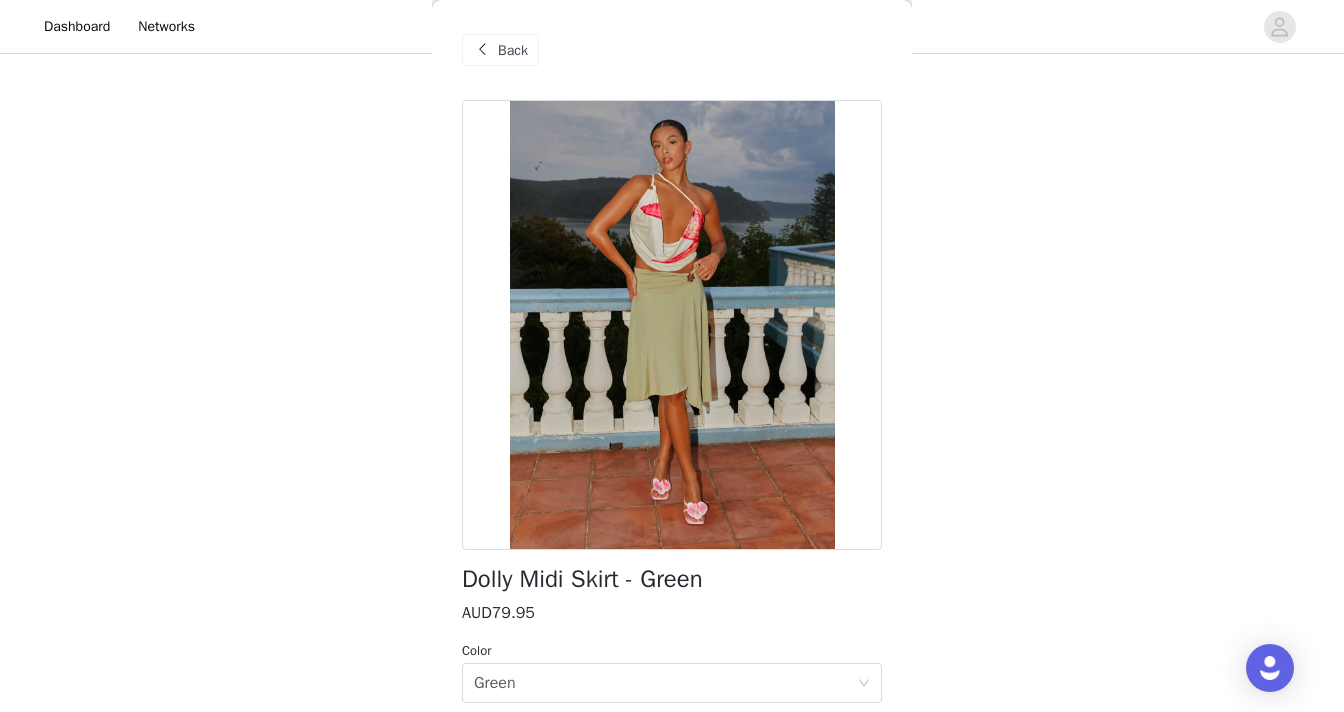 click at bounding box center [482, 50] 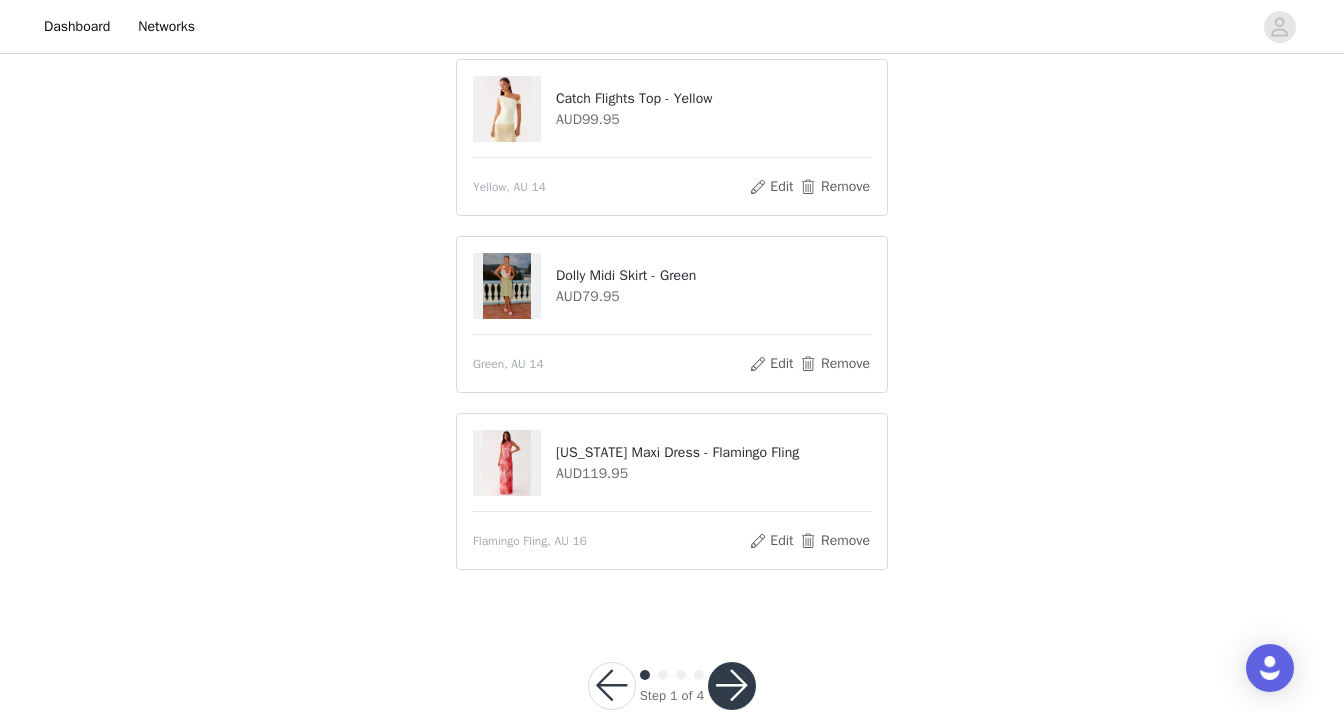 scroll, scrollTop: 250, scrollLeft: 0, axis: vertical 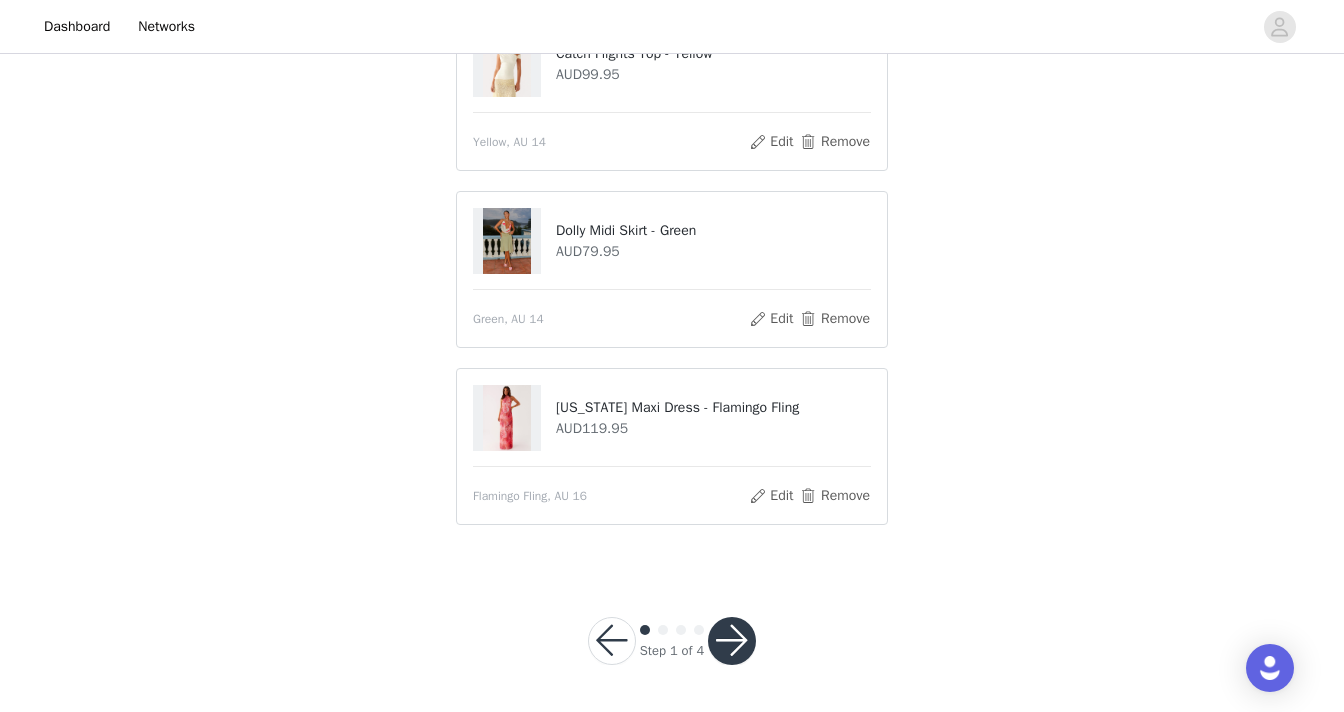 click at bounding box center (732, 641) 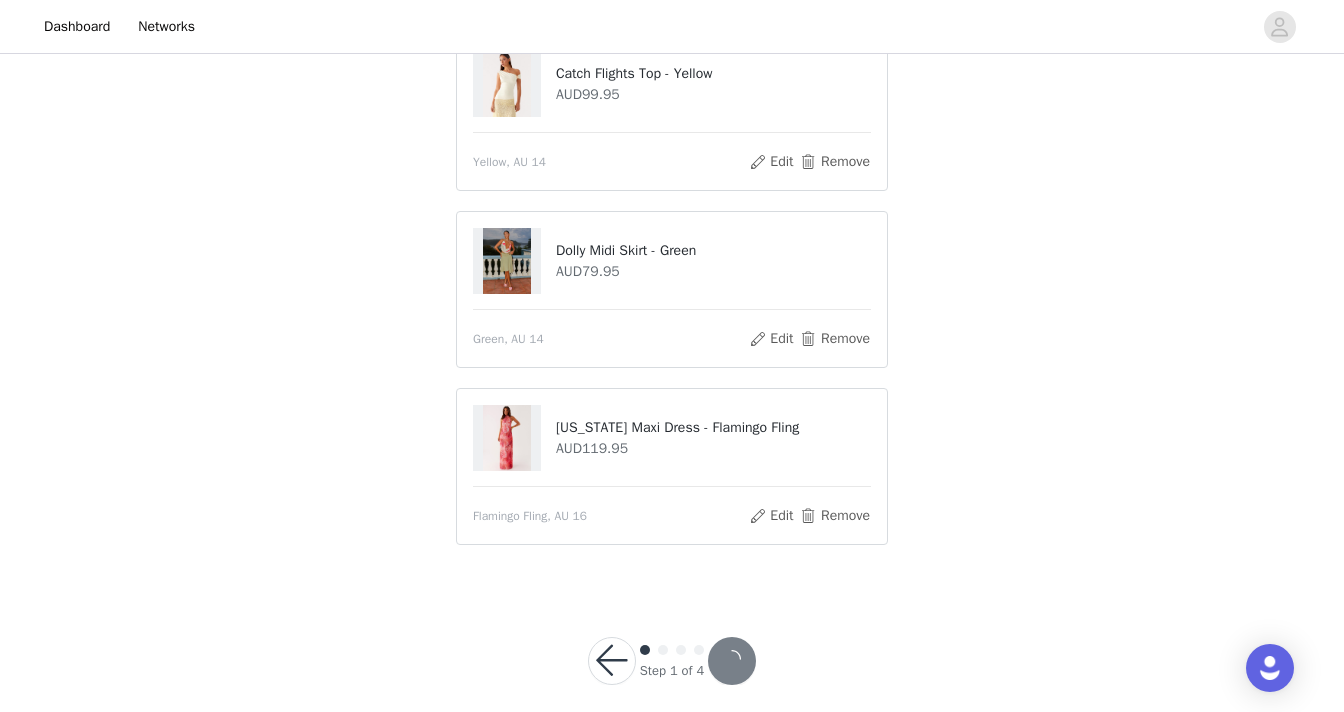 scroll, scrollTop: 250, scrollLeft: 0, axis: vertical 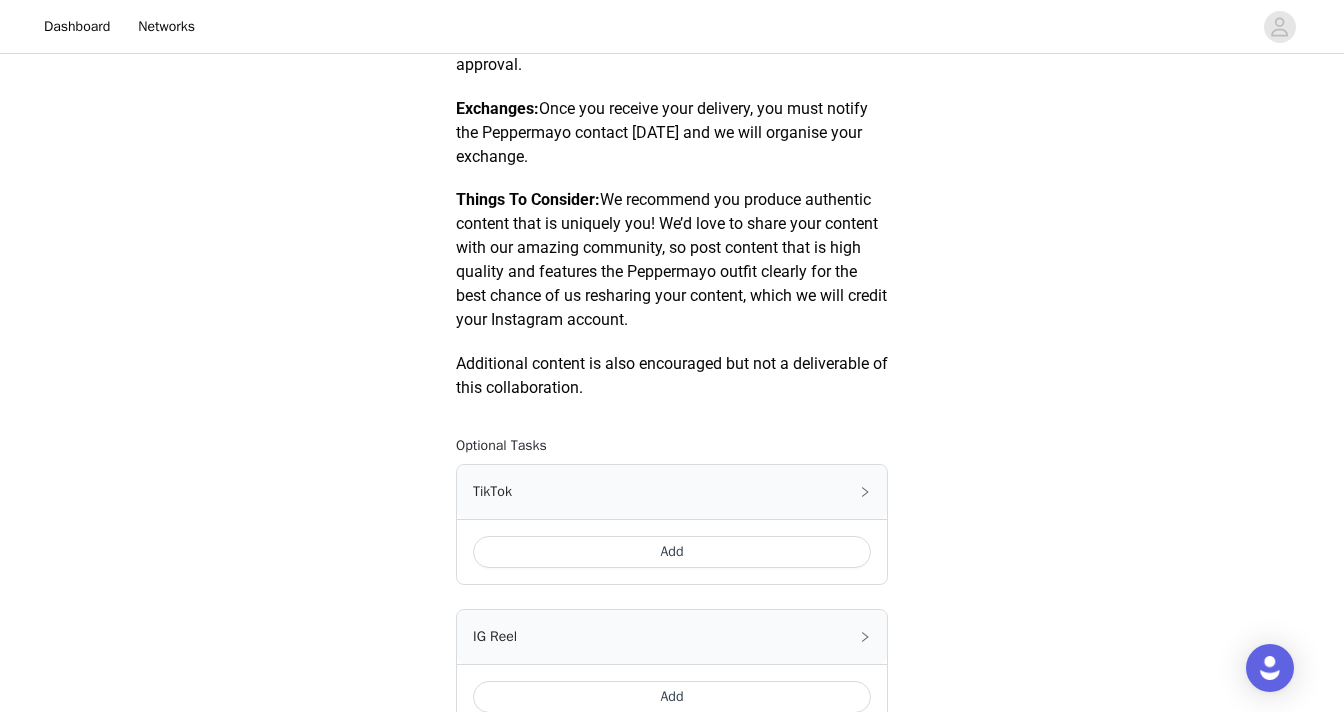 click on "Add" at bounding box center (672, 552) 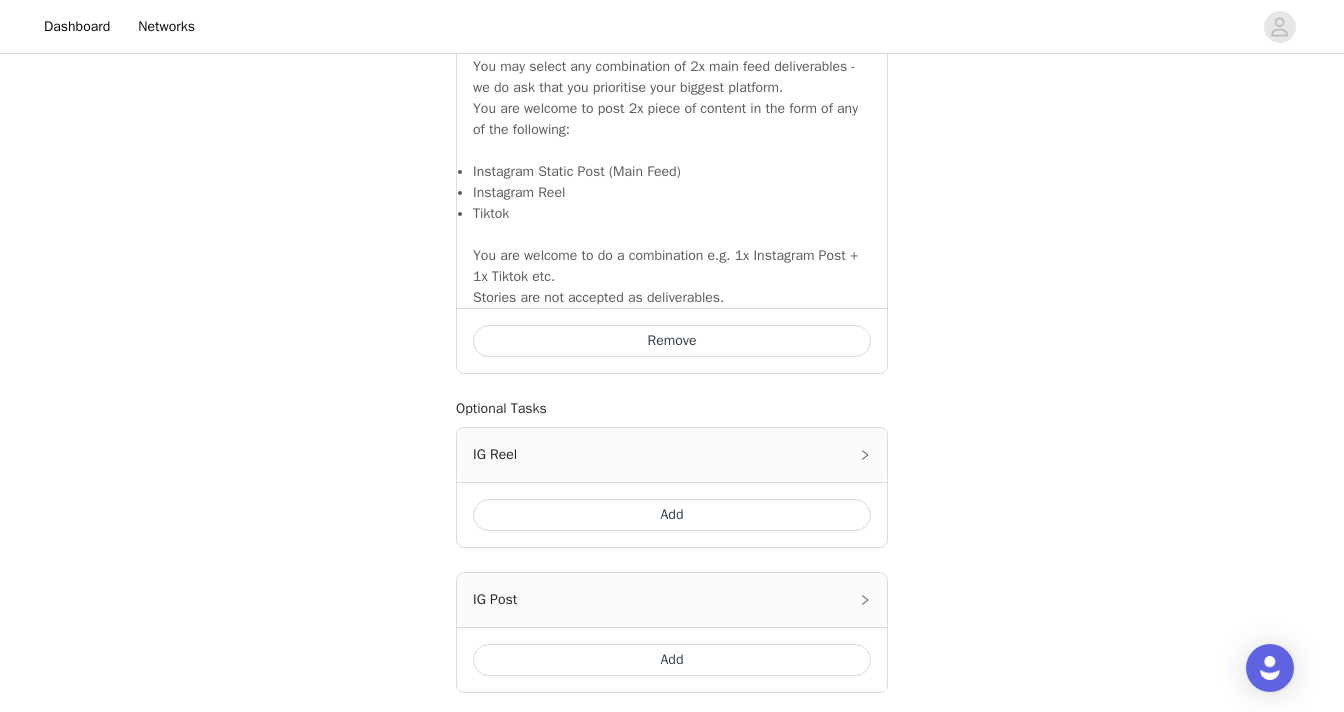 scroll, scrollTop: 1592, scrollLeft: 0, axis: vertical 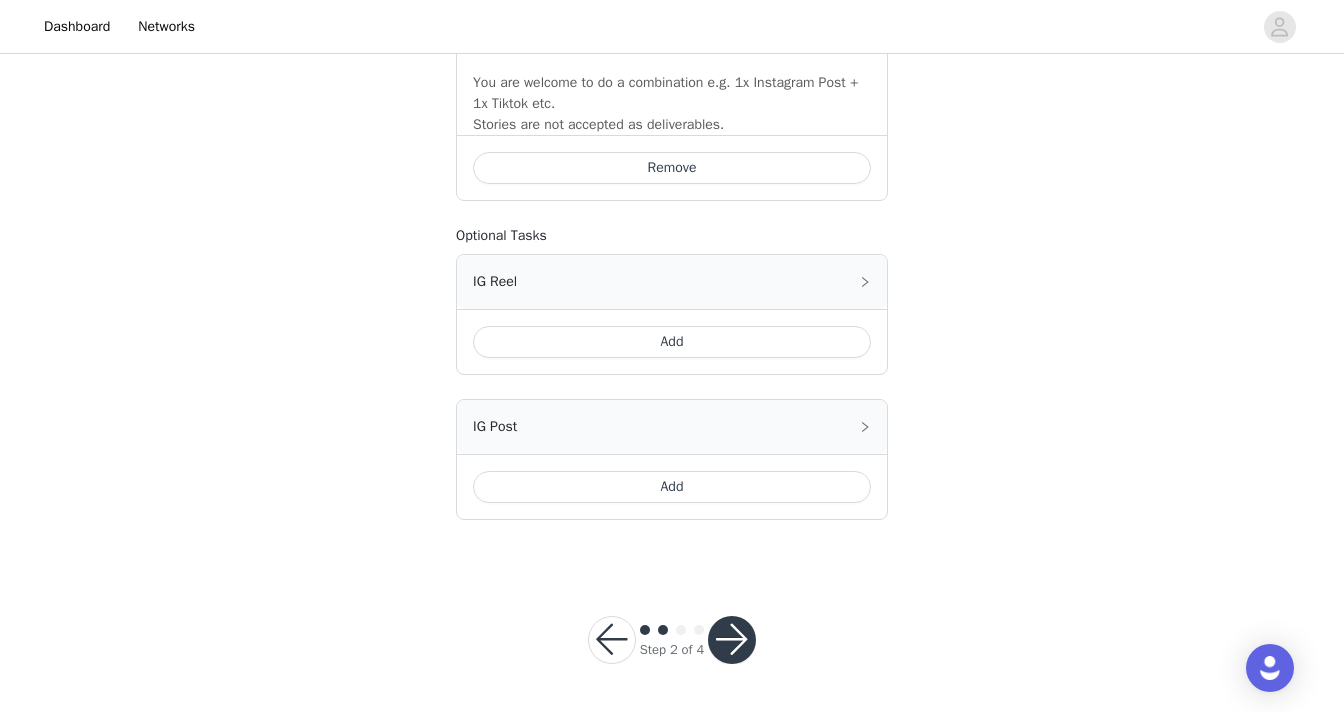 click at bounding box center [732, 640] 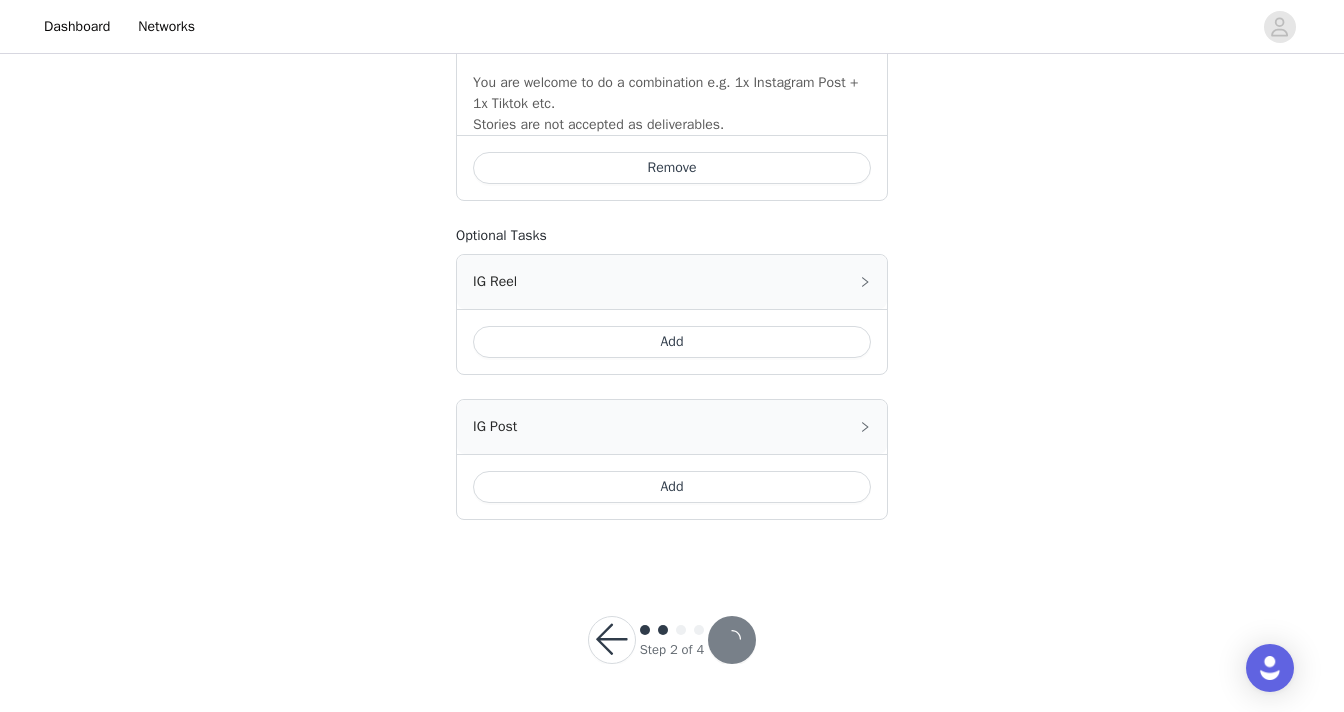 scroll, scrollTop: 0, scrollLeft: 0, axis: both 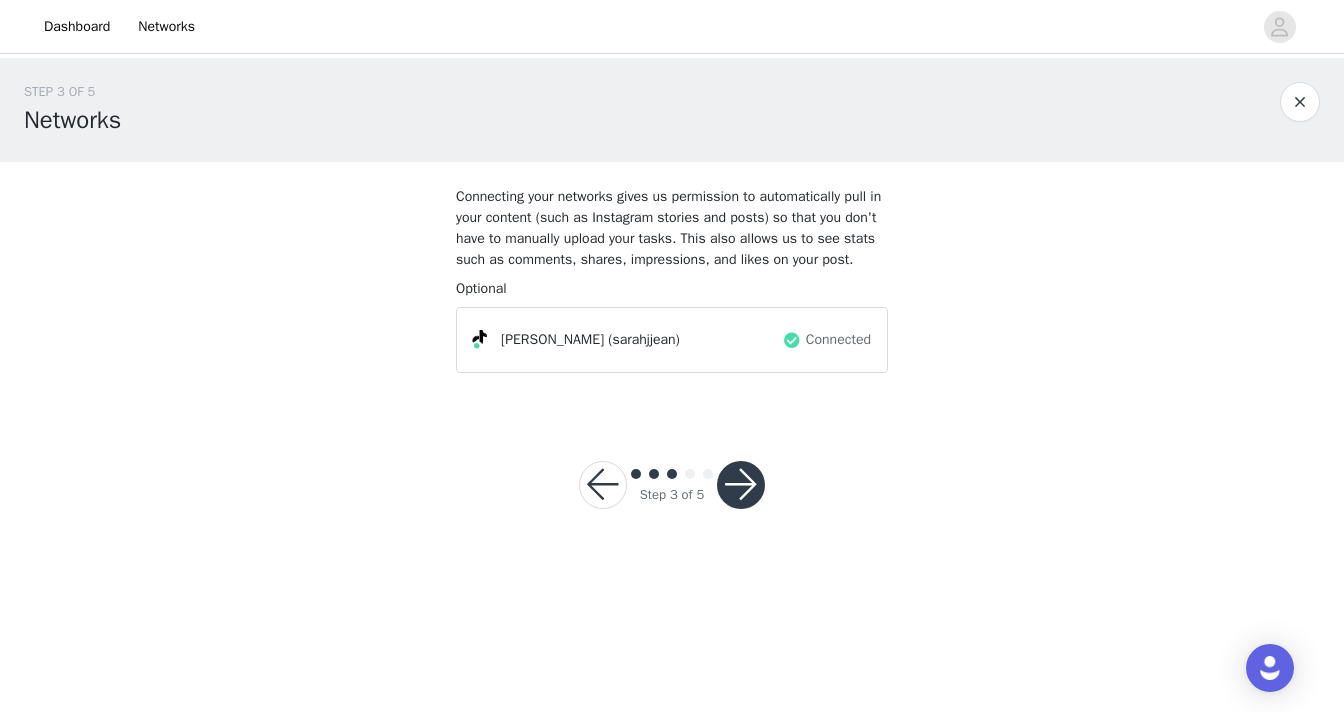 click at bounding box center [741, 485] 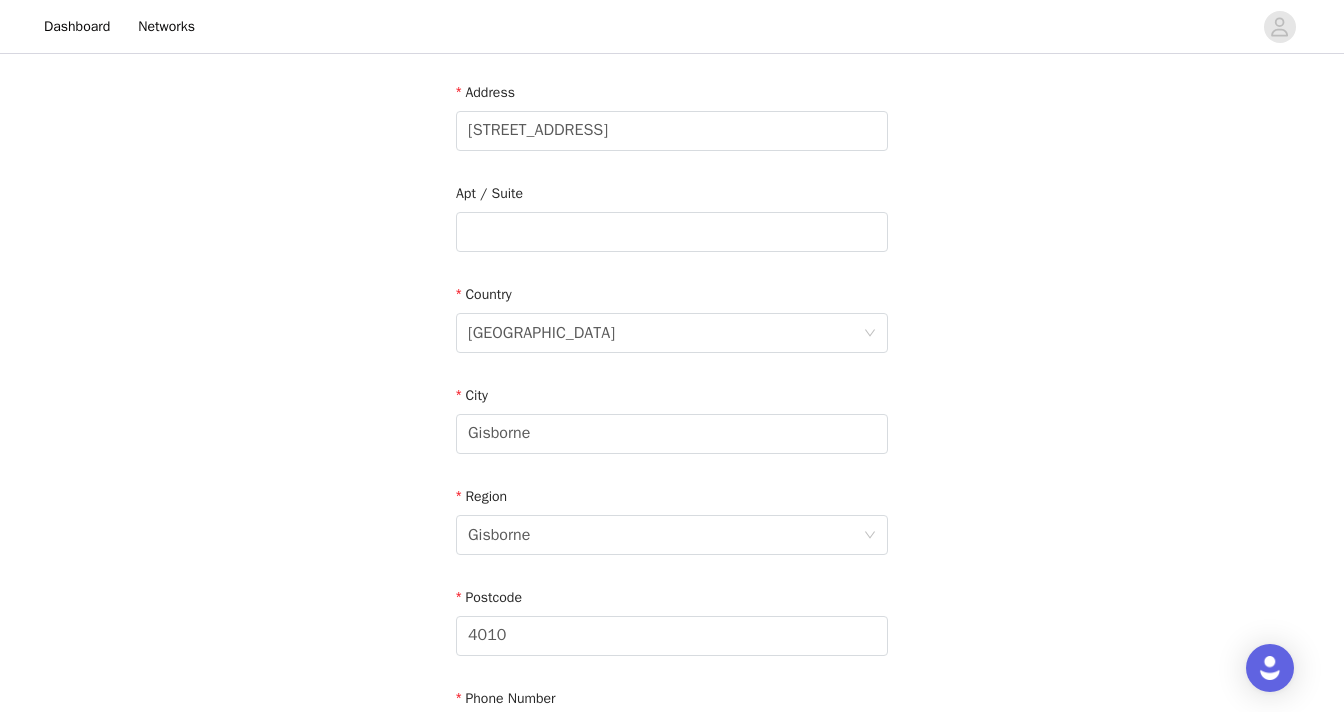 scroll, scrollTop: 693, scrollLeft: 0, axis: vertical 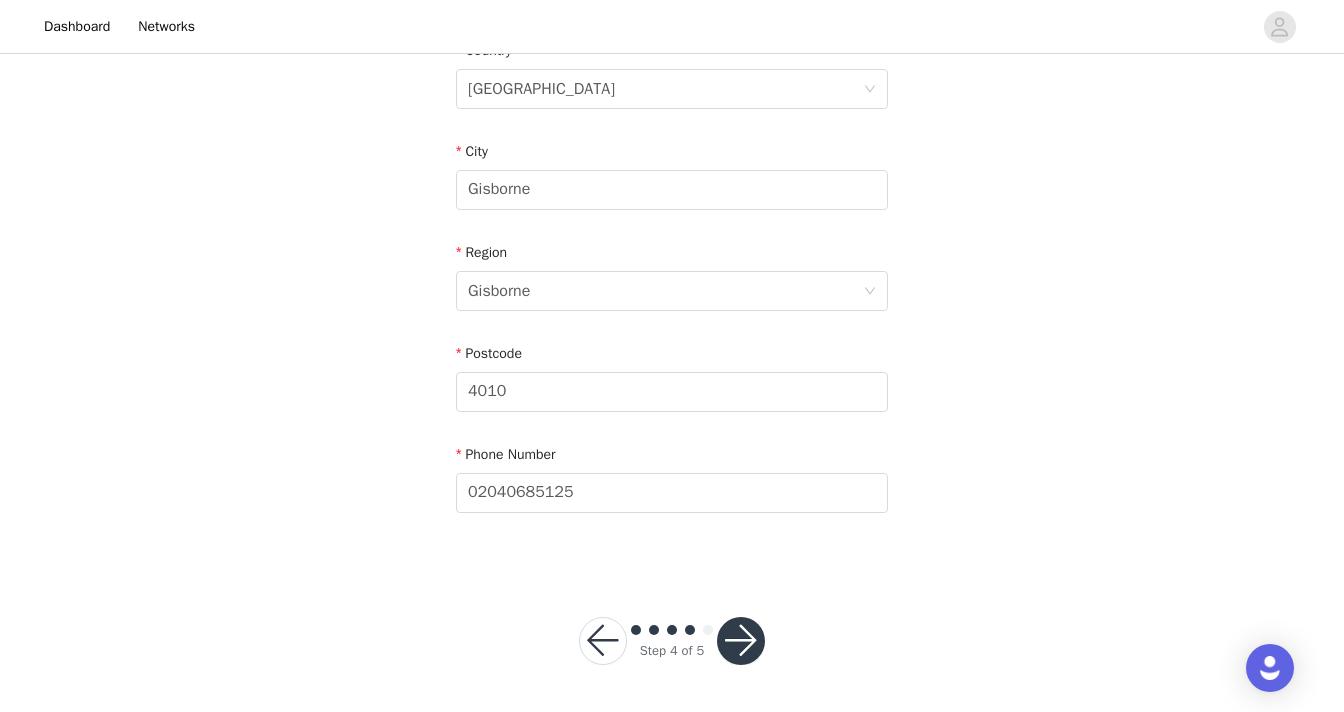 click at bounding box center (741, 641) 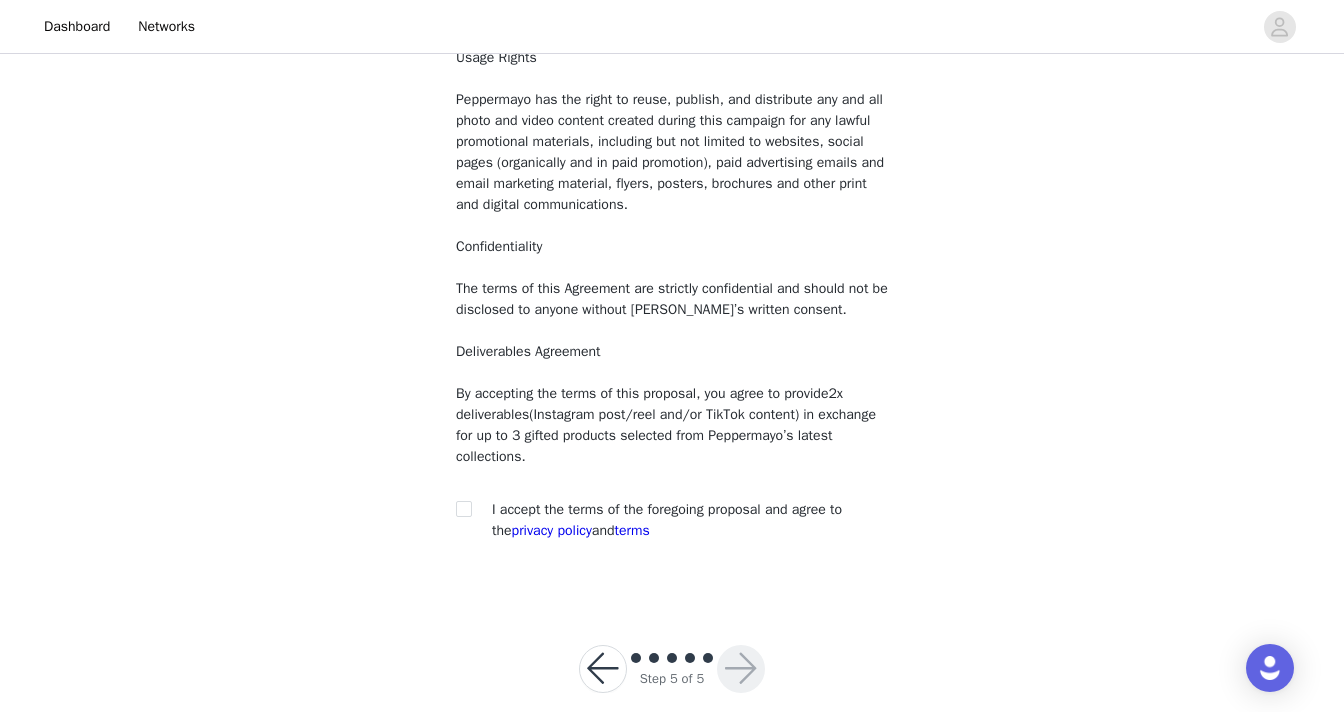 scroll, scrollTop: 212, scrollLeft: 0, axis: vertical 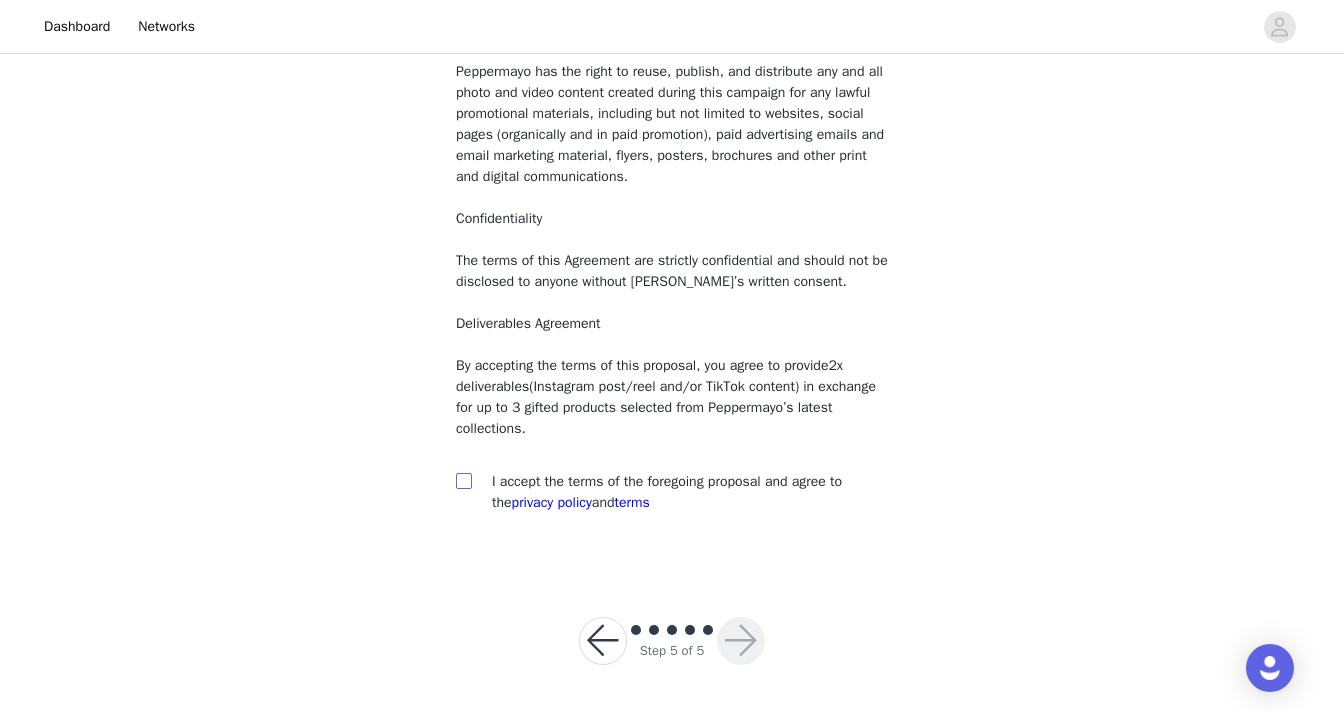 click at bounding box center [463, 480] 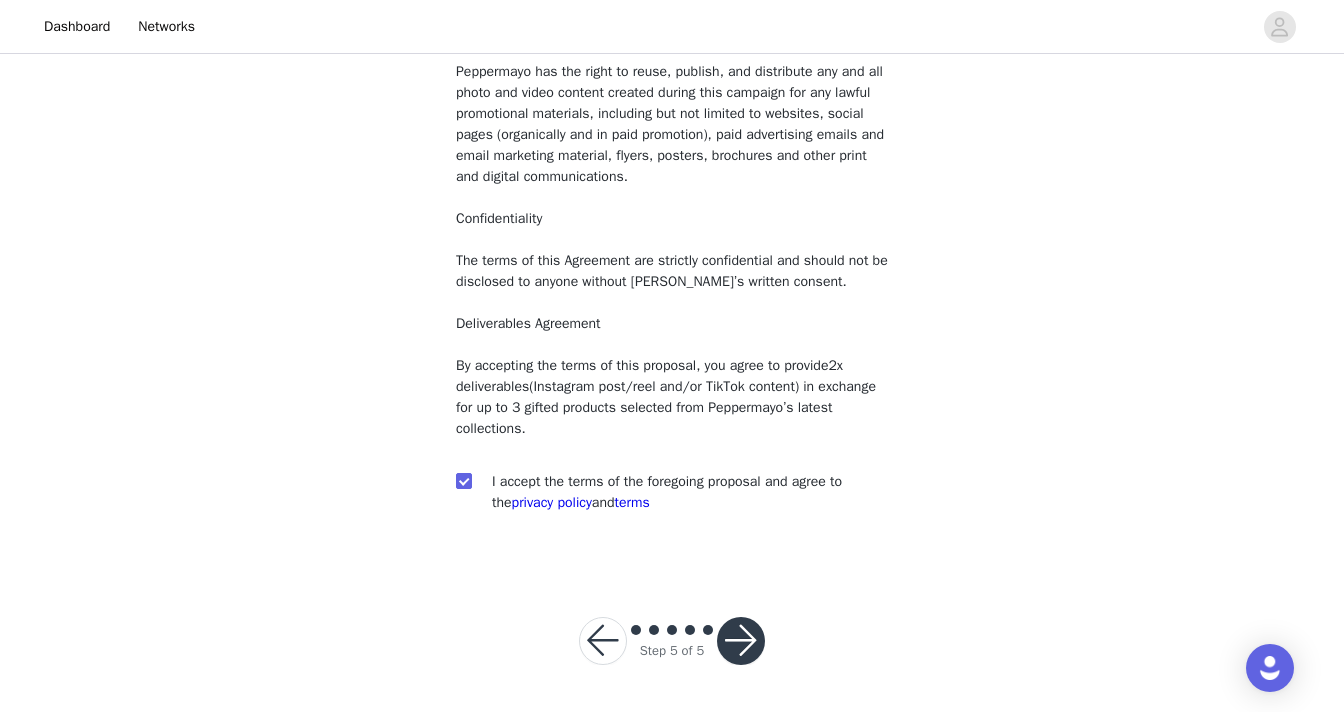 click at bounding box center [741, 641] 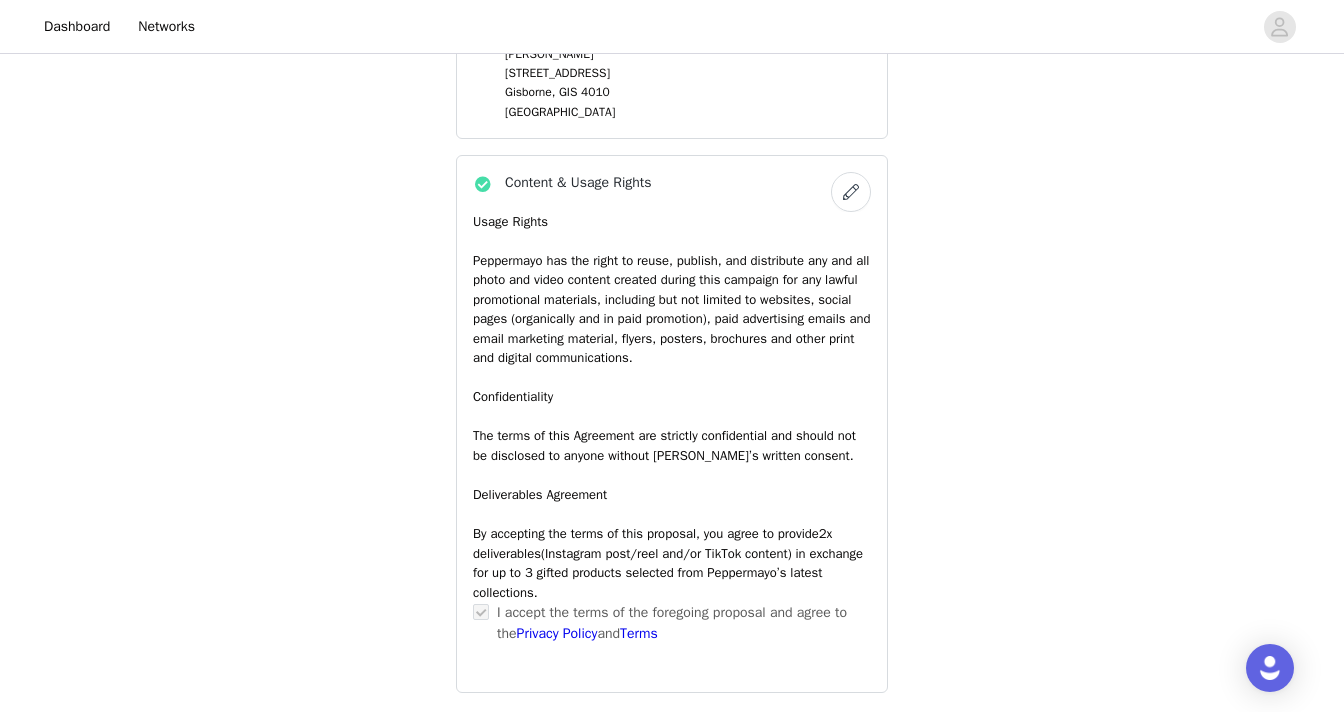 scroll, scrollTop: 1646, scrollLeft: 0, axis: vertical 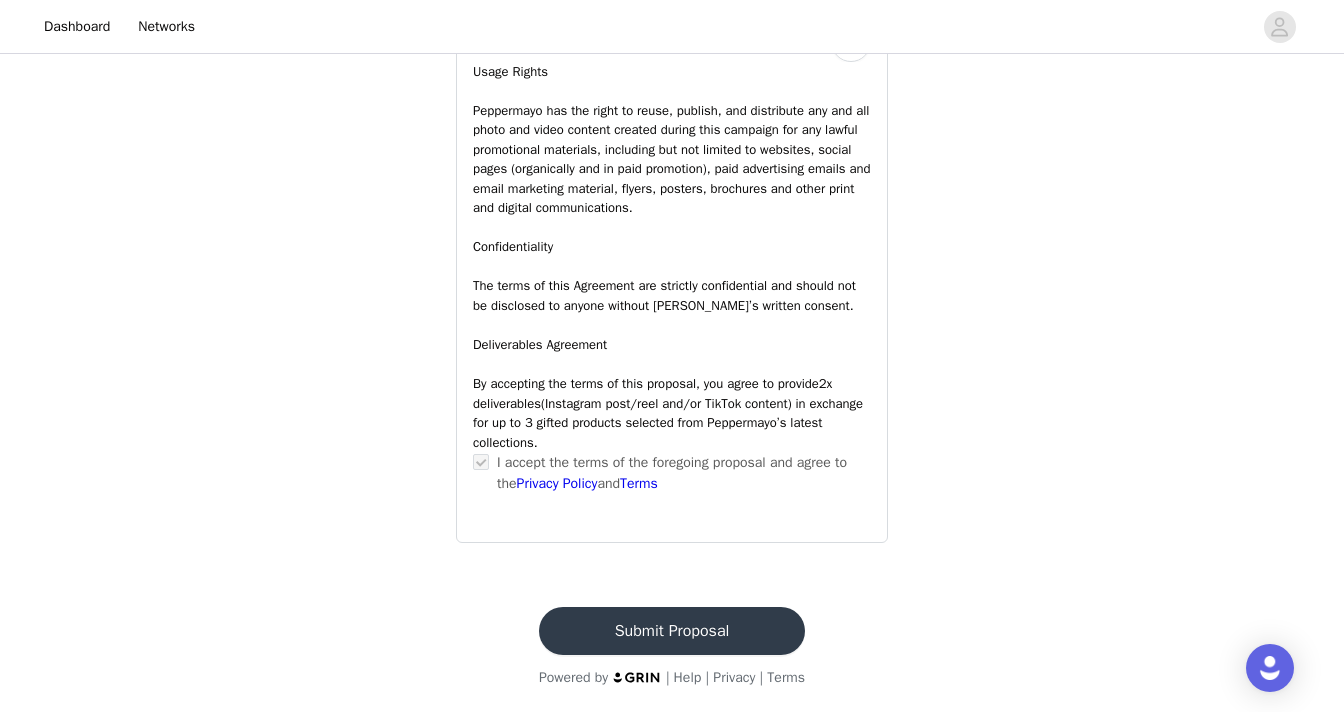 click on "Submit Proposal" at bounding box center [672, 631] 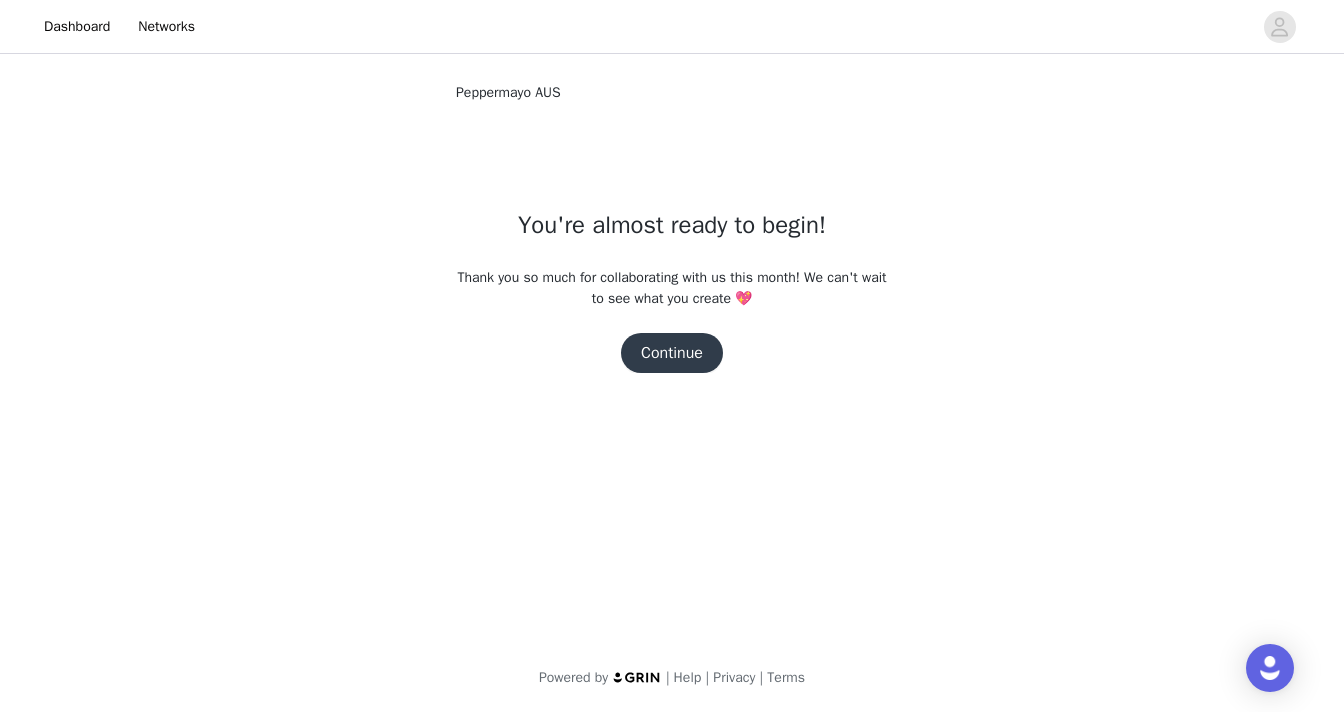 scroll, scrollTop: 0, scrollLeft: 0, axis: both 